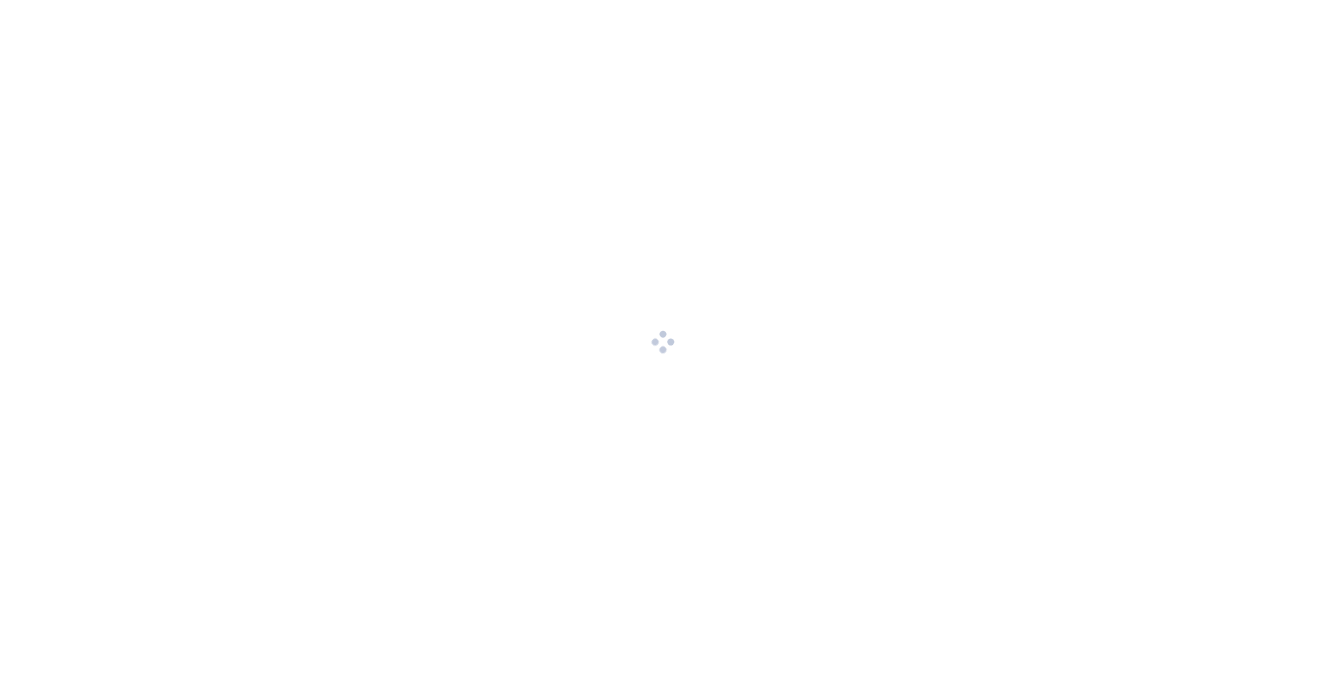 scroll, scrollTop: 0, scrollLeft: 0, axis: both 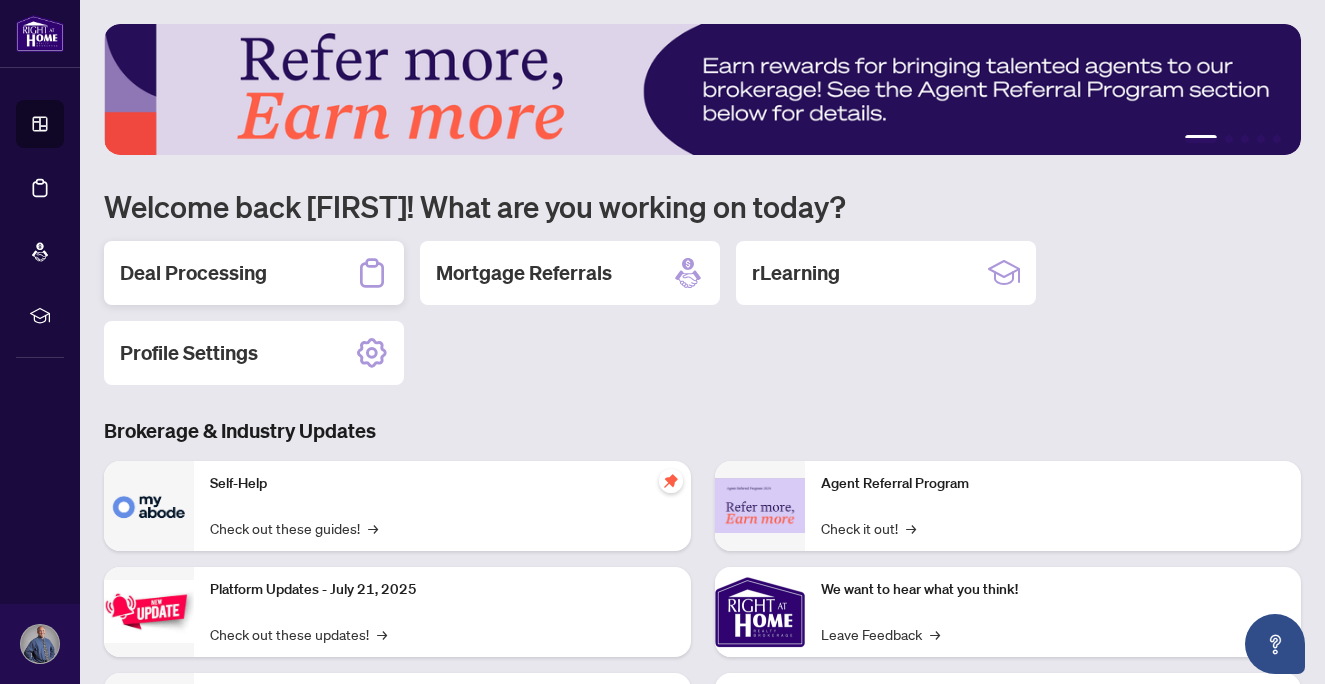 click on "Deal Processing" at bounding box center (254, 273) 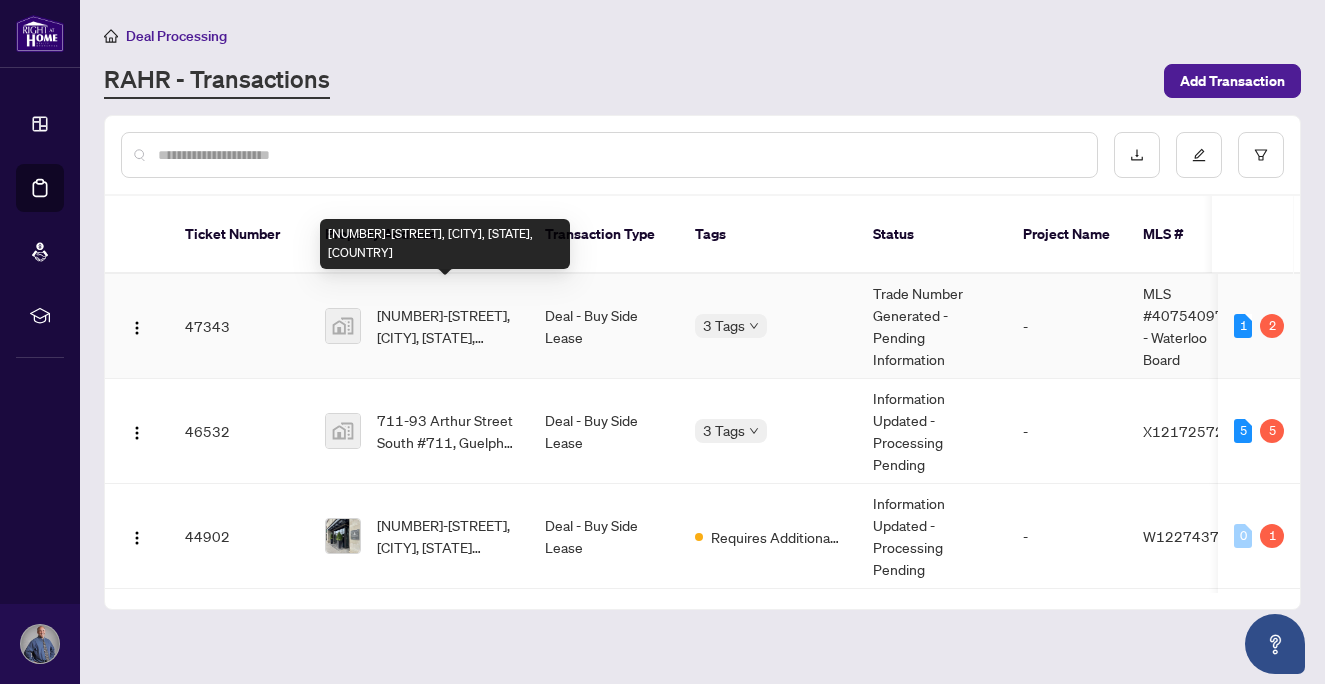 click on "[NUMBER]-[STREET], [CITY], [STATE], [COUNTRY]" at bounding box center (445, 326) 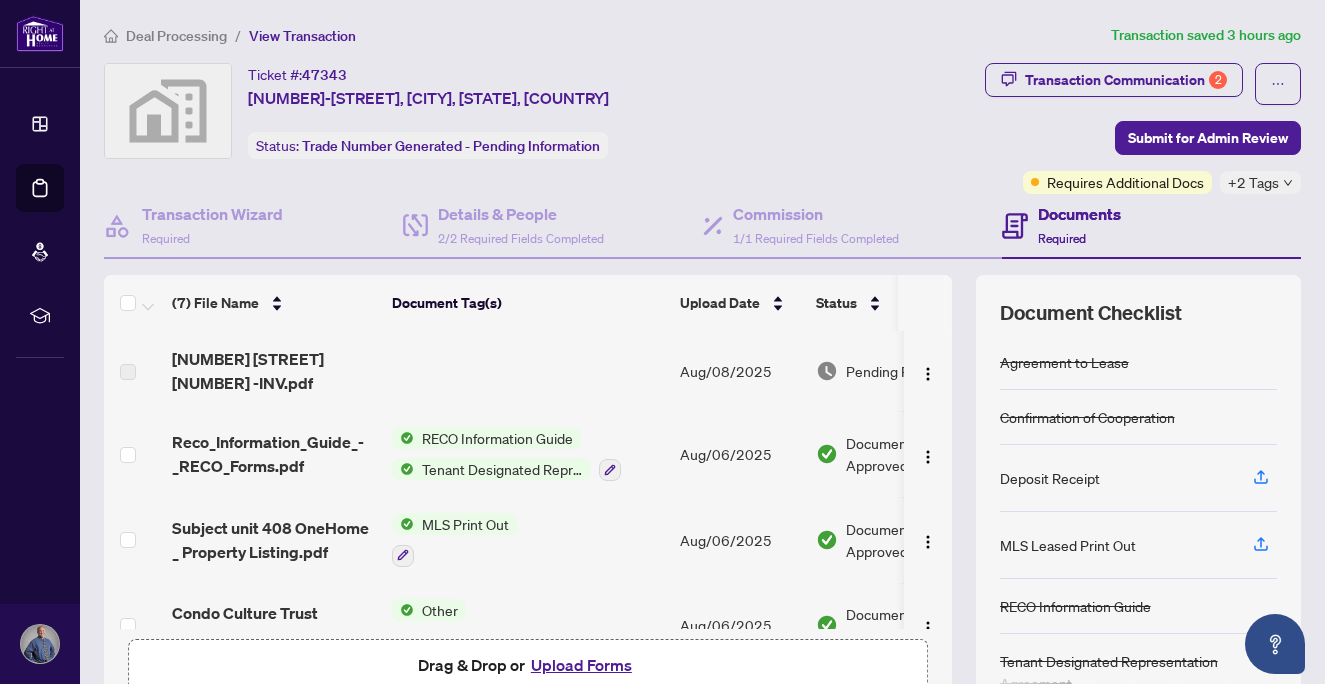 scroll, scrollTop: 35, scrollLeft: 0, axis: vertical 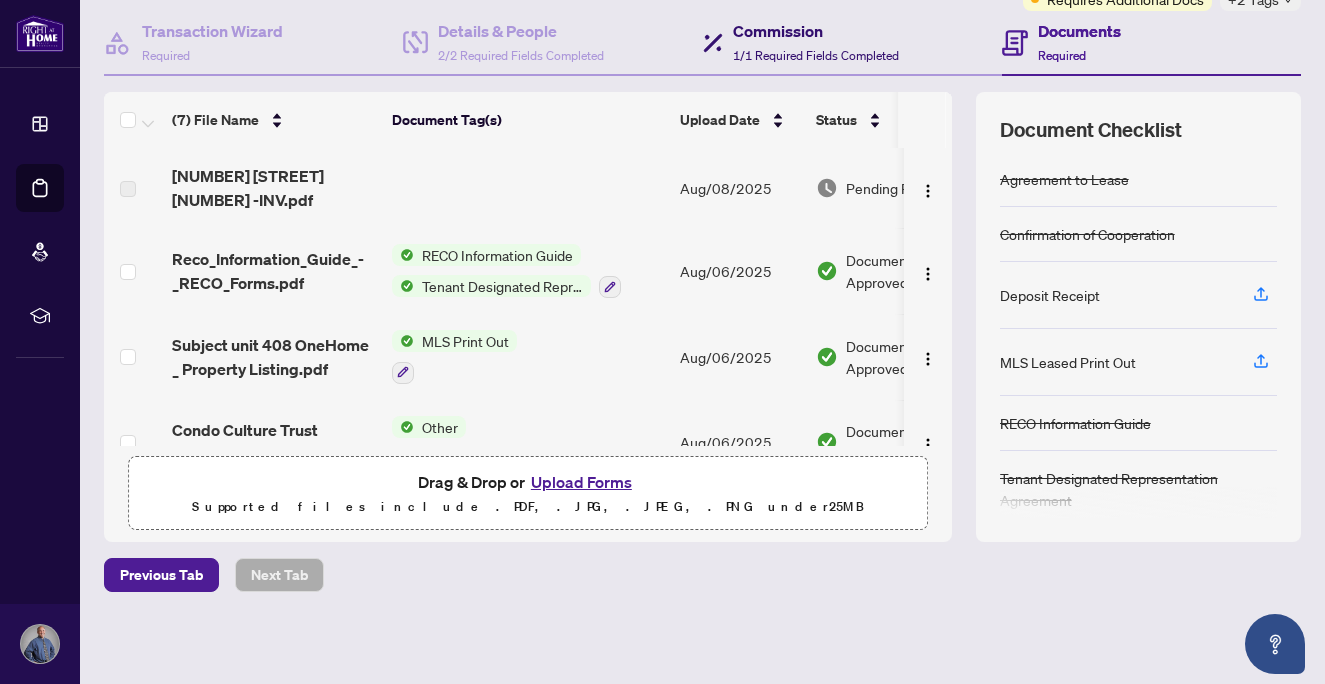 click on "1/1 Required Fields Completed" at bounding box center (816, 55) 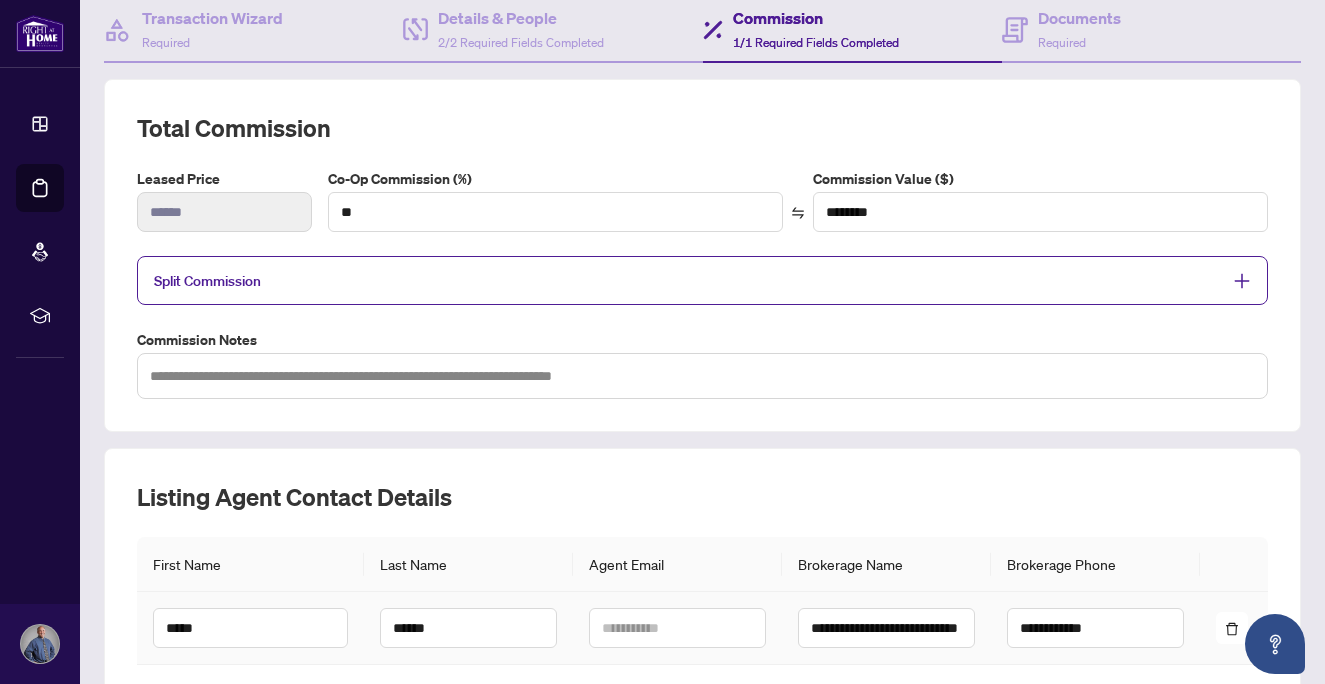 scroll, scrollTop: 194, scrollLeft: 0, axis: vertical 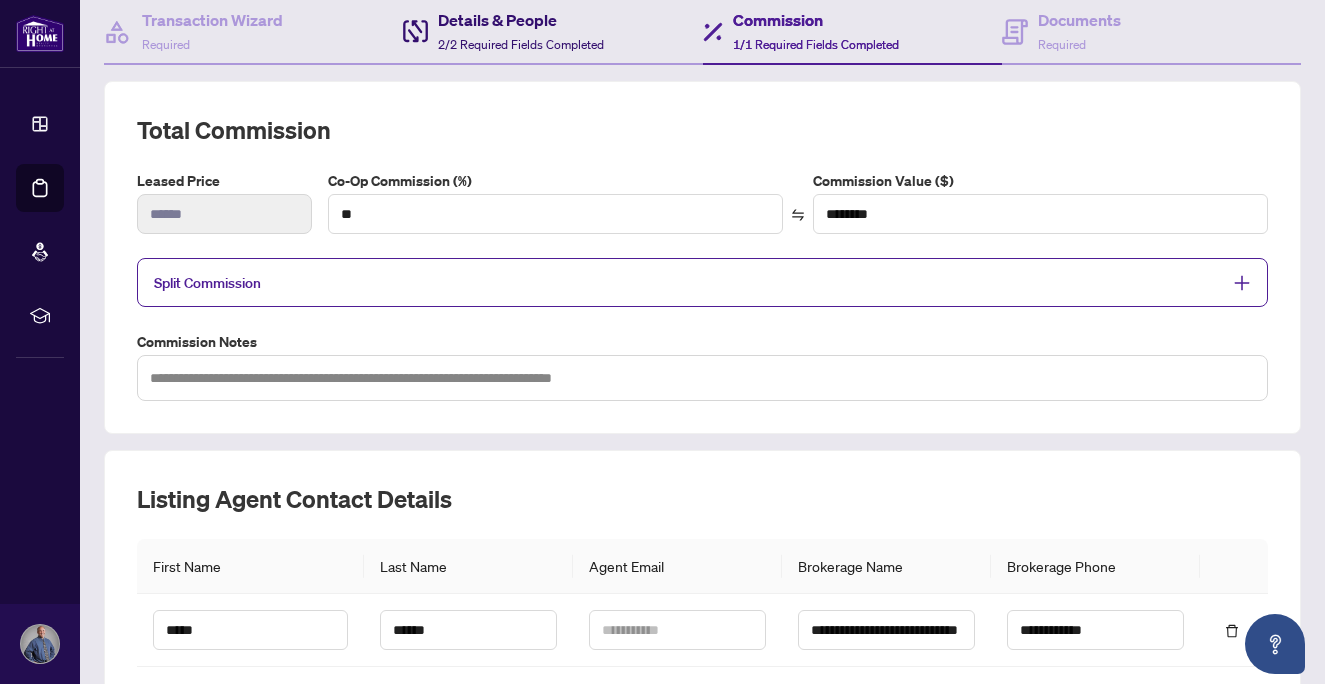 click on "Details & People 2/2 Required Fields Completed" at bounding box center (521, 31) 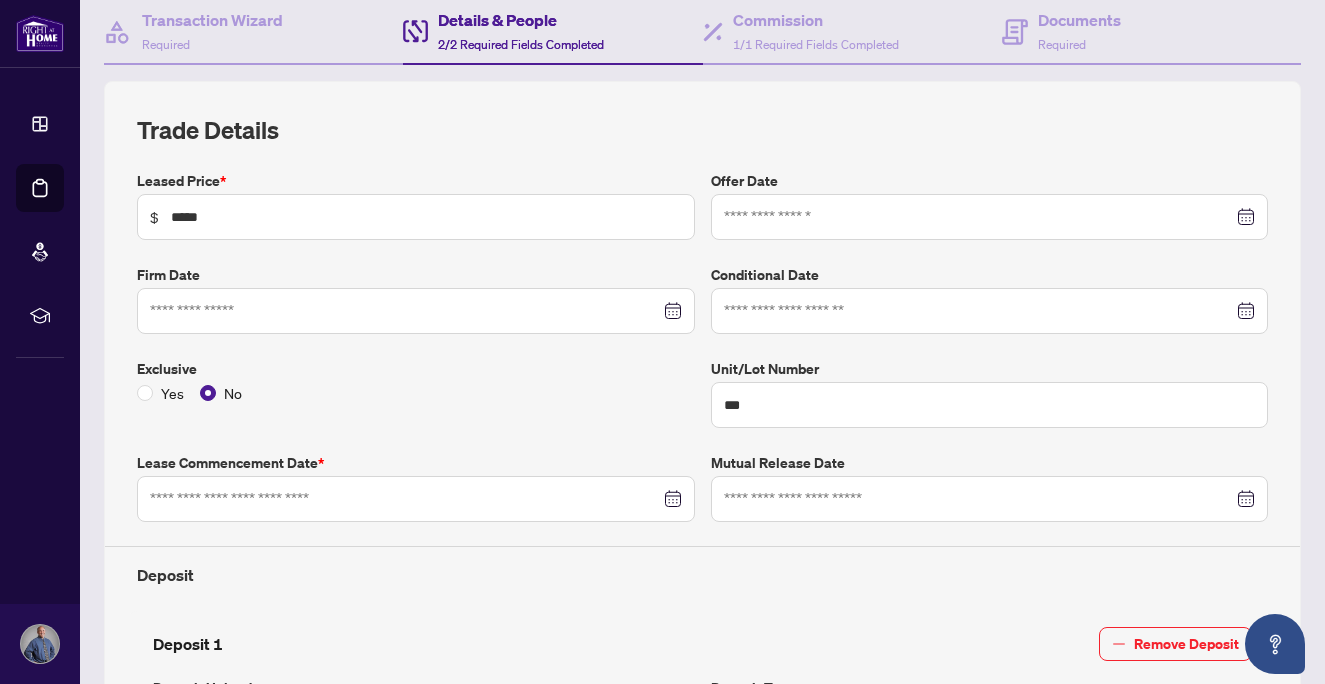 type on "**********" 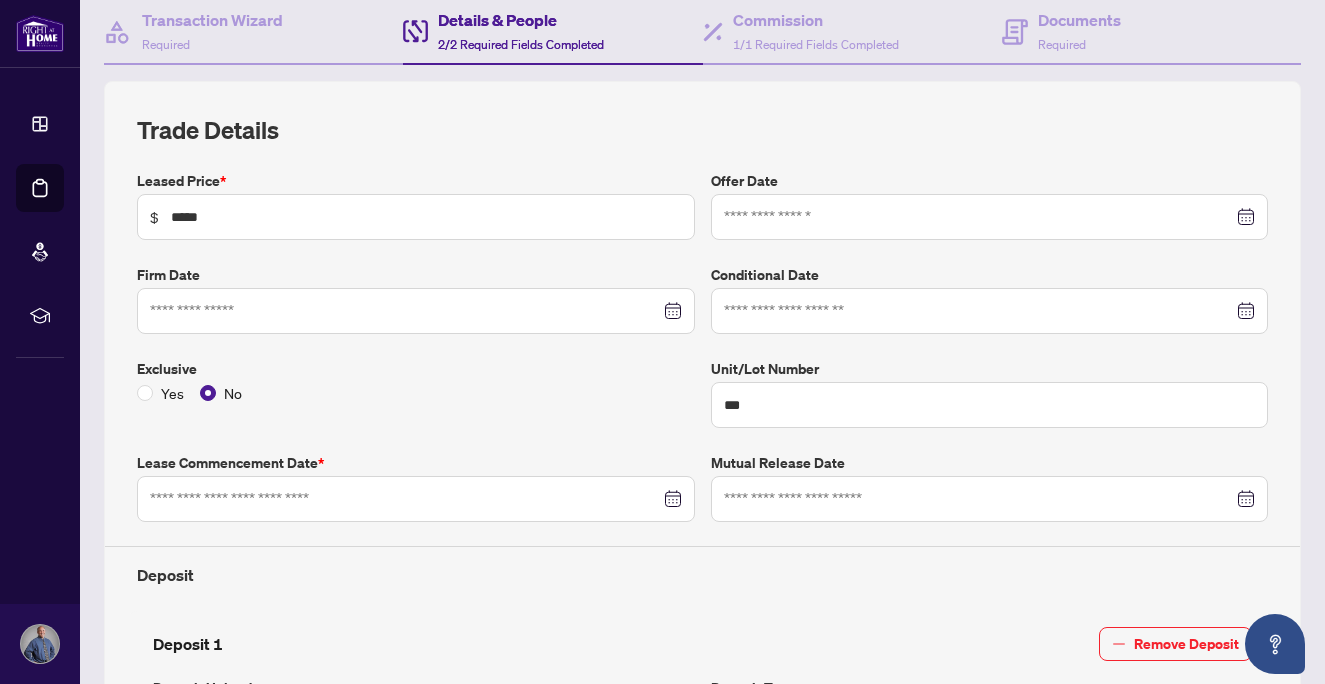 type on "**********" 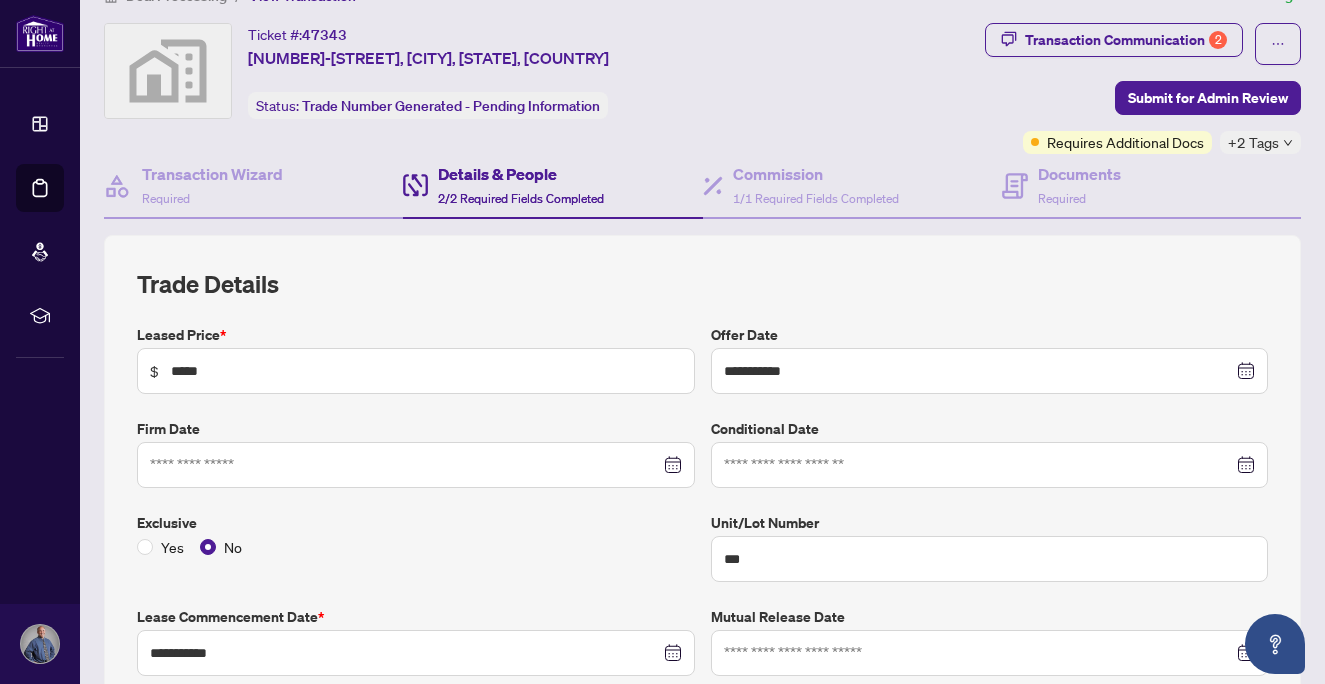 scroll, scrollTop: 0, scrollLeft: 0, axis: both 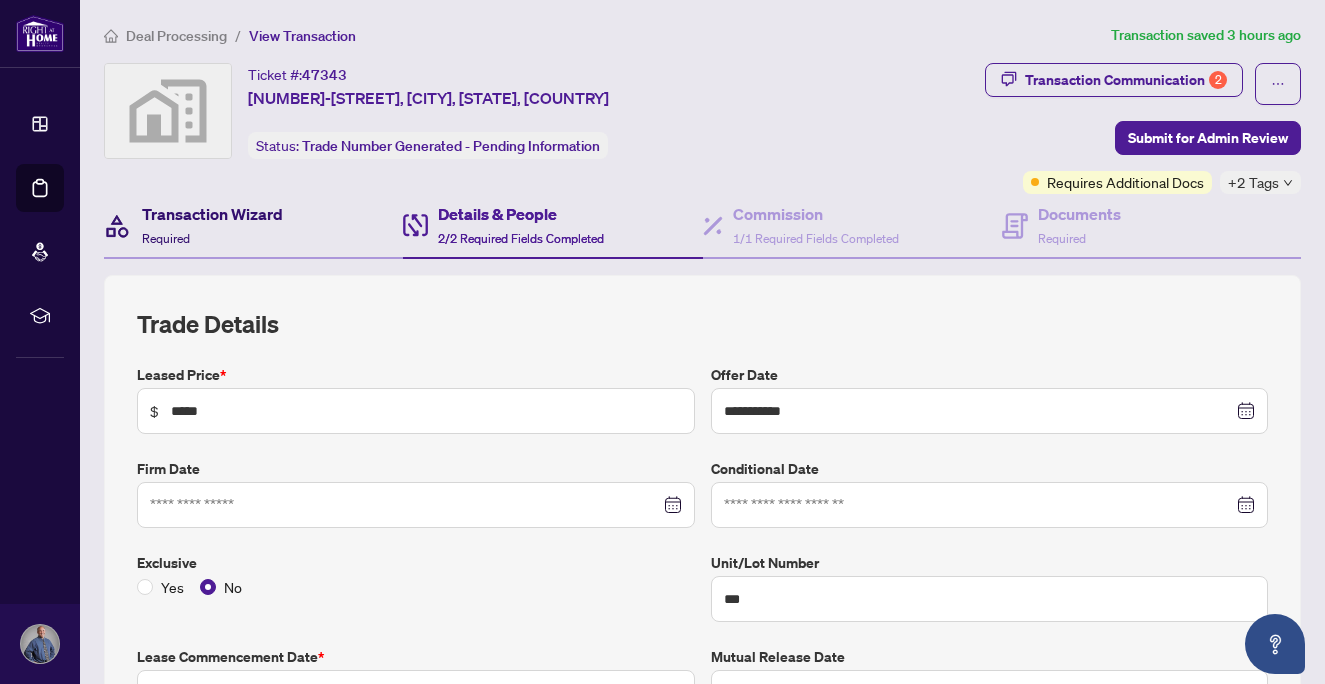 click on "Transaction Wizard Required" at bounding box center (212, 225) 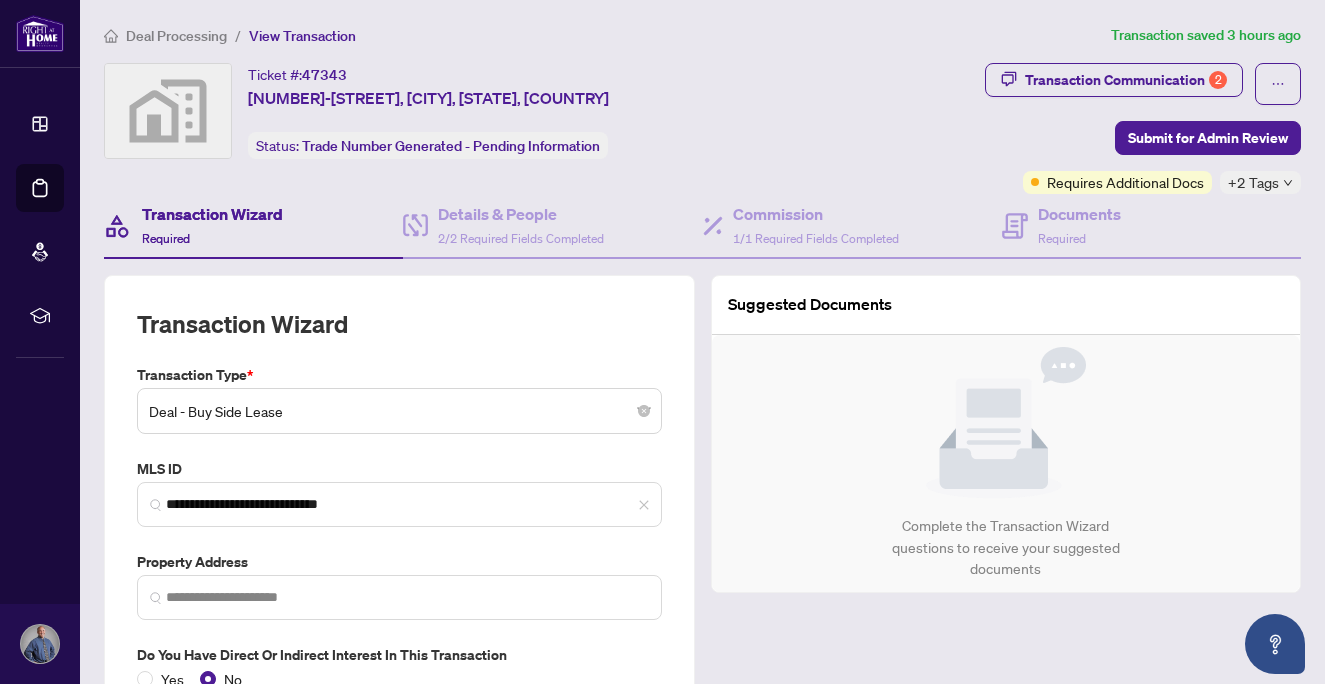 type on "**********" 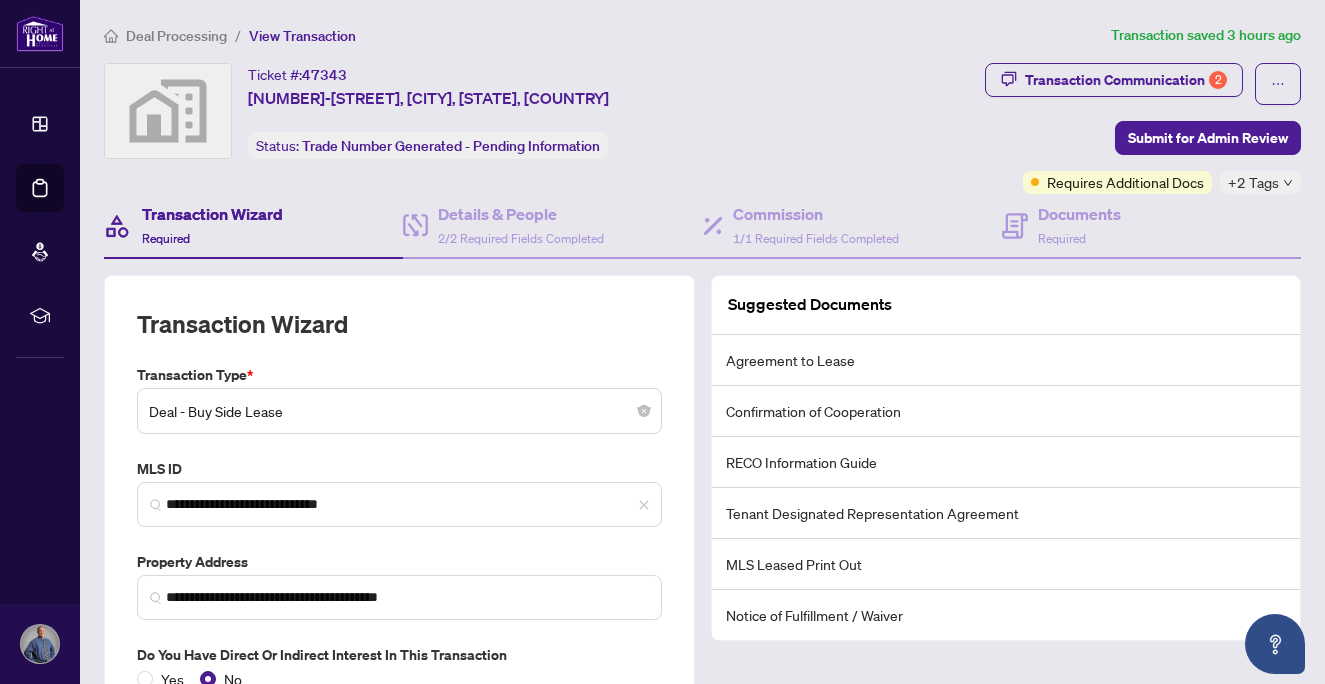scroll, scrollTop: 181, scrollLeft: 0, axis: vertical 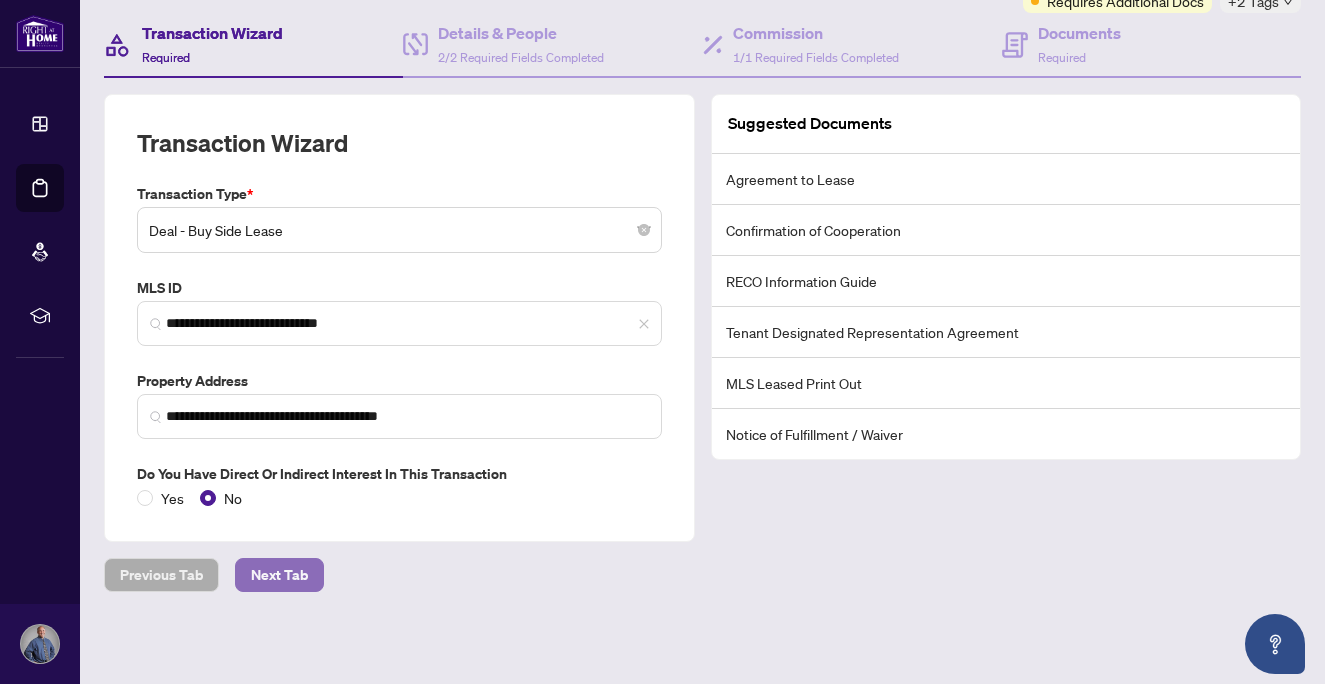 click on "Next Tab" at bounding box center (279, 575) 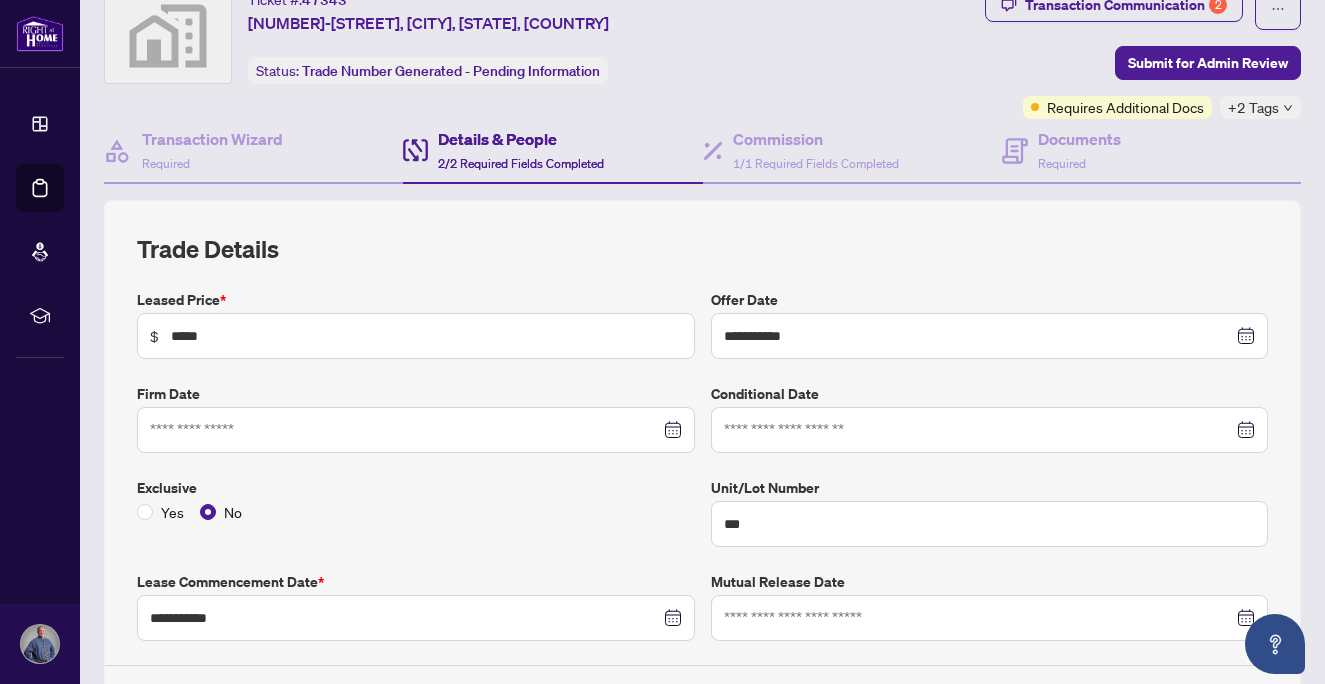 scroll, scrollTop: 72, scrollLeft: 0, axis: vertical 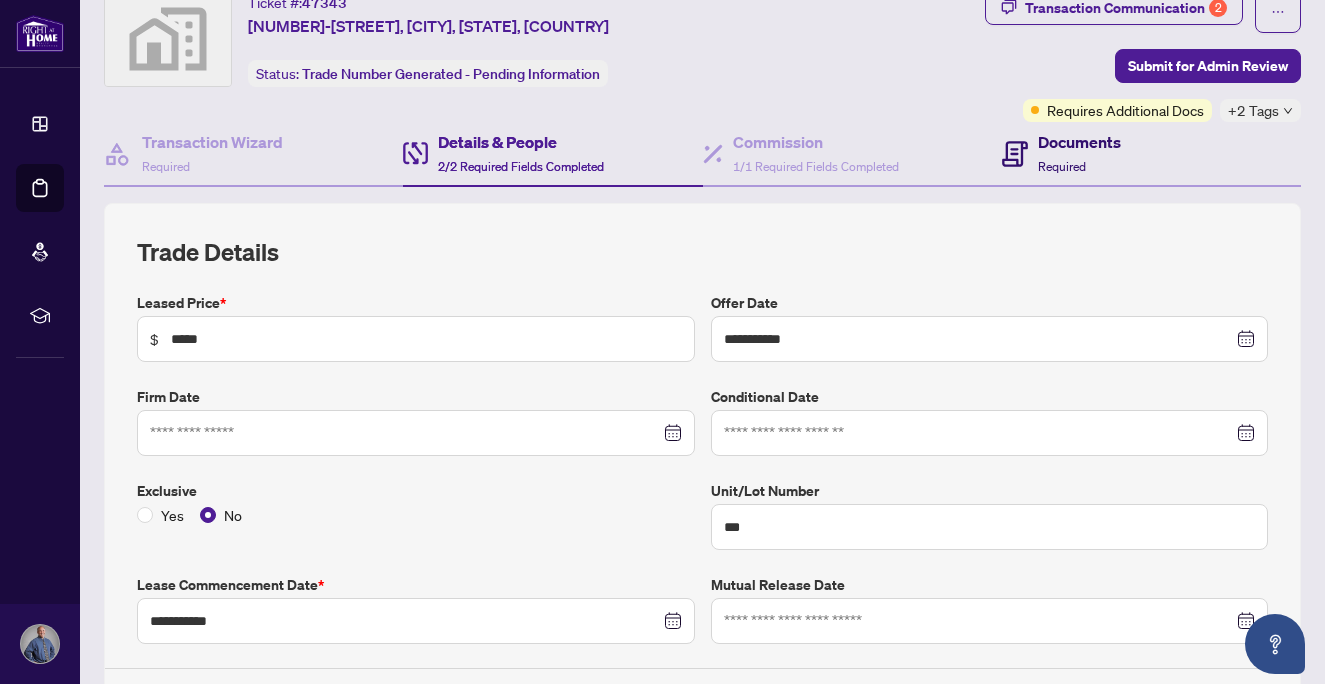 click on "Documents" at bounding box center (1079, 142) 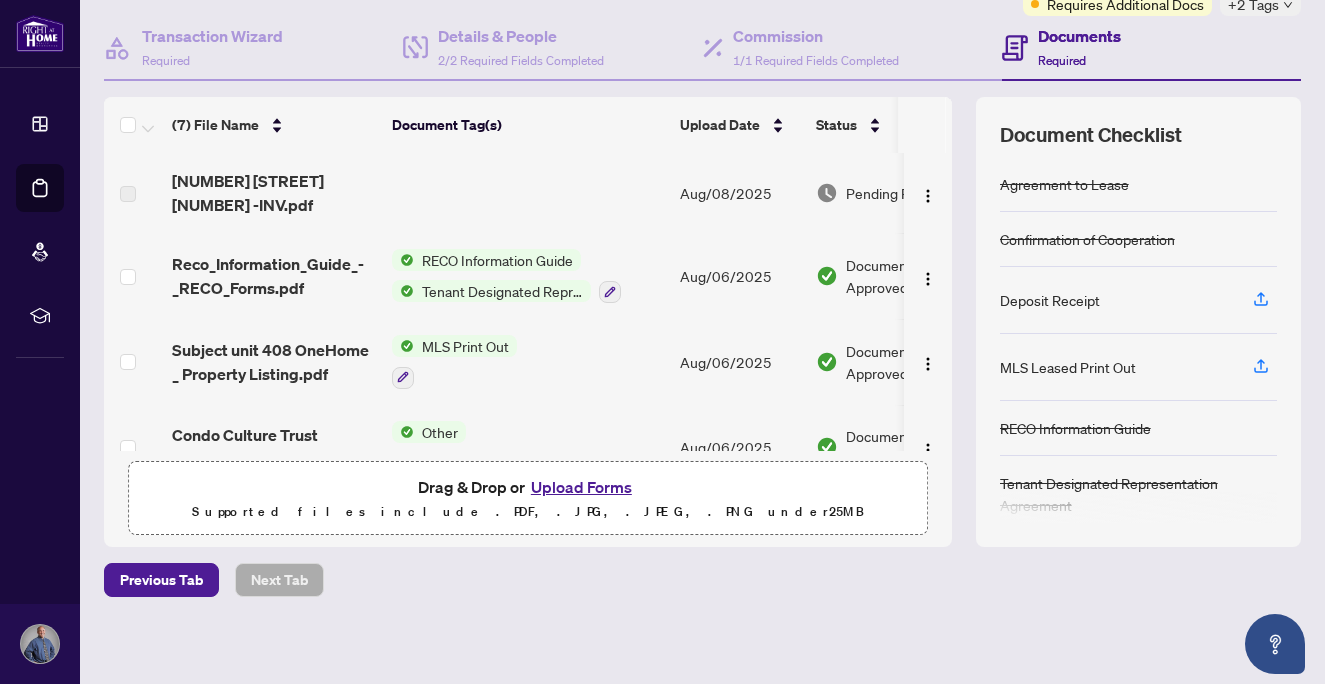 scroll, scrollTop: 183, scrollLeft: 0, axis: vertical 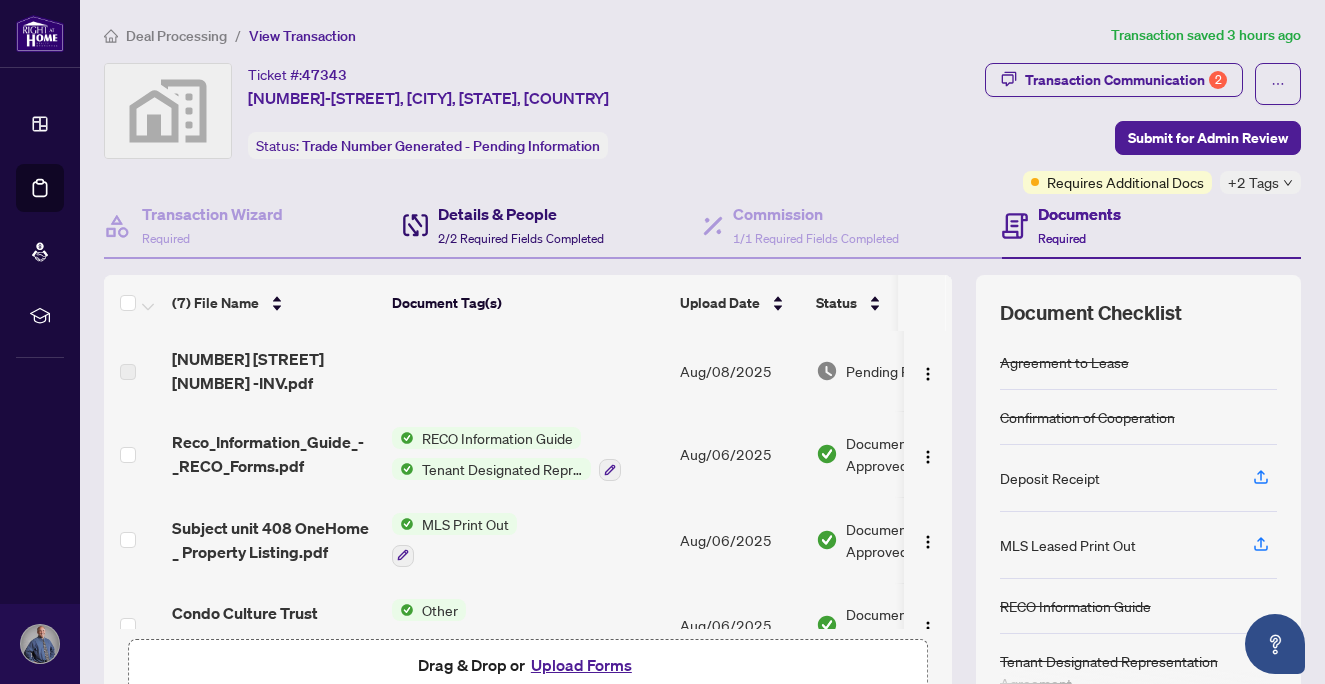 click on "2/2 Required Fields Completed" at bounding box center [521, 238] 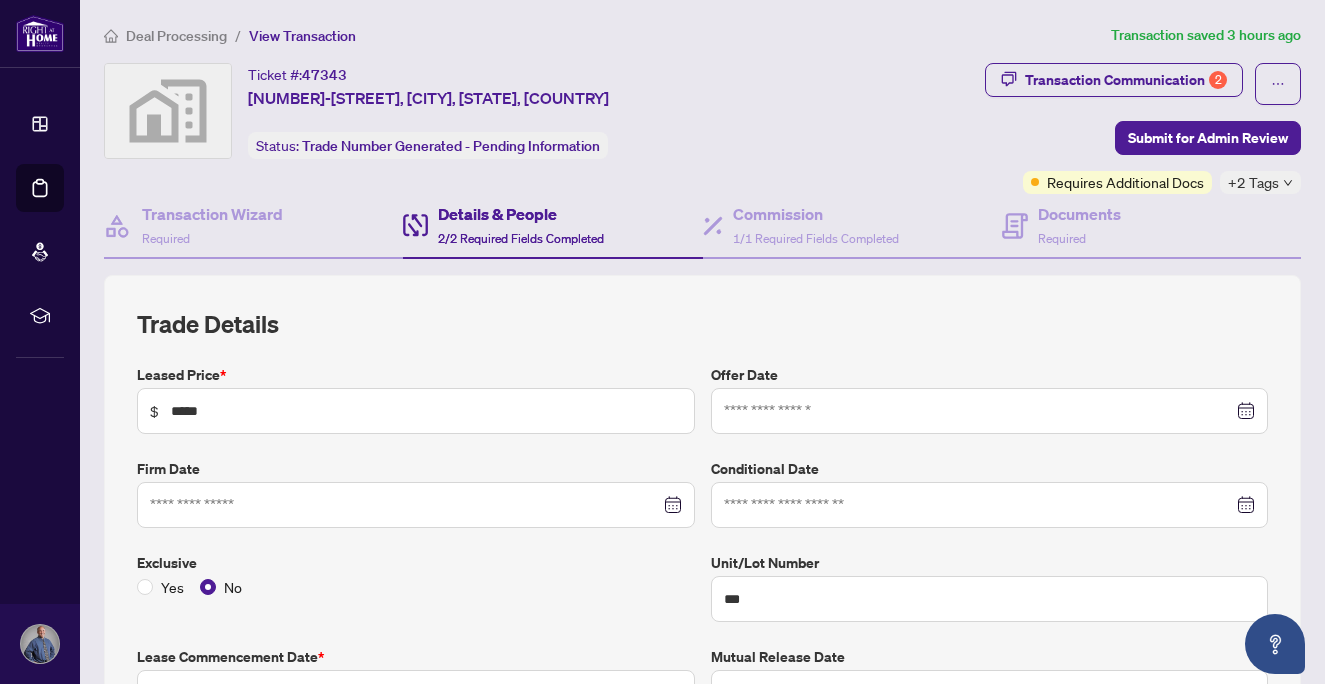 type on "**********" 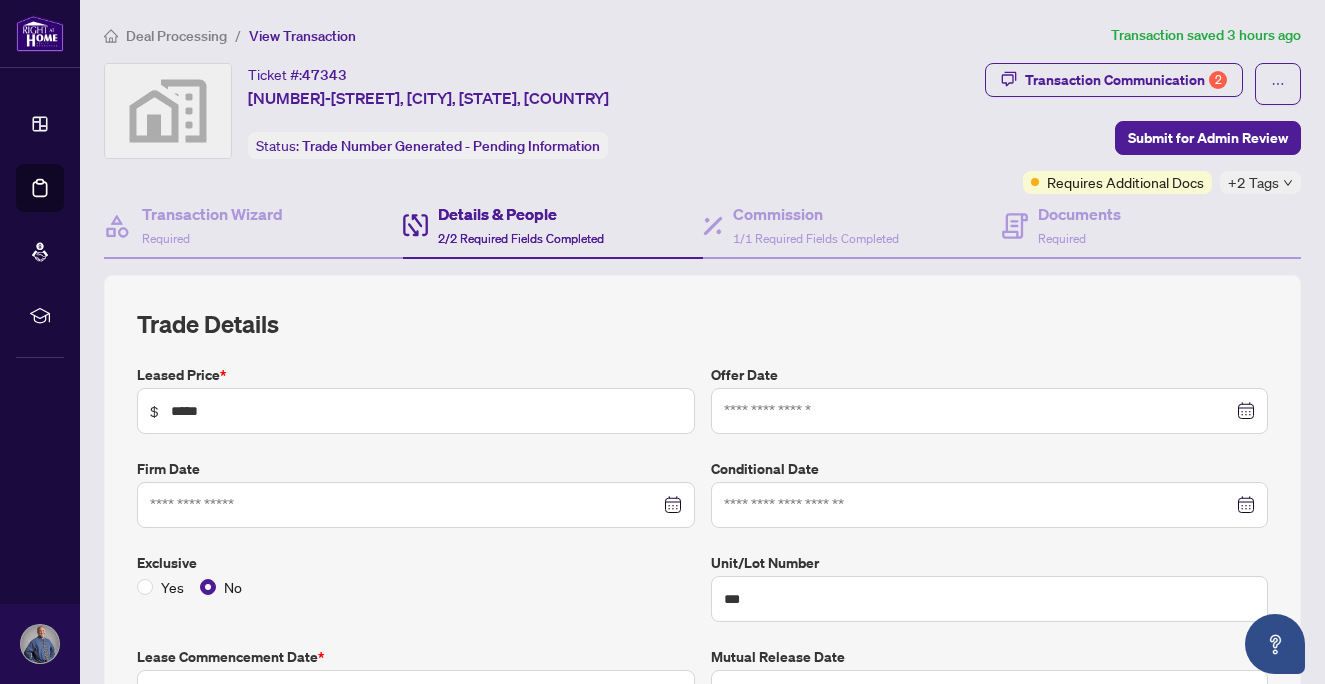 type on "**********" 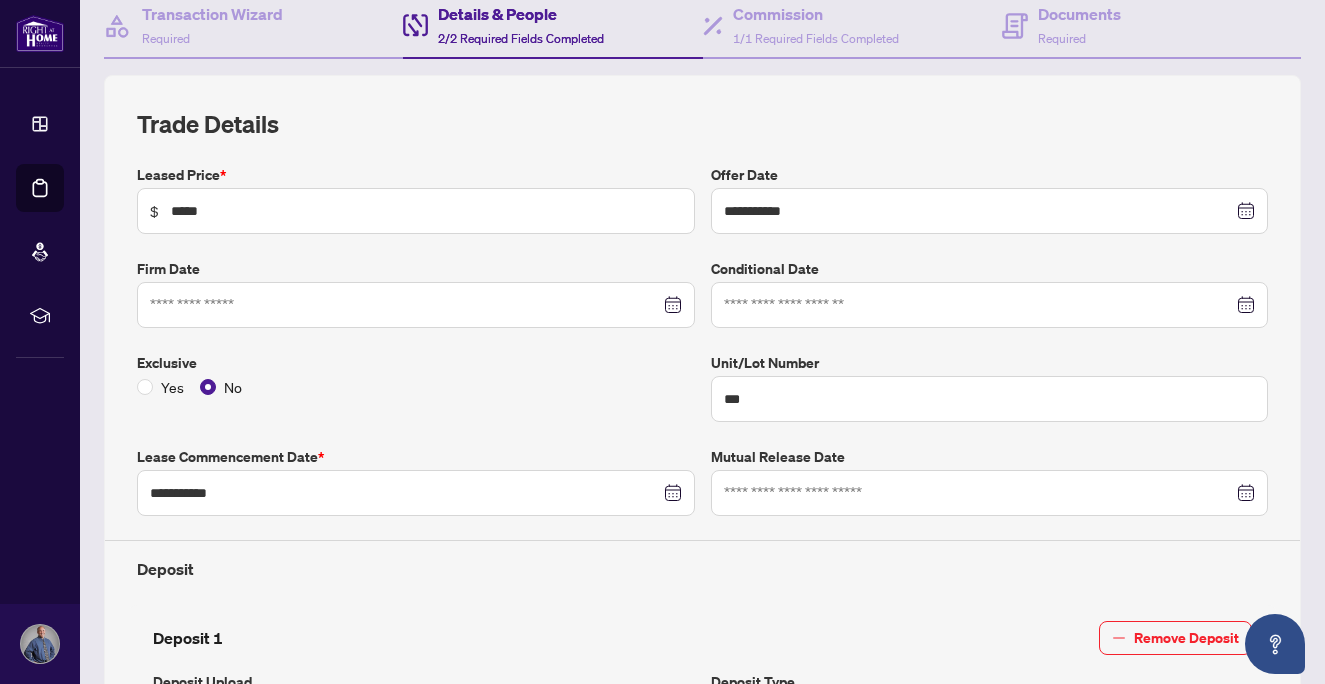 scroll, scrollTop: 0, scrollLeft: 0, axis: both 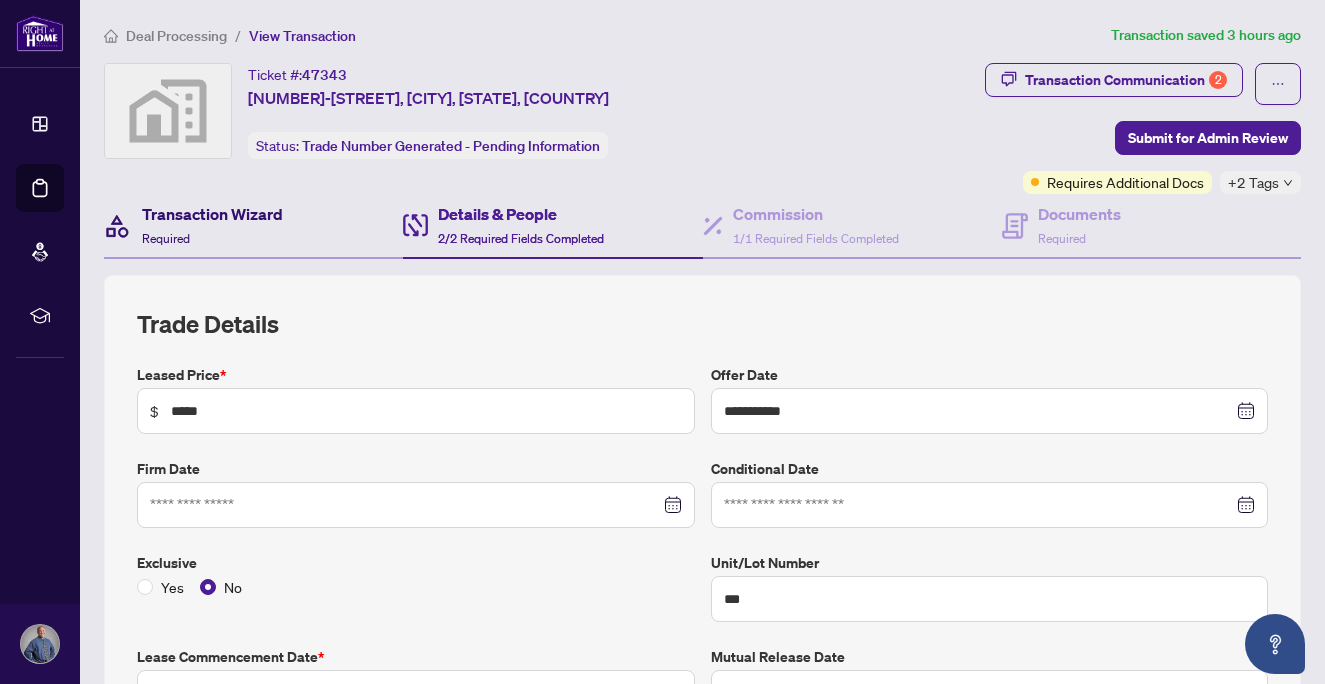 click on "Transaction Wizard" at bounding box center (212, 214) 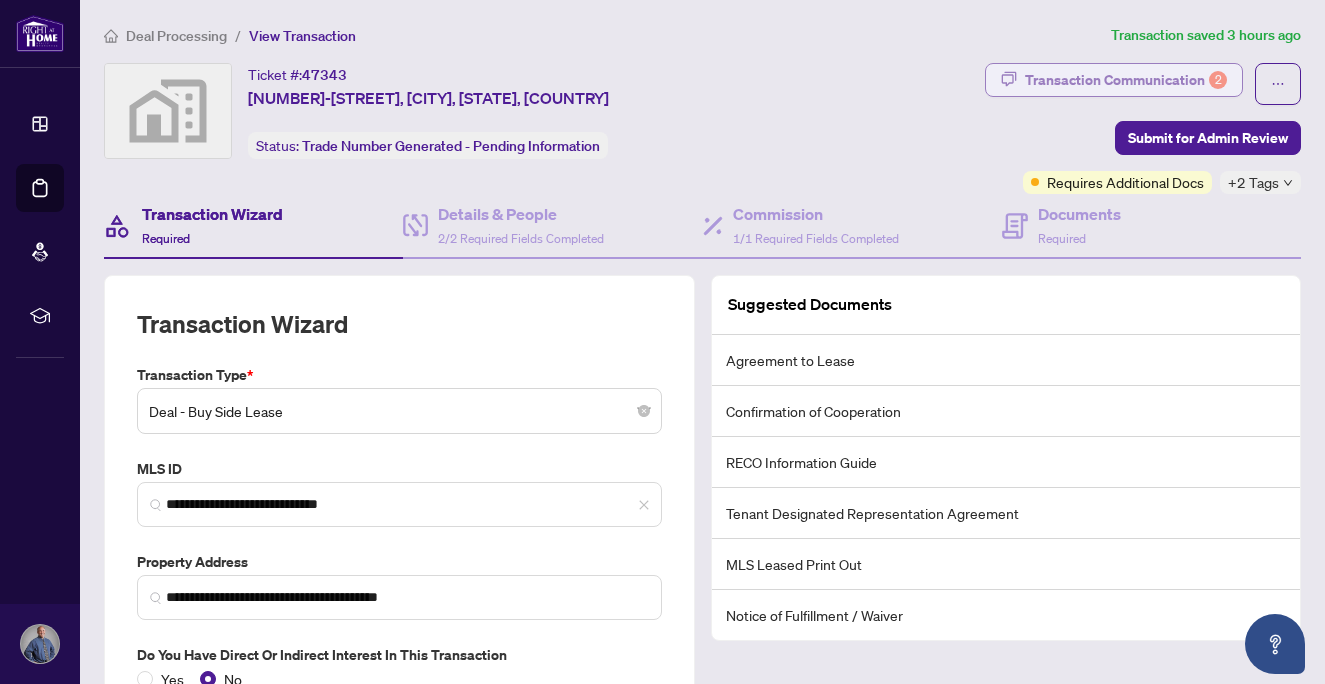 click on "Transaction Communication 2" at bounding box center [1126, 80] 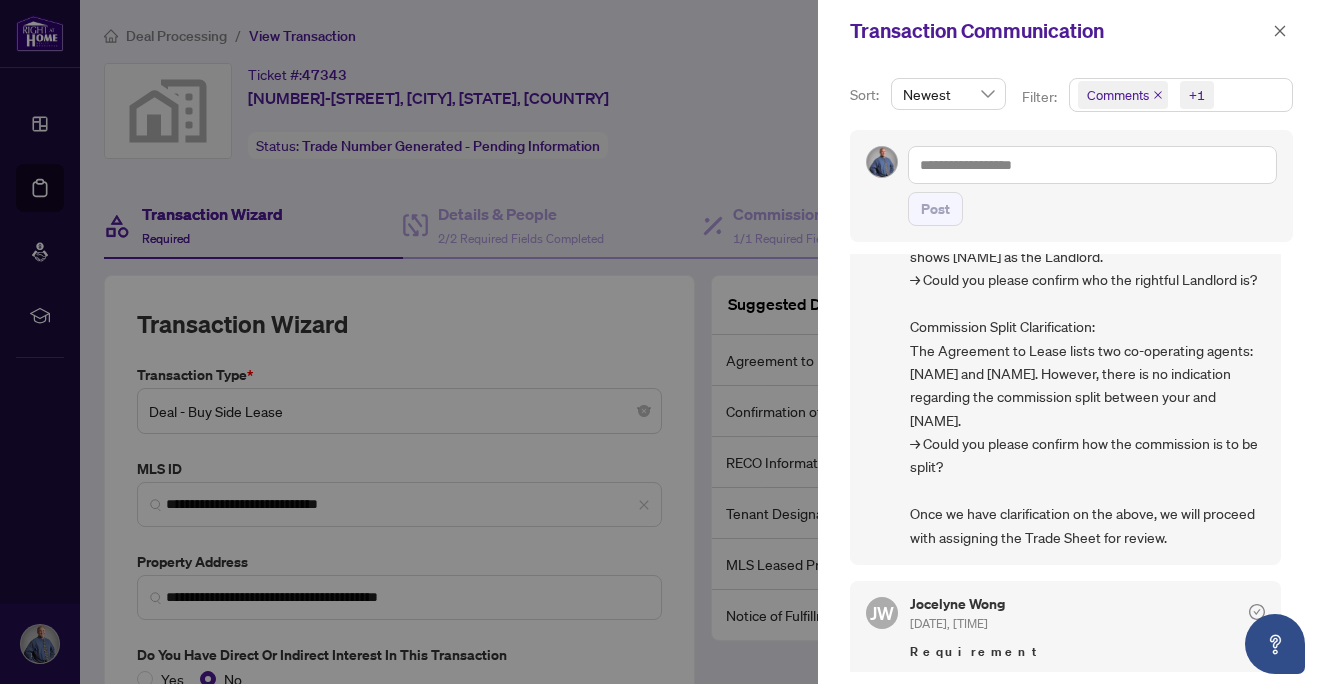 scroll, scrollTop: 463, scrollLeft: 0, axis: vertical 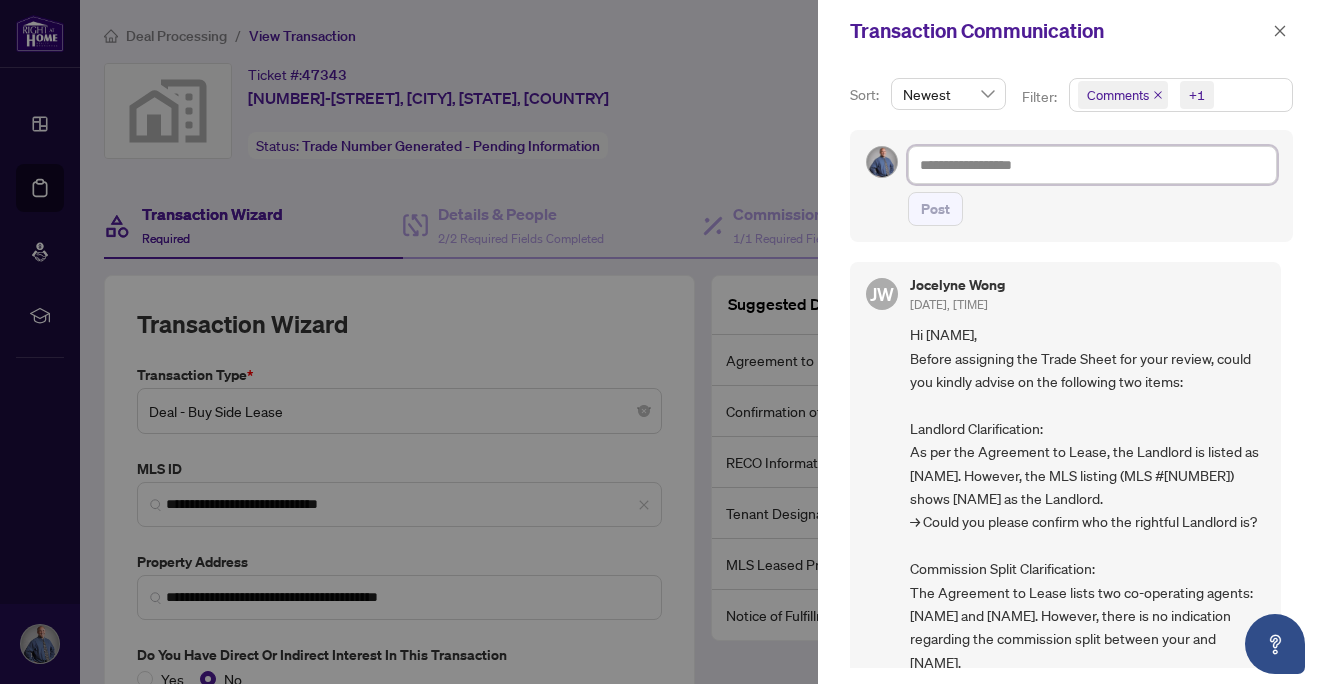 click at bounding box center (1092, 165) 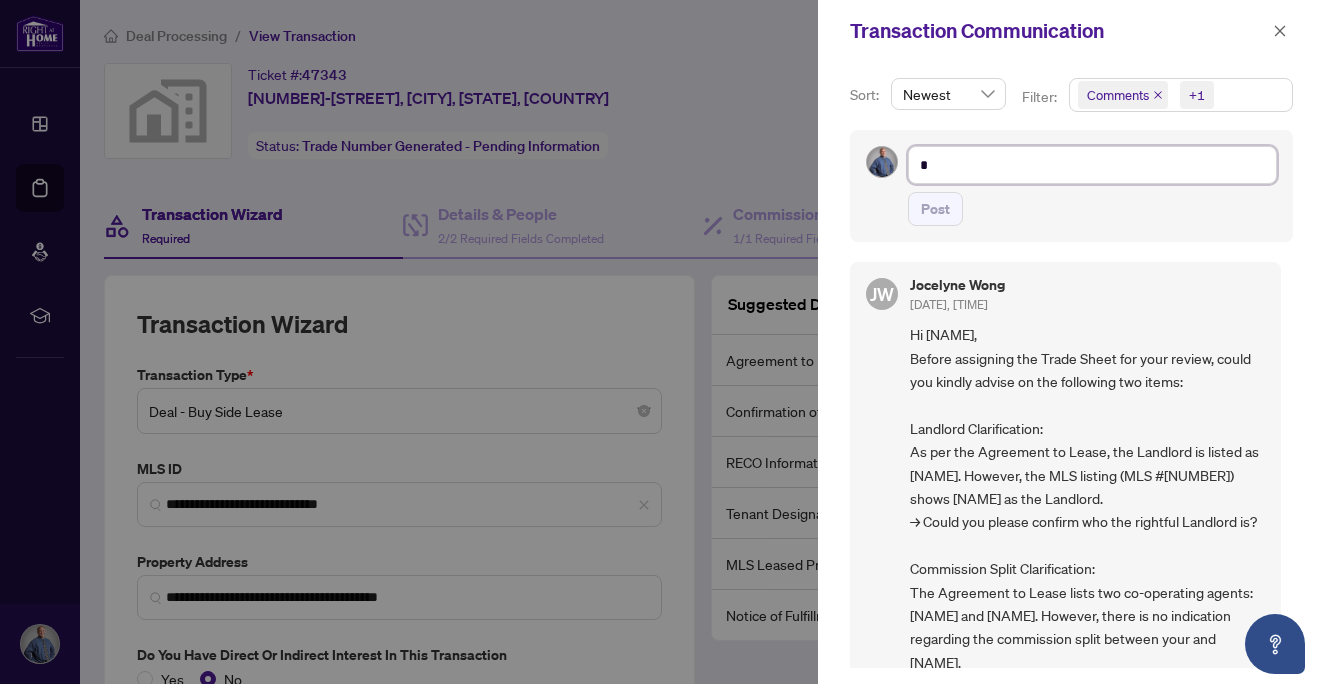 type on "**" 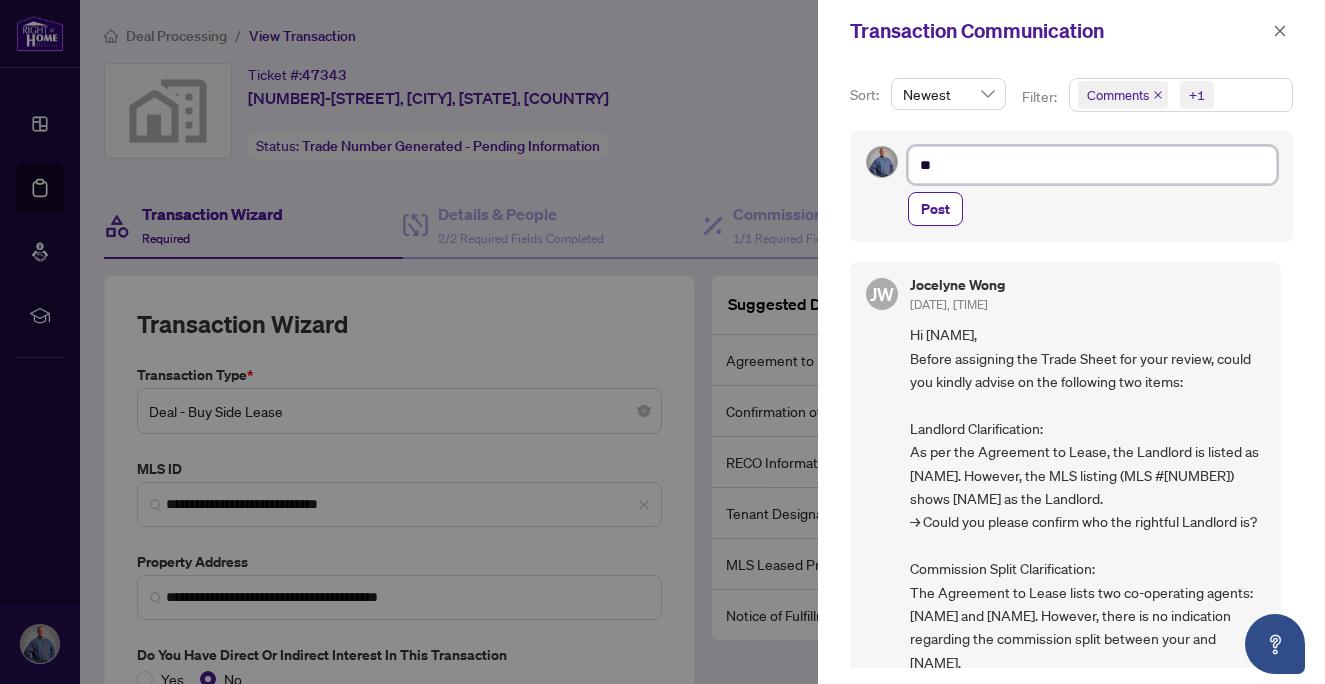 type on "**" 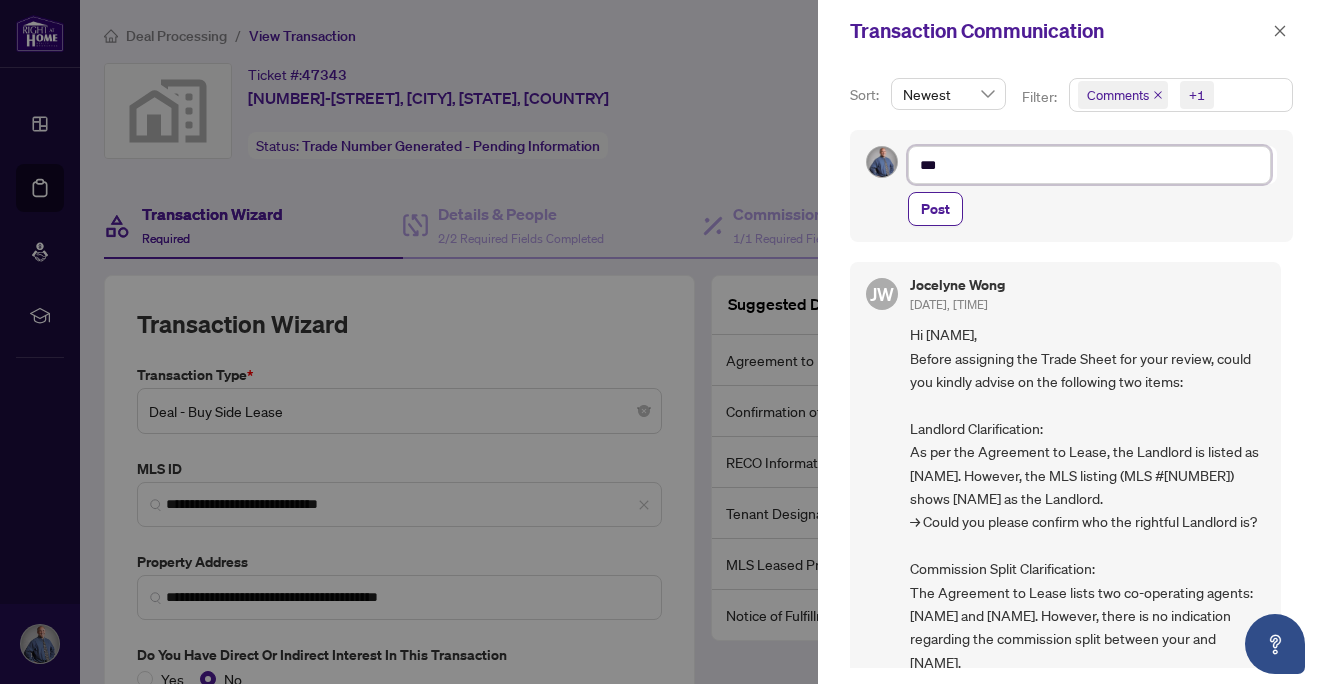 type on "****" 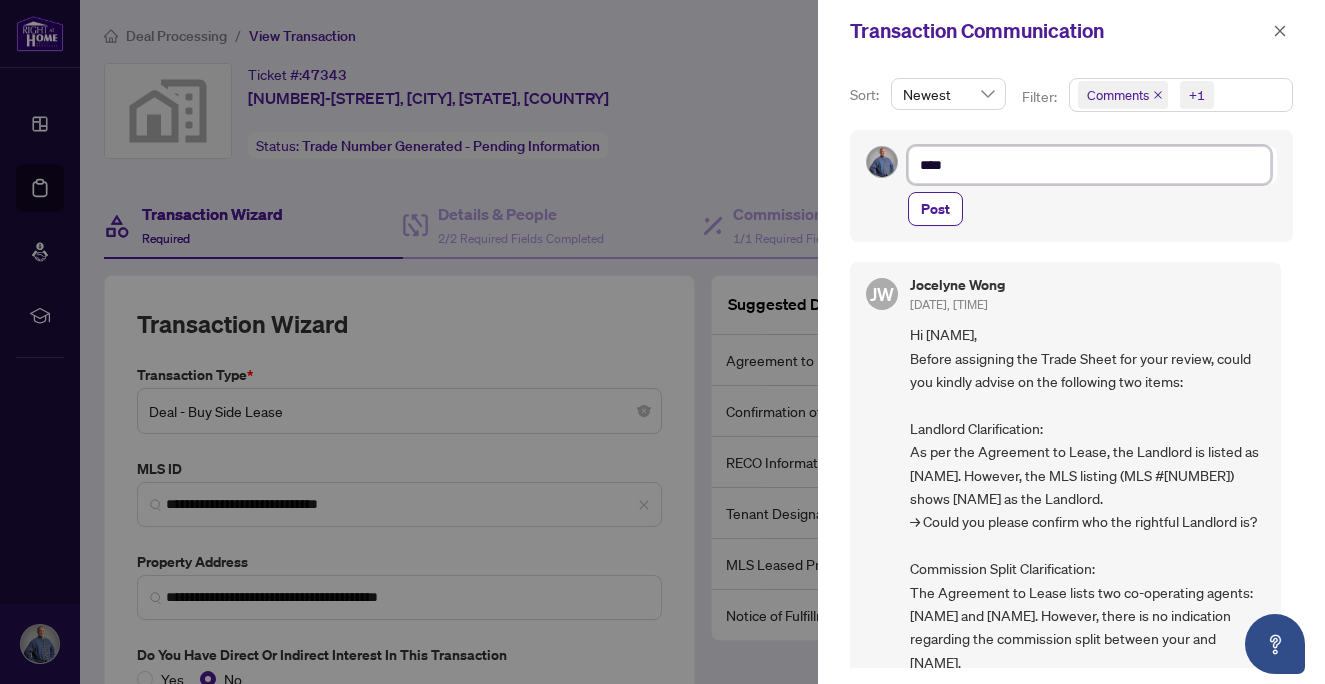 type on "*****" 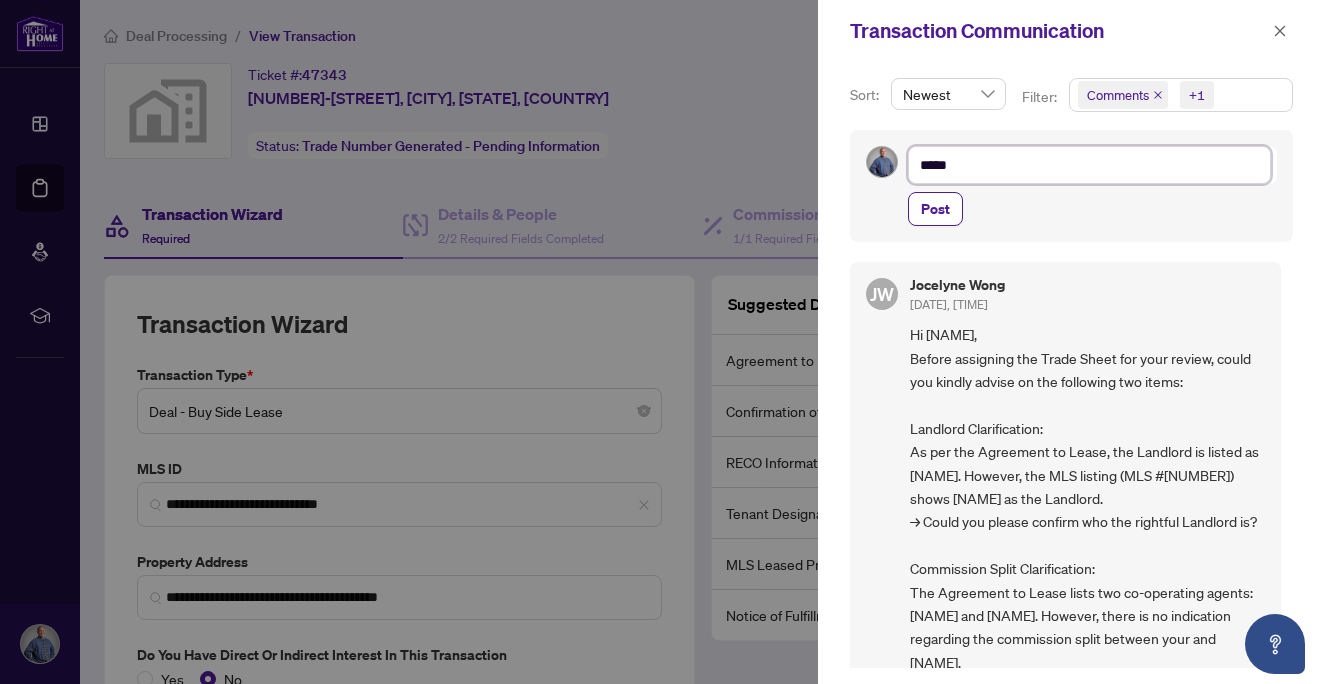 type on "******" 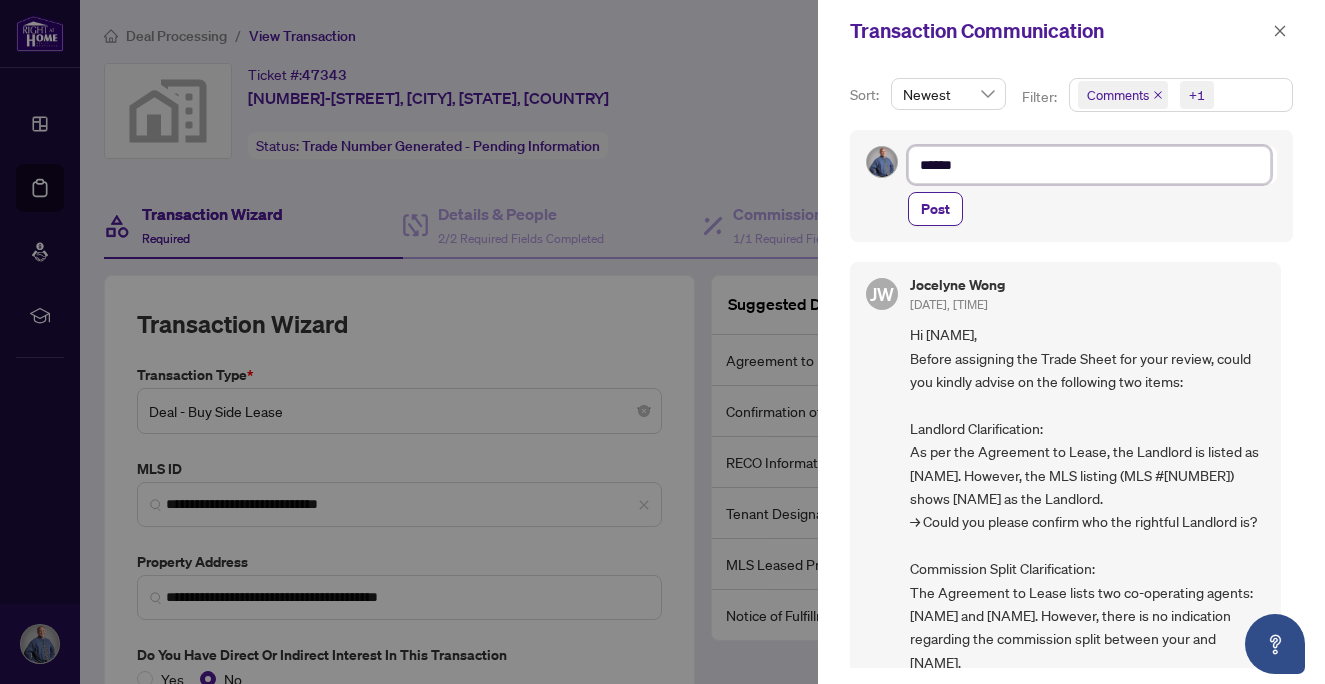 type on "*******" 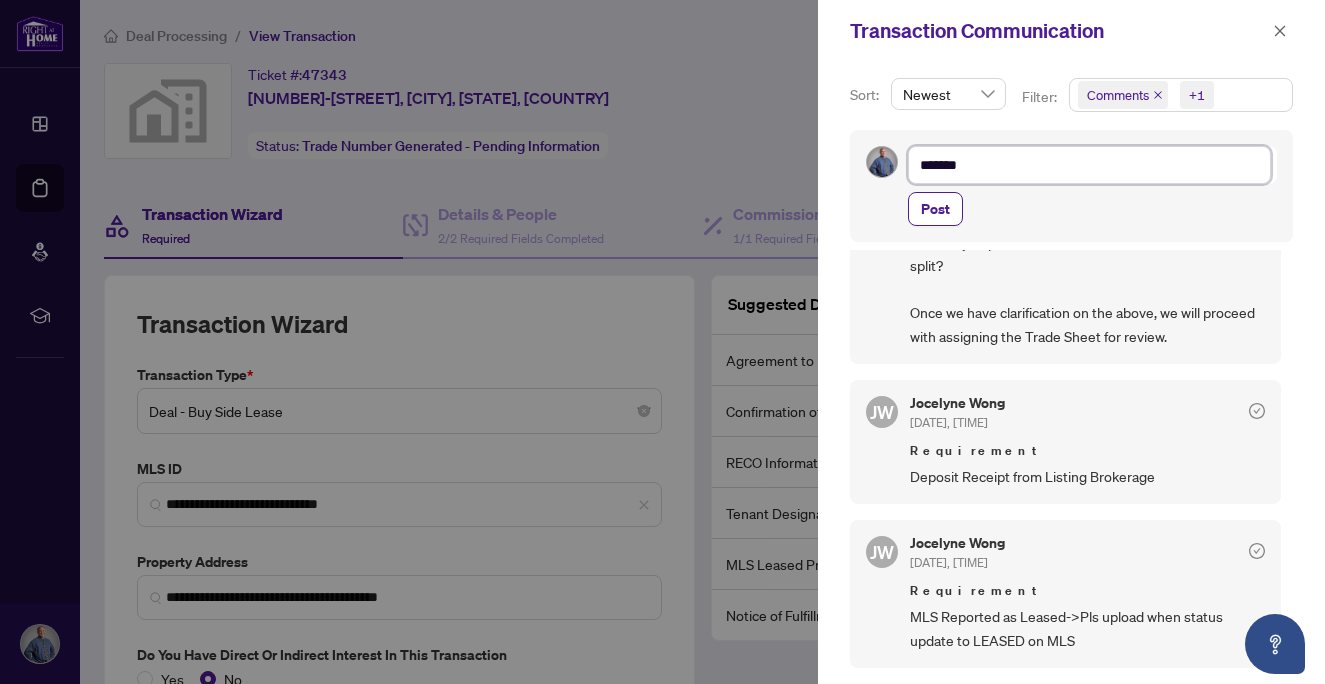 scroll, scrollTop: 463, scrollLeft: 0, axis: vertical 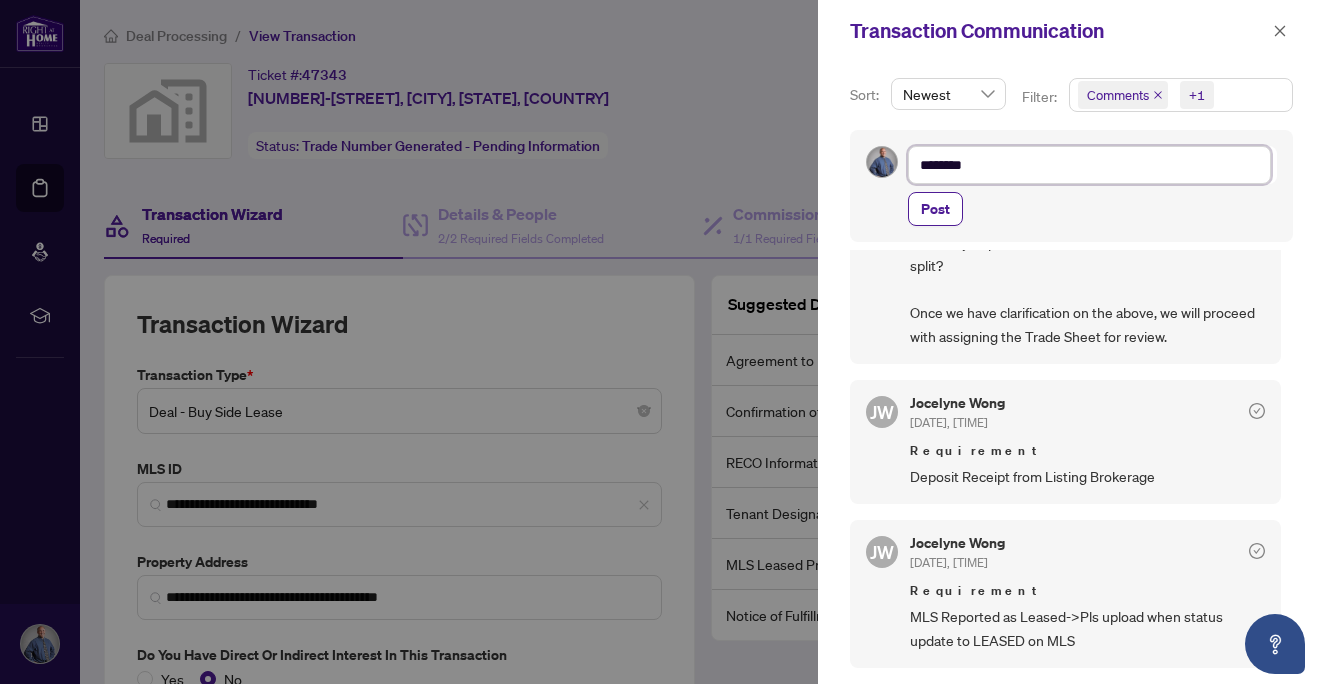 type on "*********" 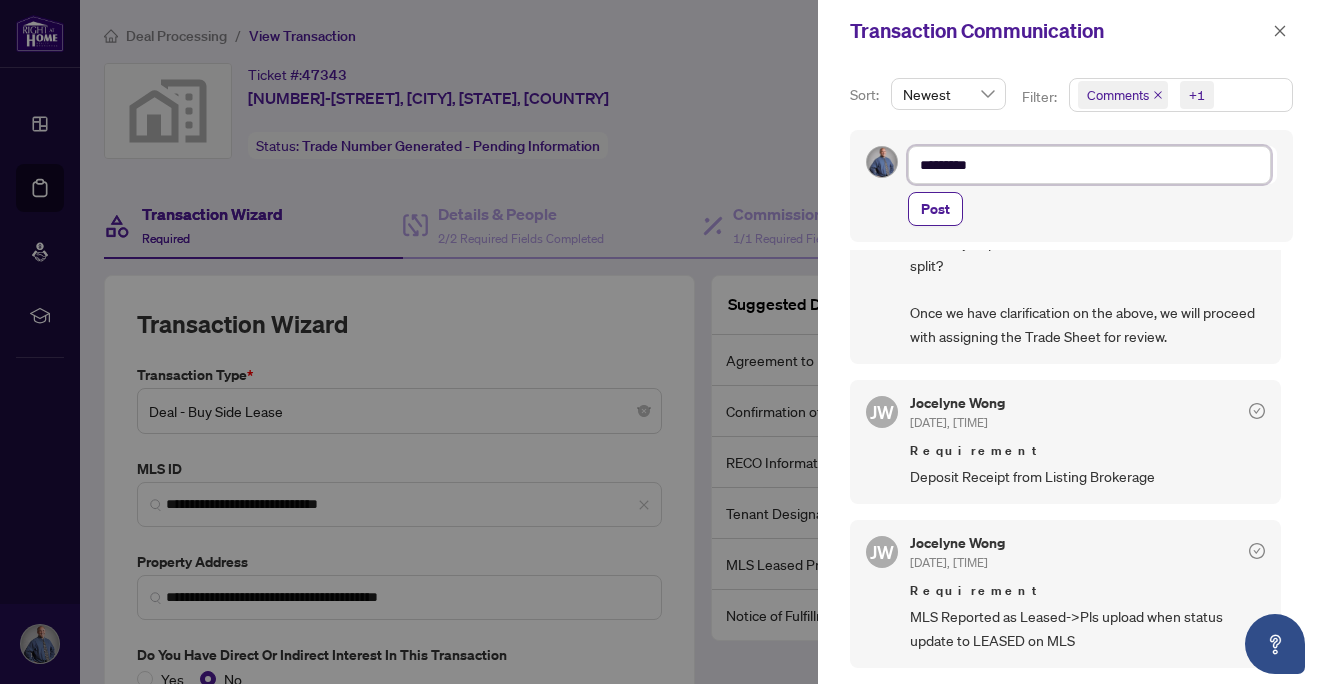 type on "**********" 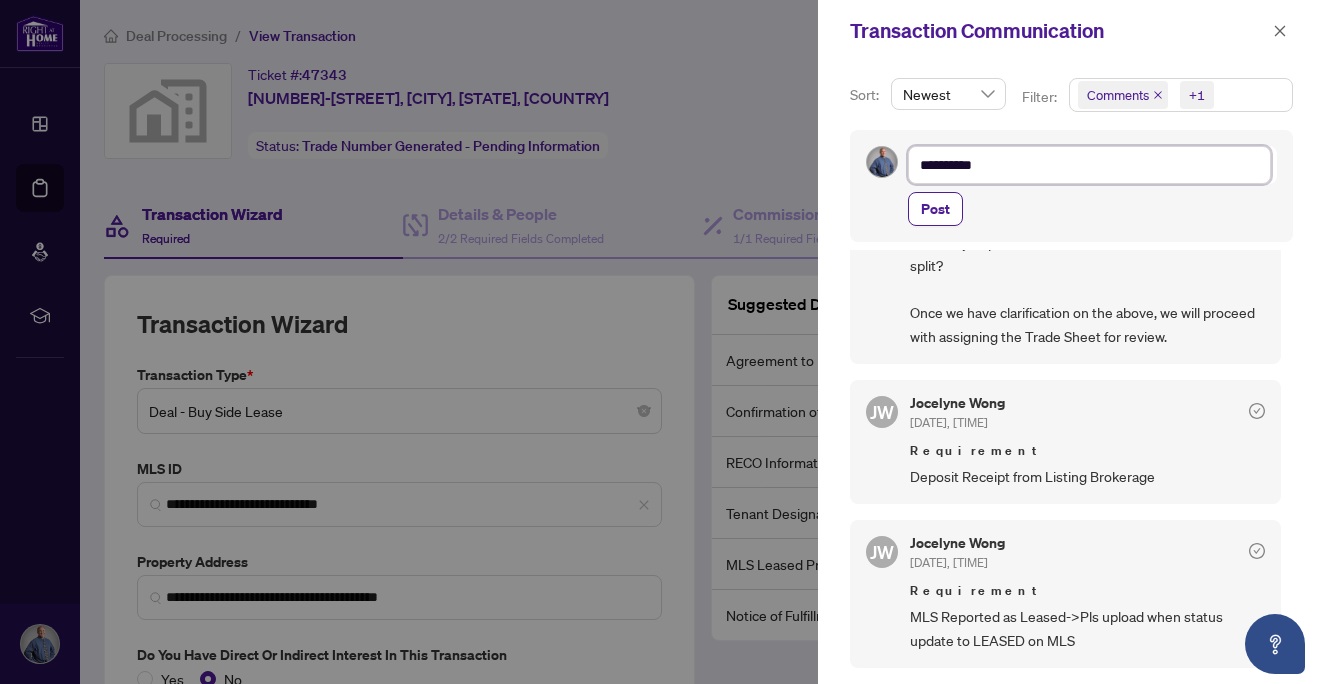 type on "**********" 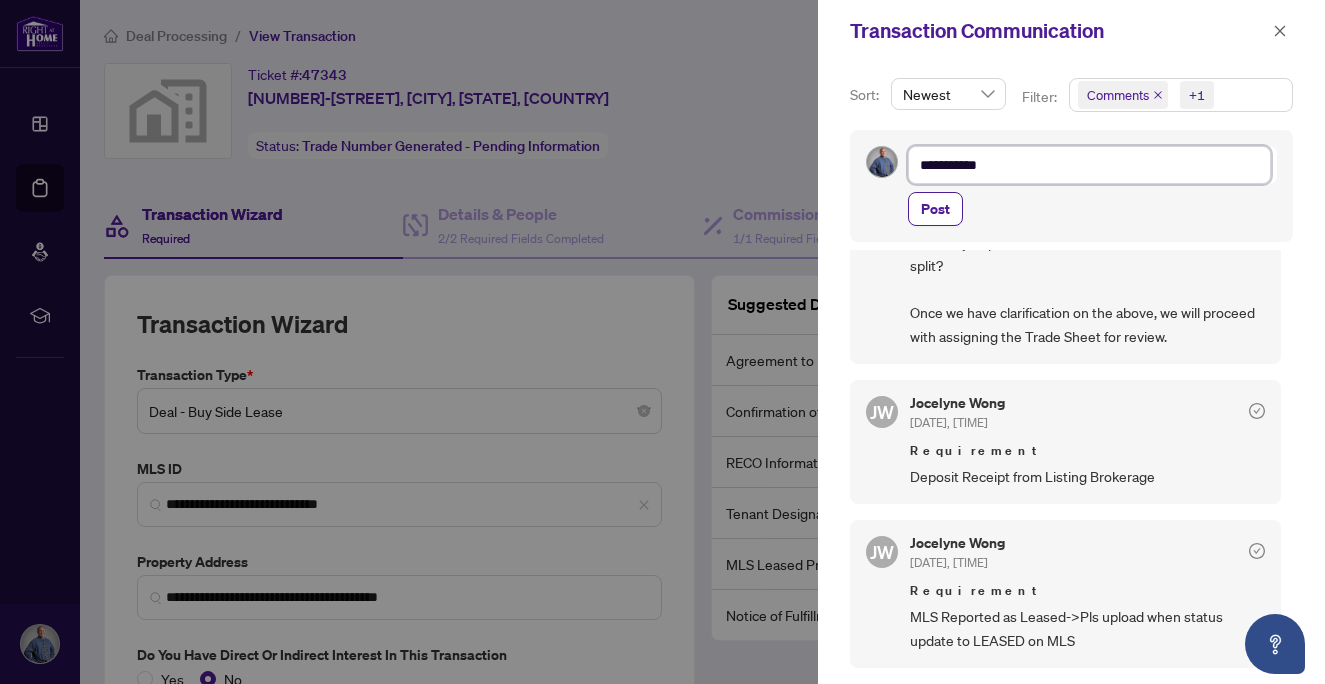 type on "**********" 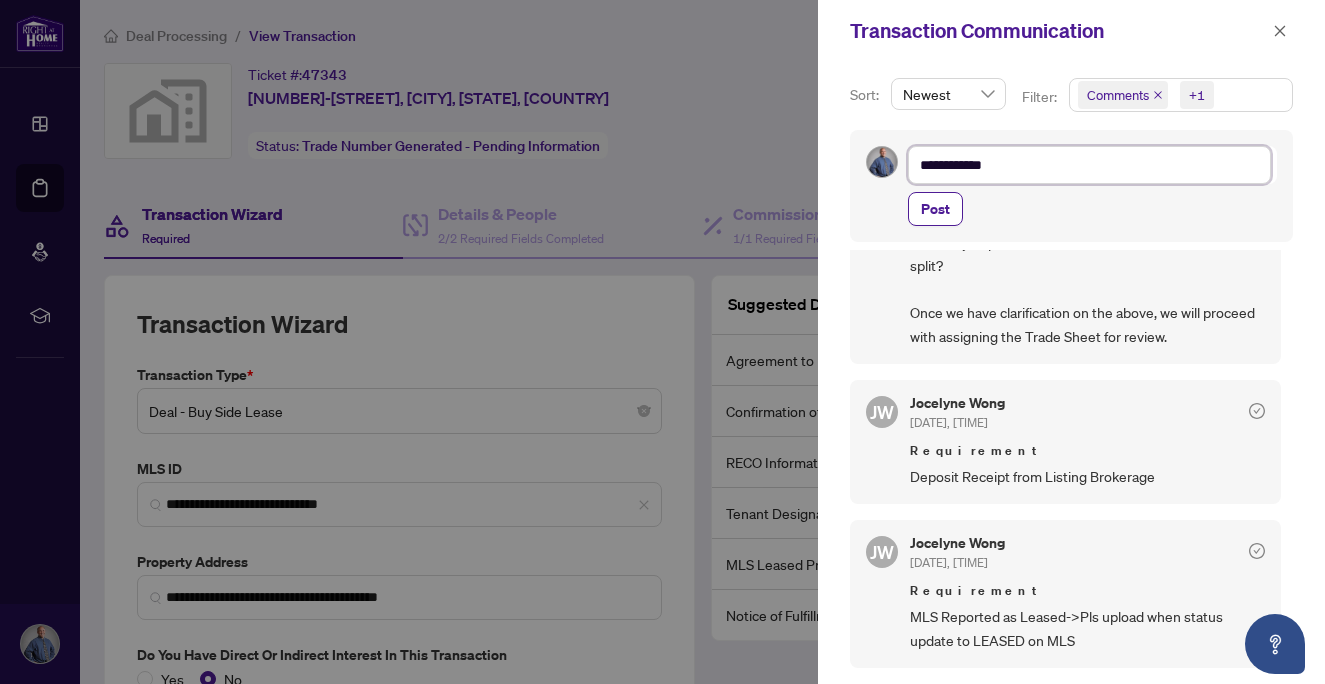 type on "**********" 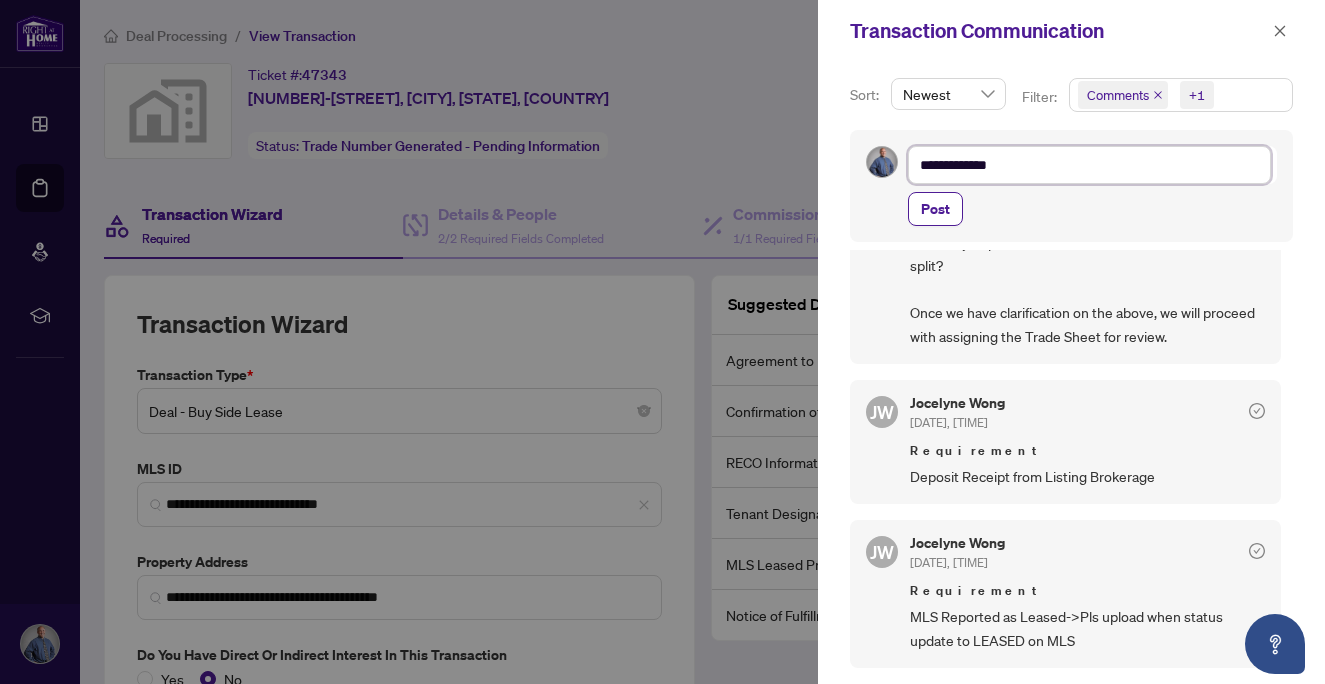 type on "**********" 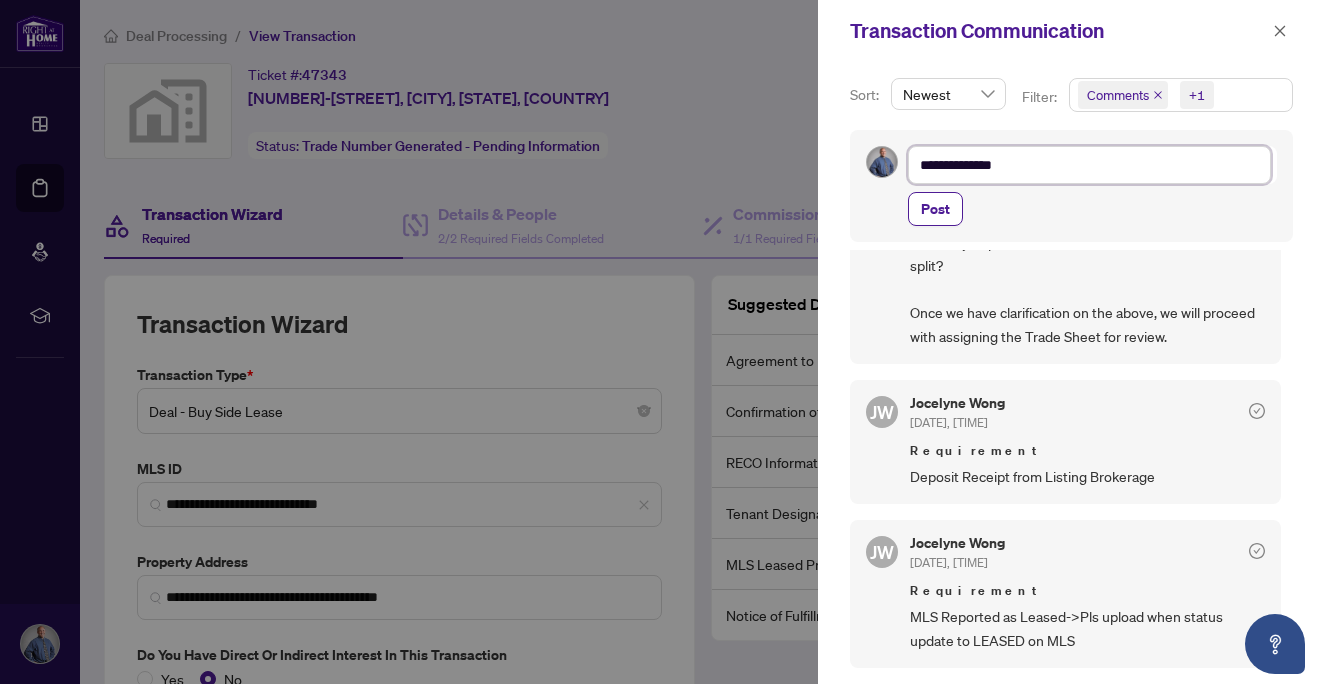 type on "**********" 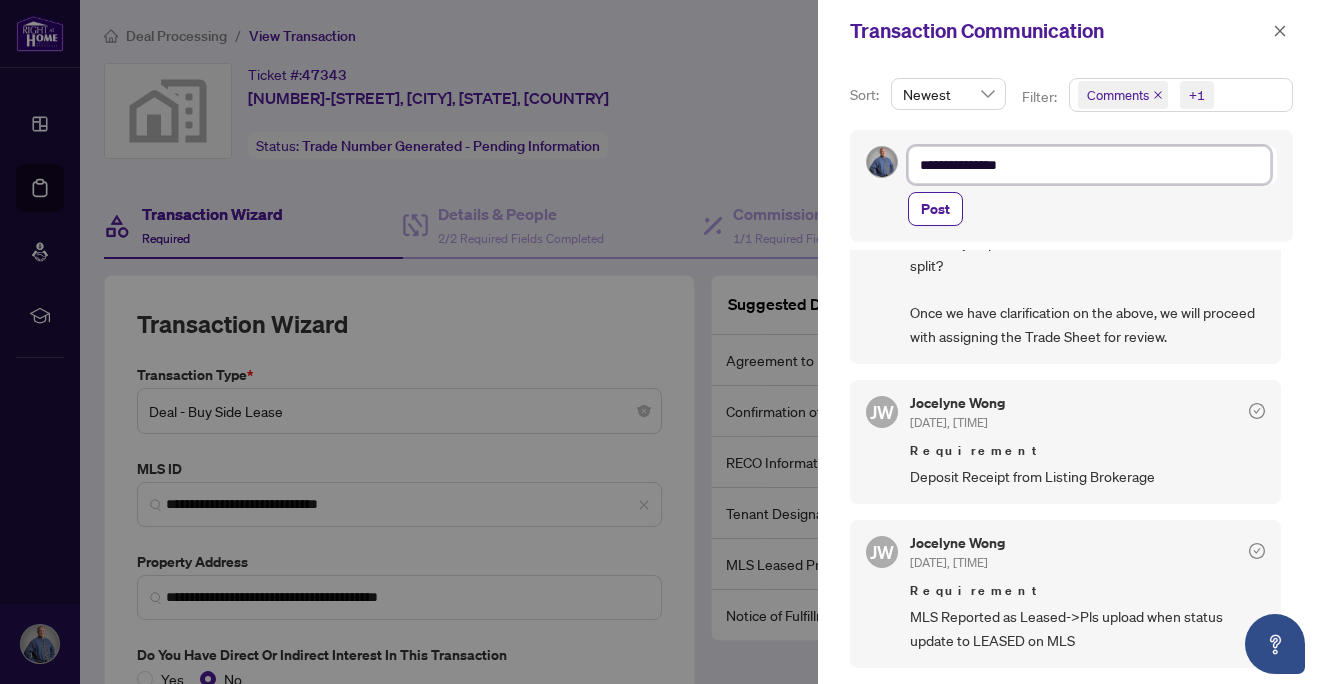 type on "**********" 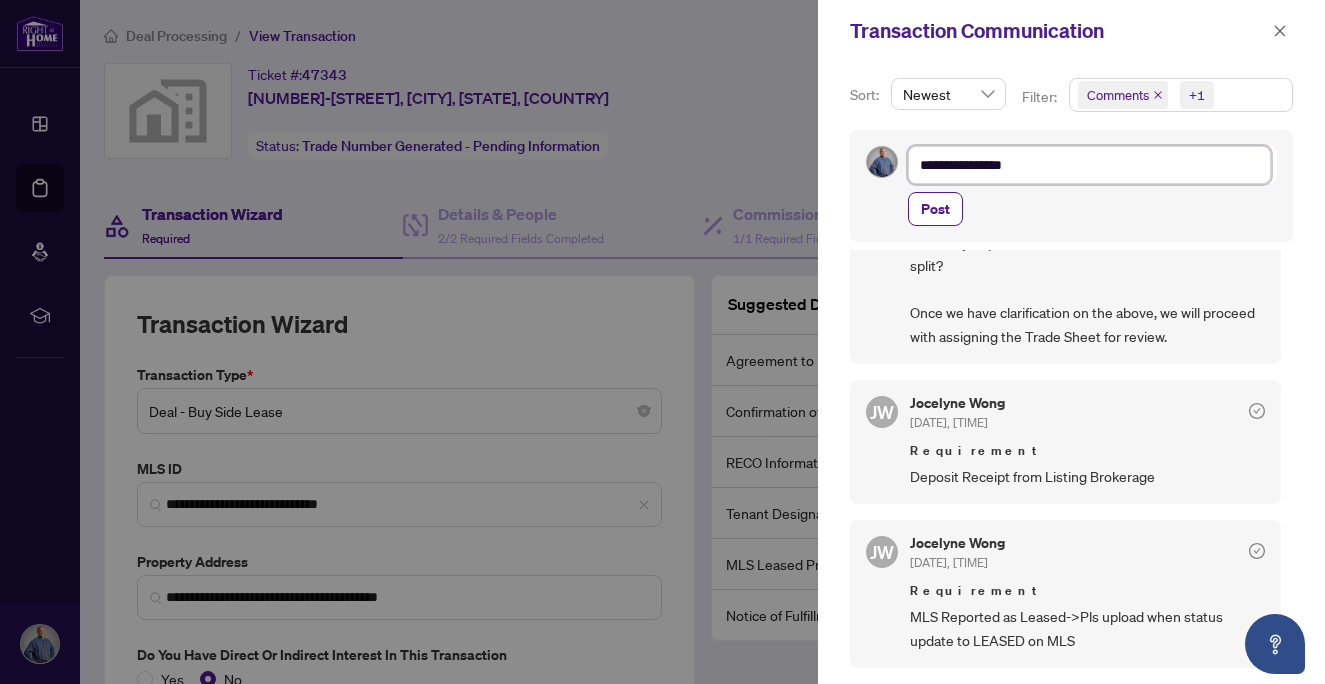 type on "**********" 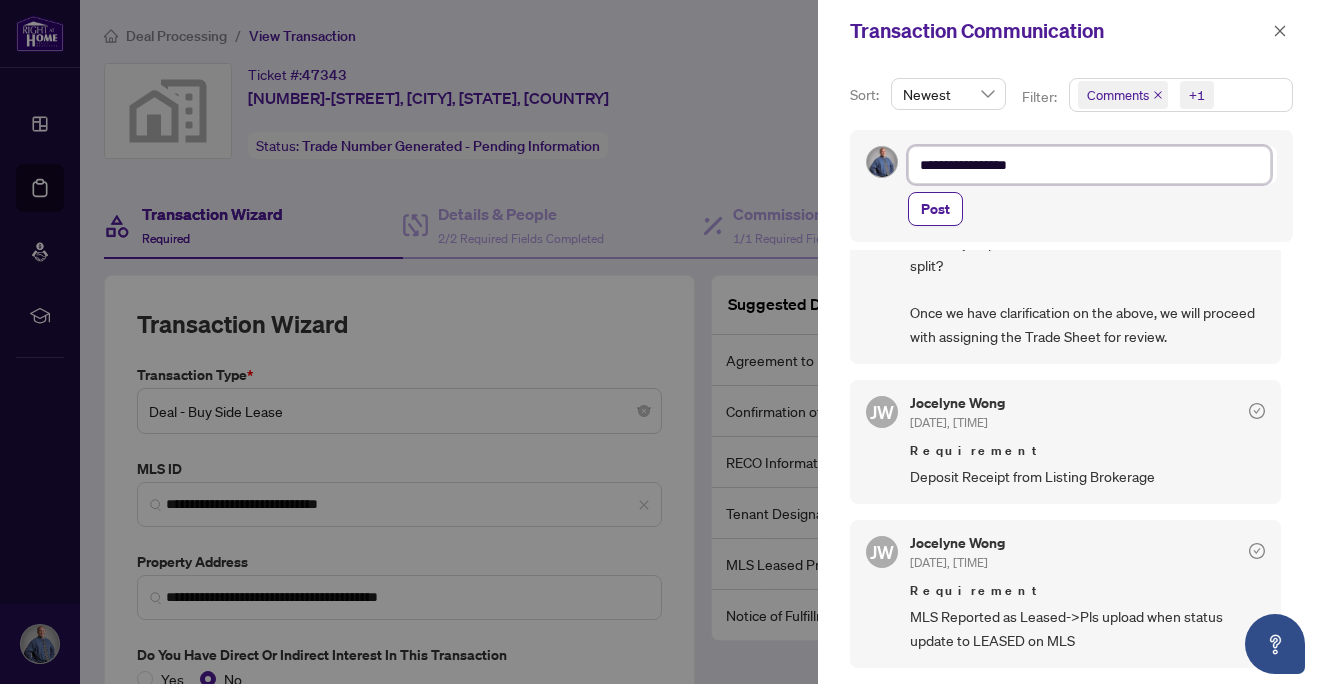 type on "**********" 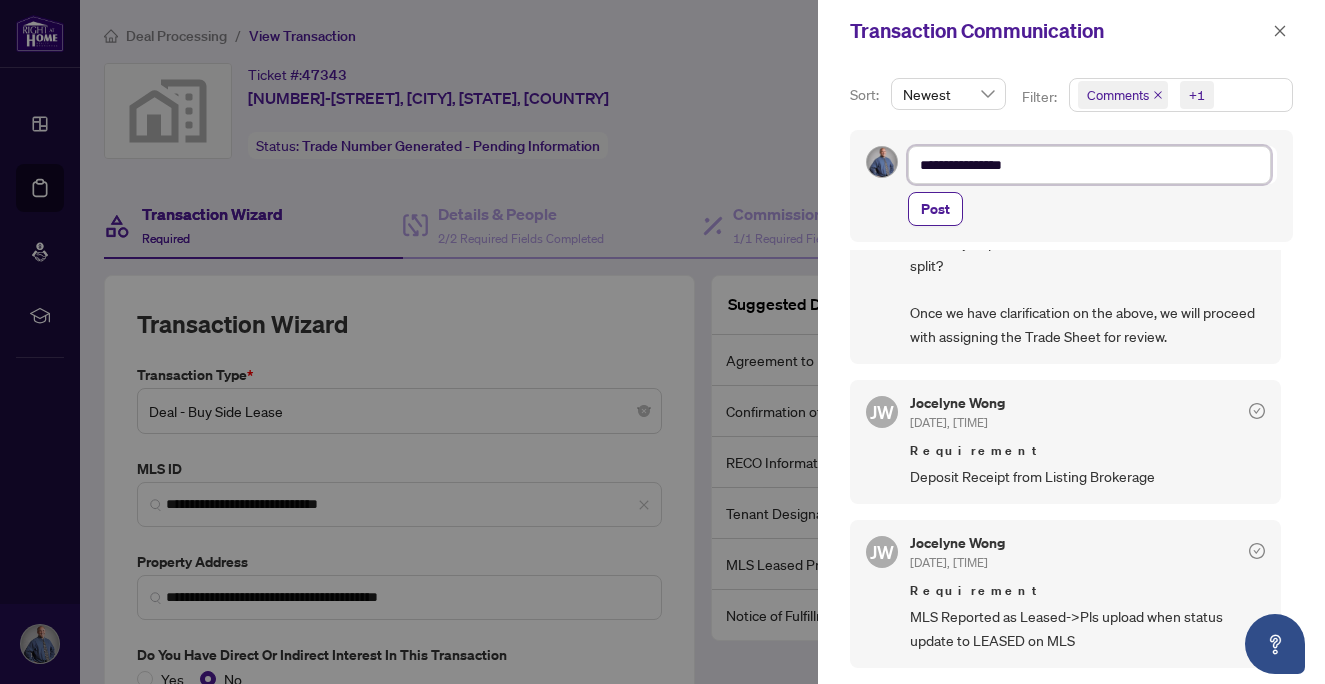 type on "**********" 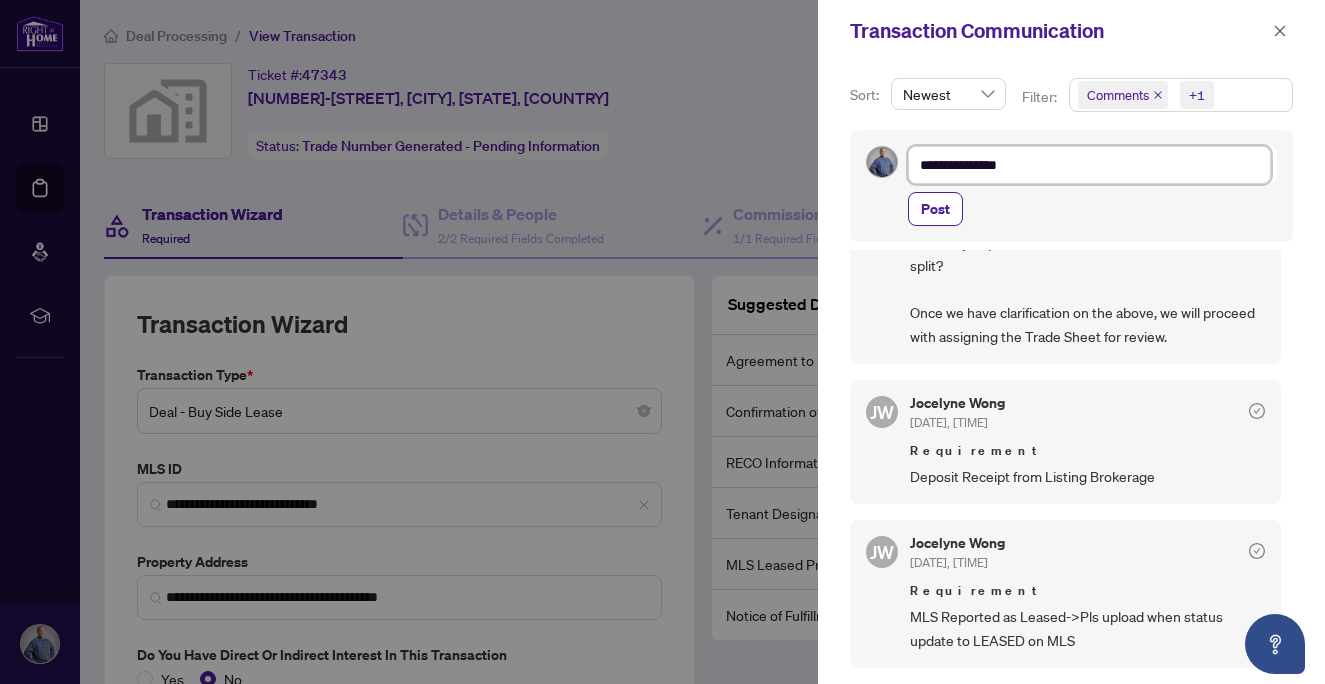 type on "**********" 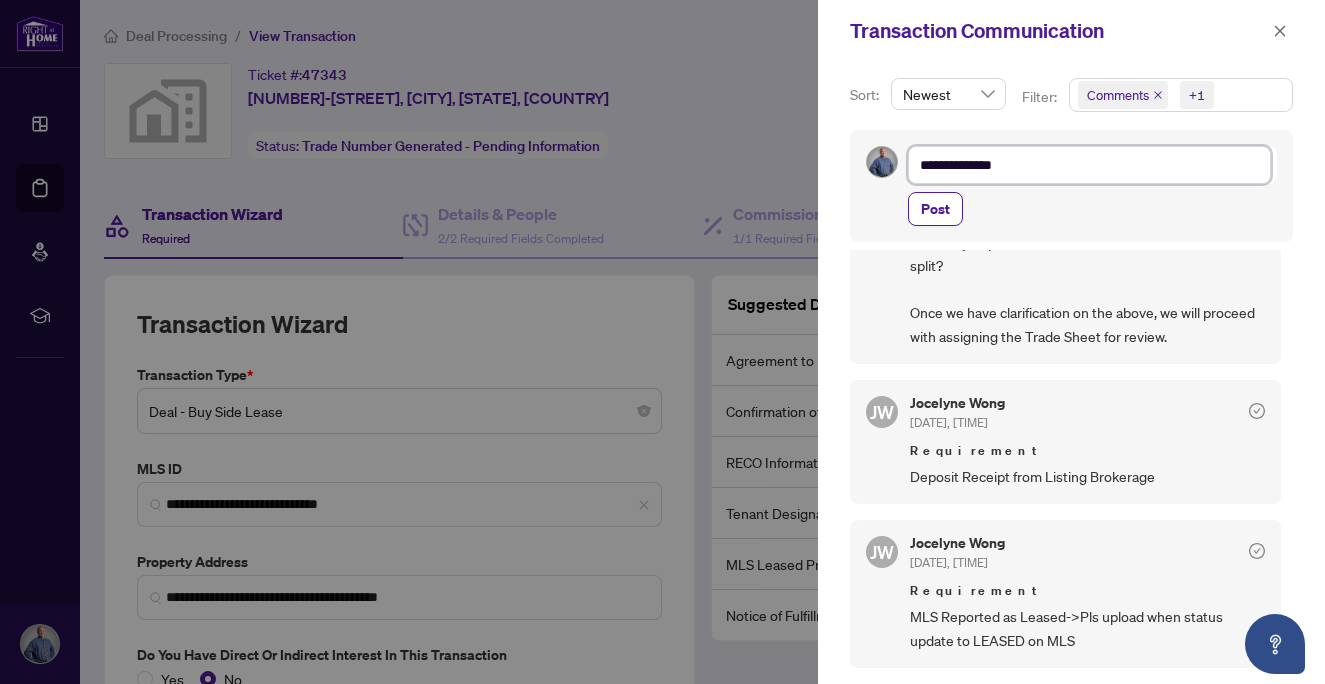 type on "**********" 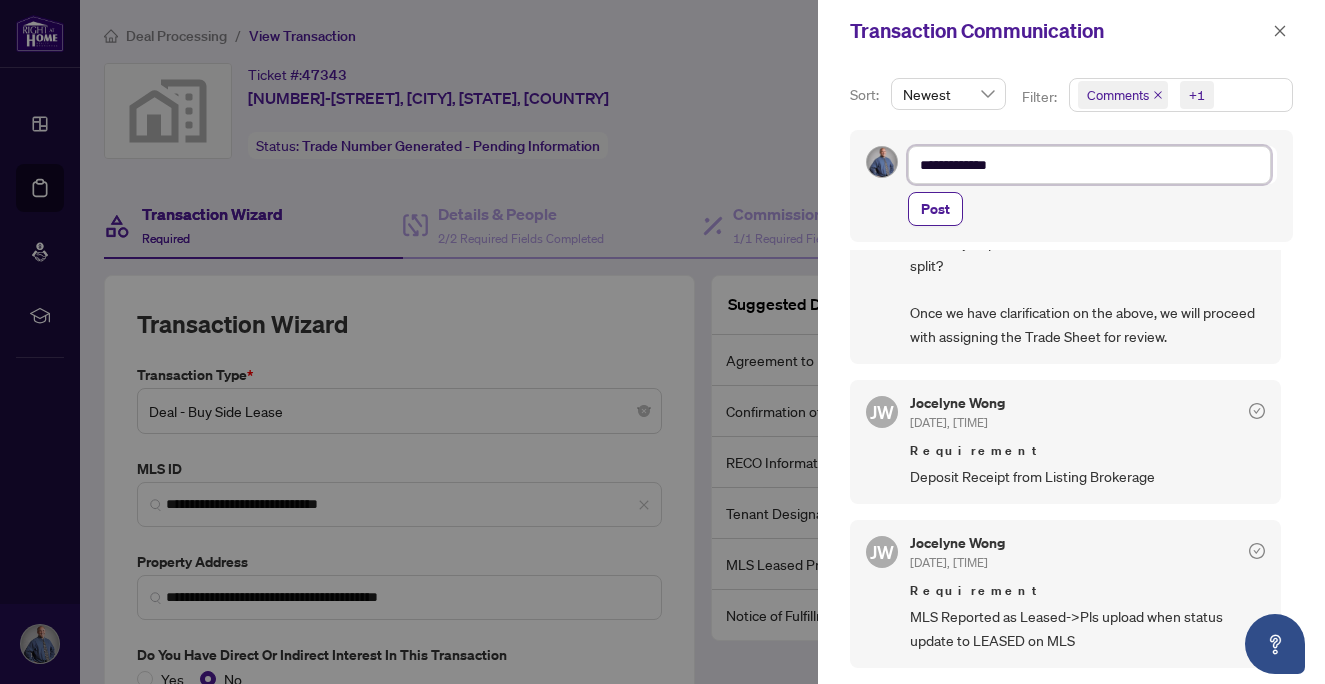 type on "**********" 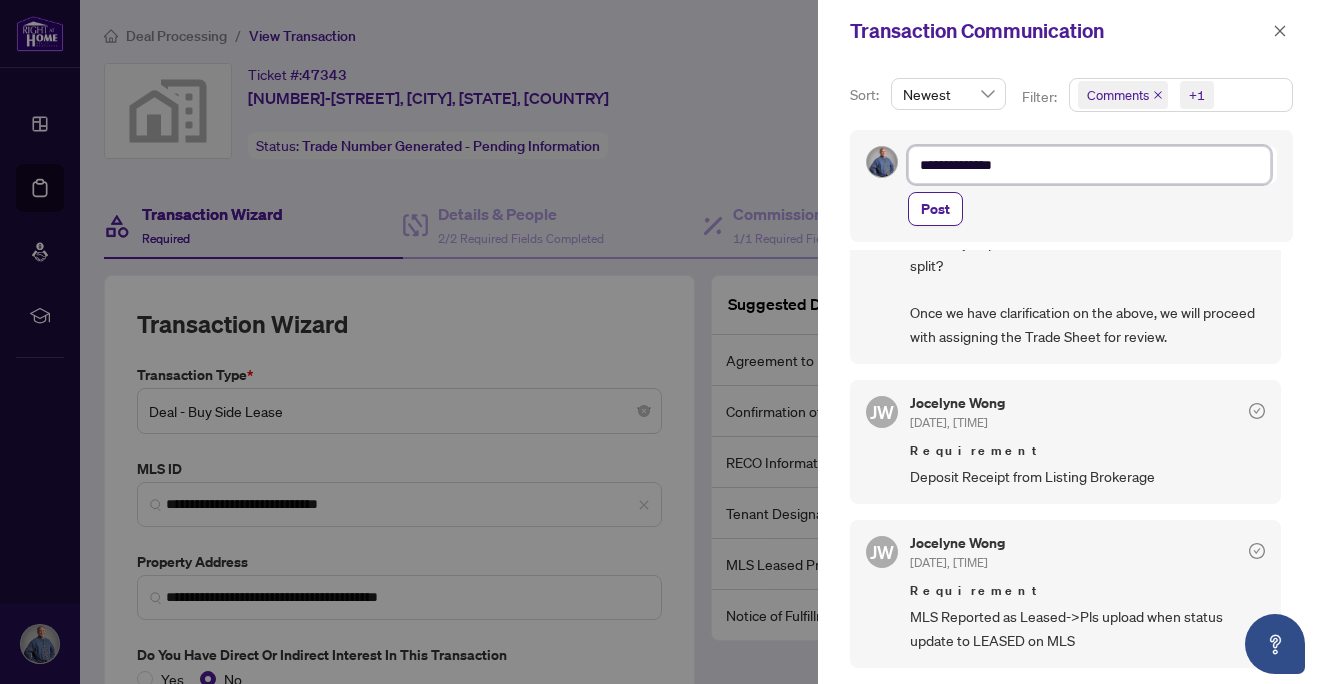 type on "**********" 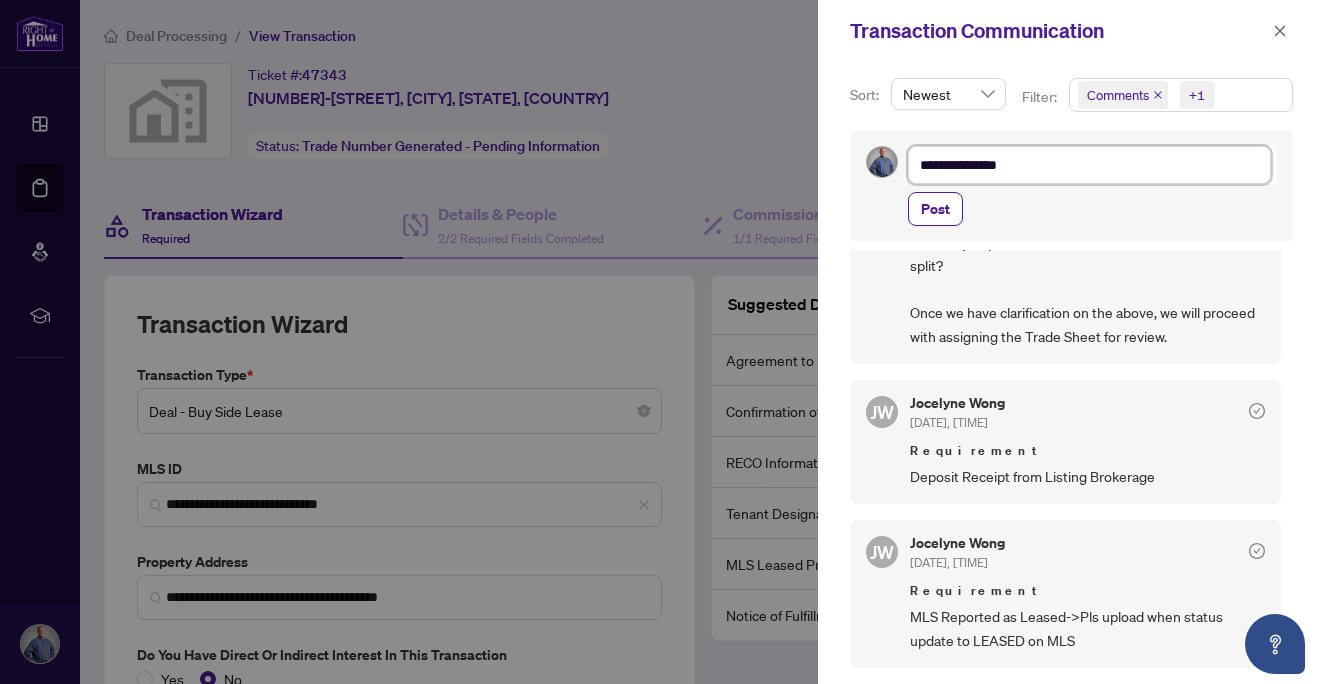 type on "**********" 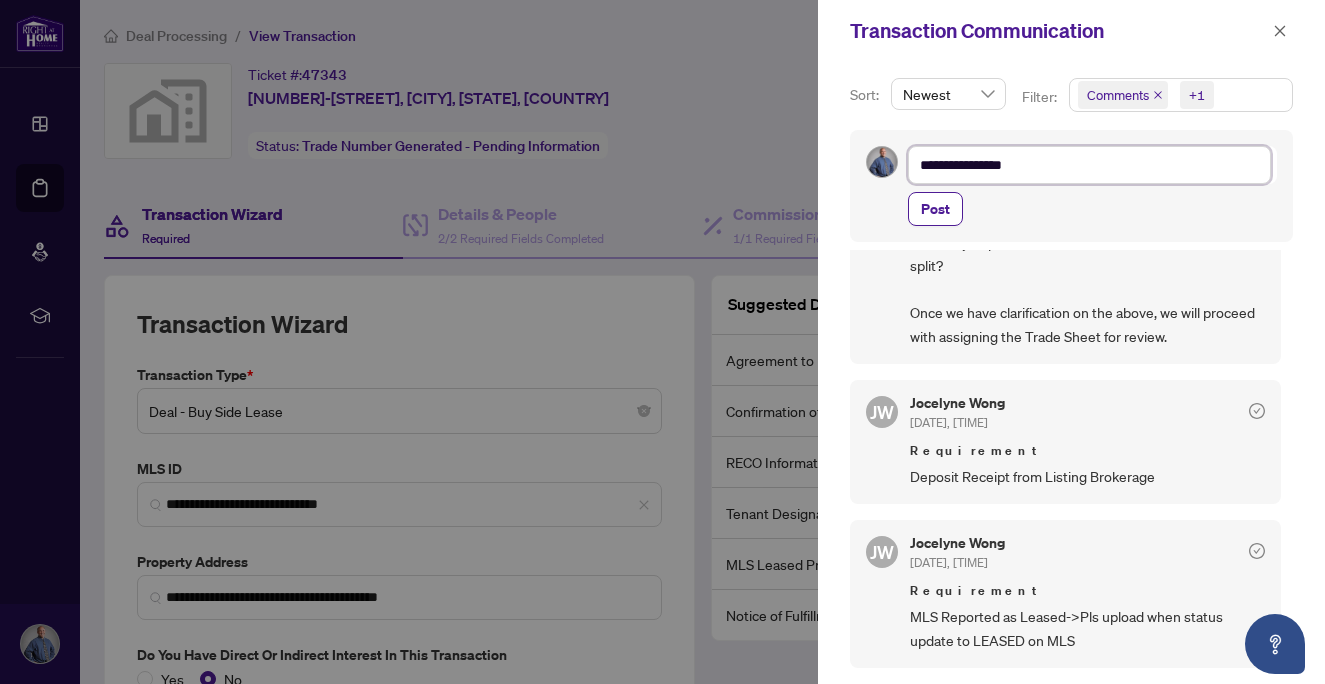 type on "**********" 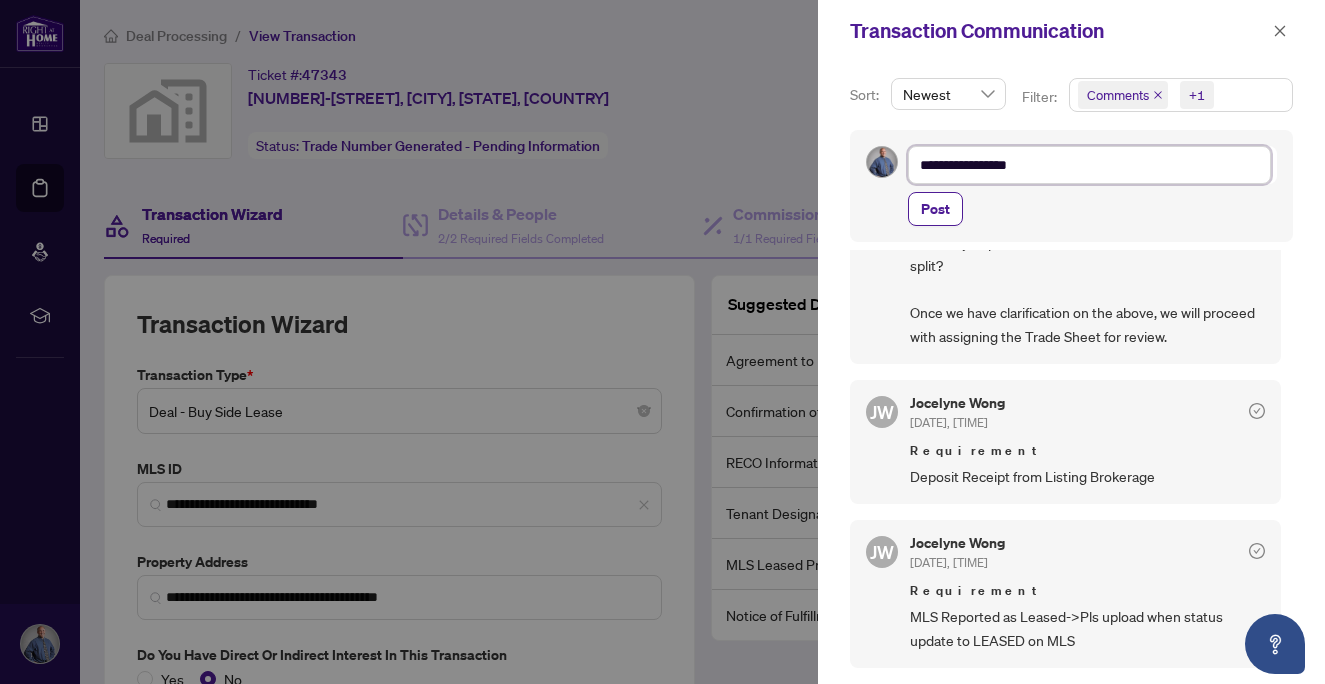 type on "**********" 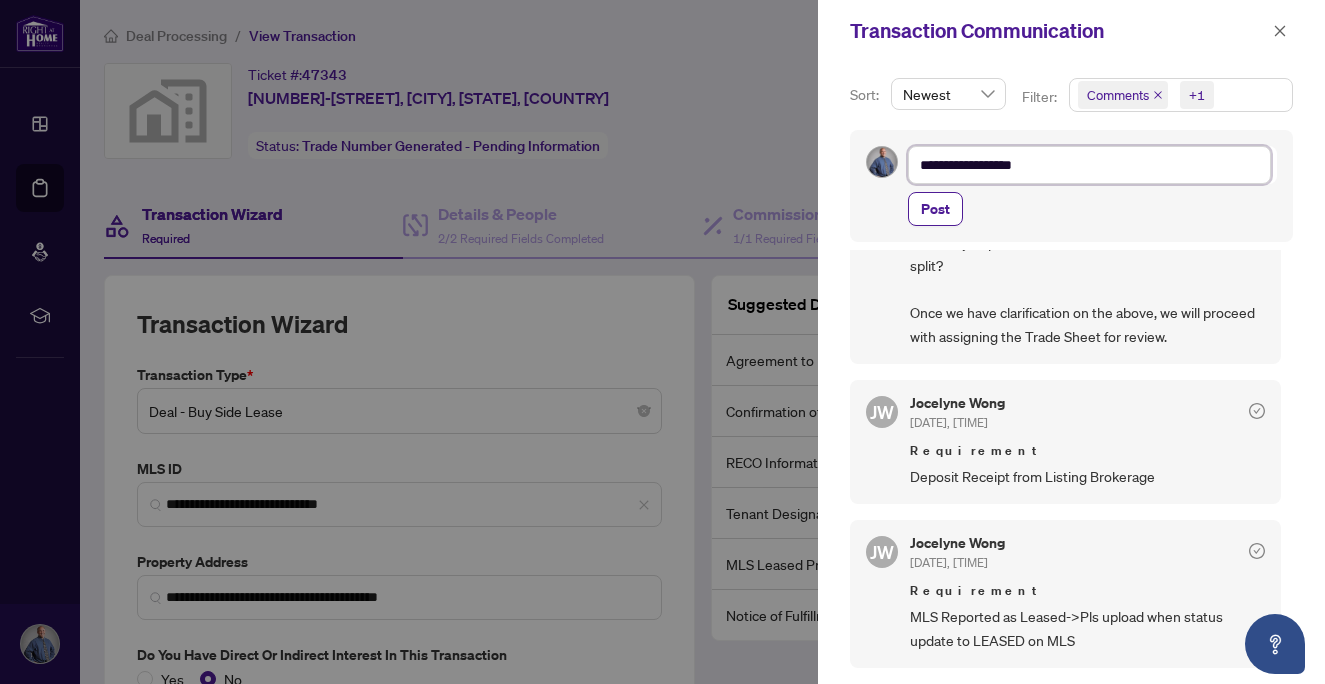 type on "**********" 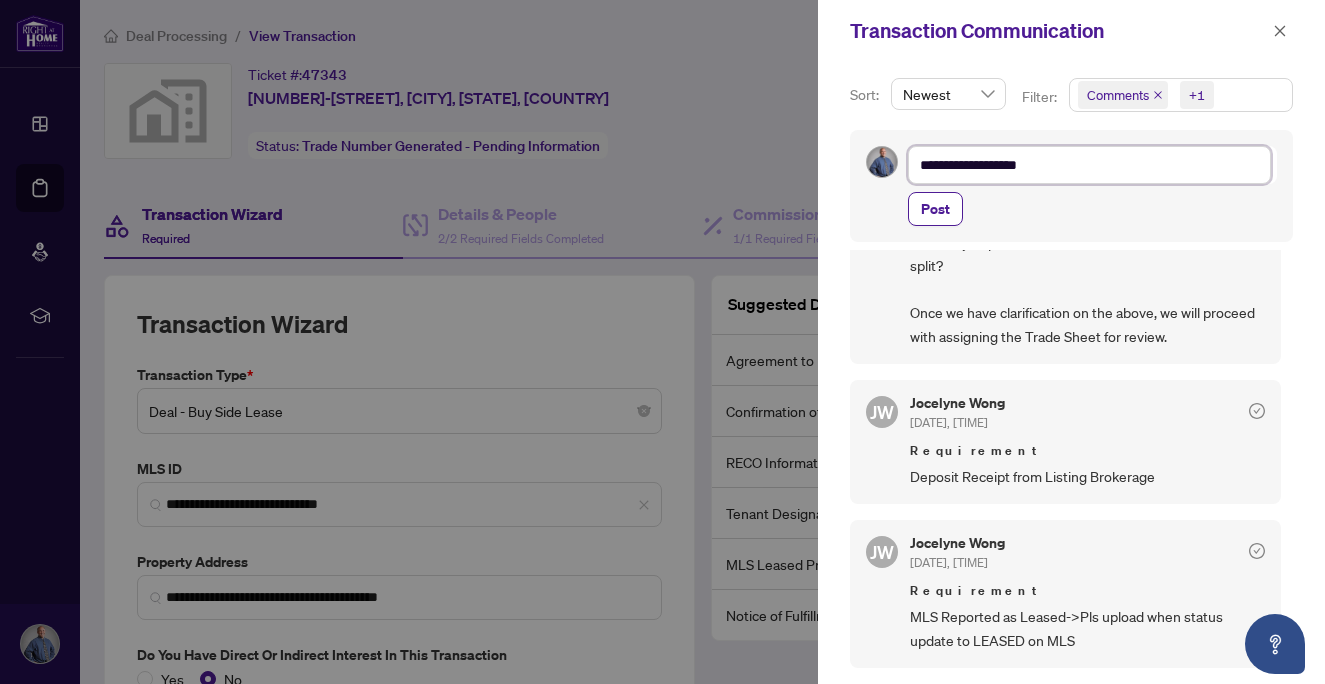 type on "**********" 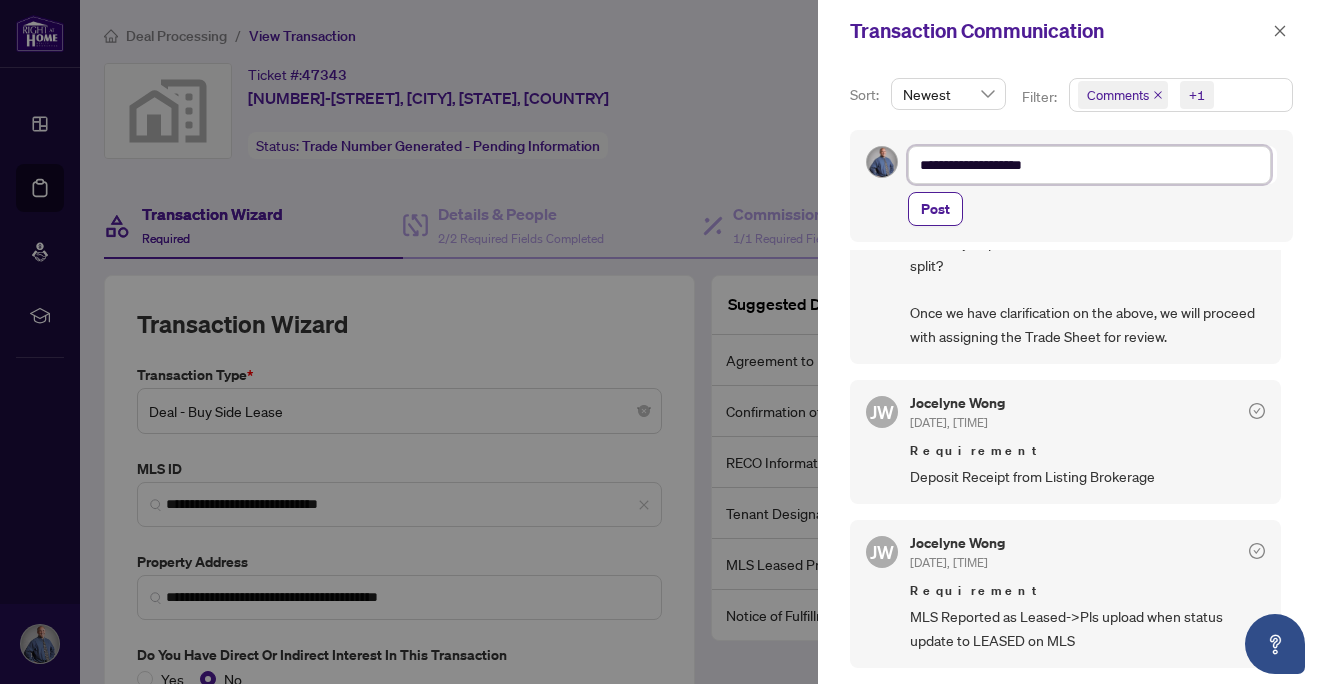 type on "**********" 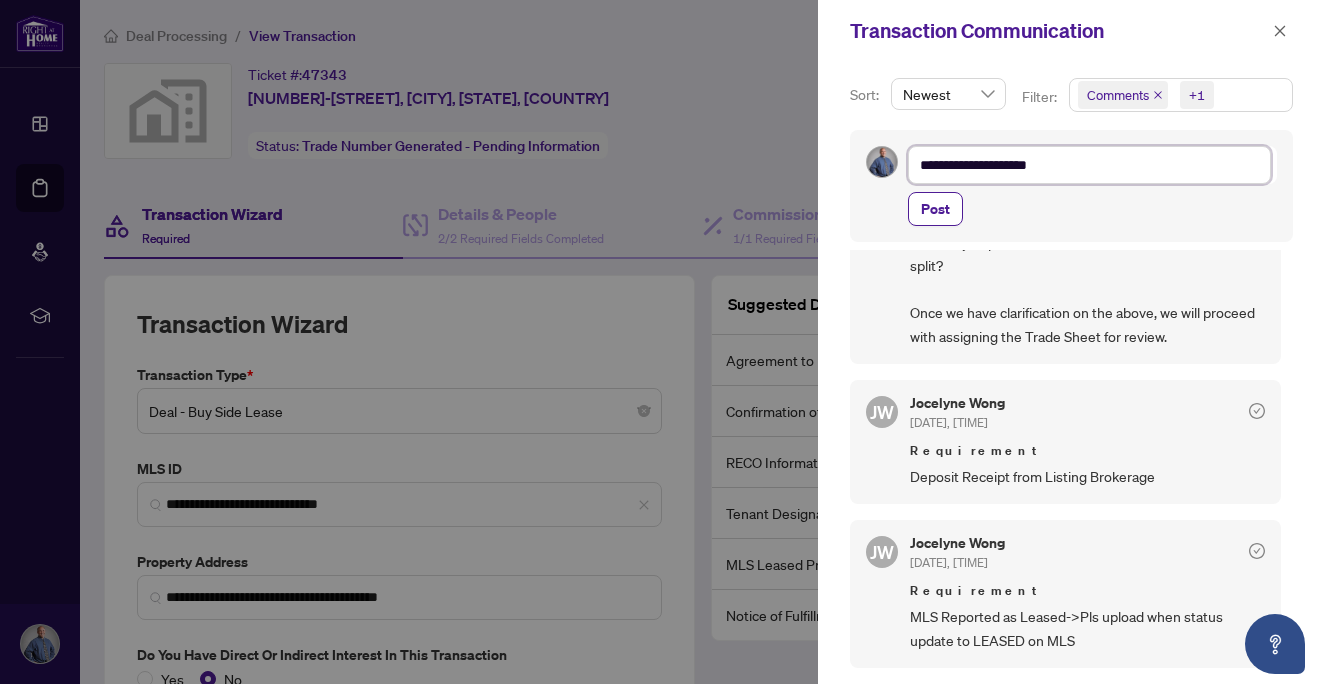 type on "**********" 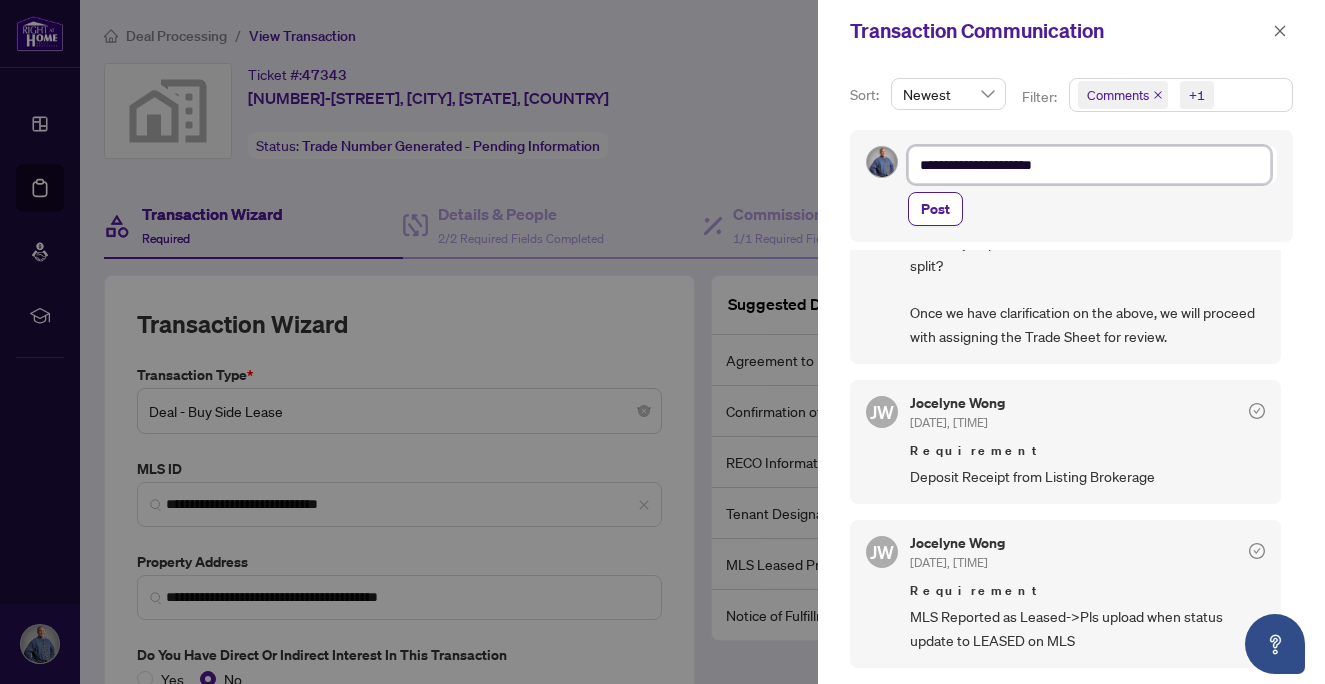 type on "**********" 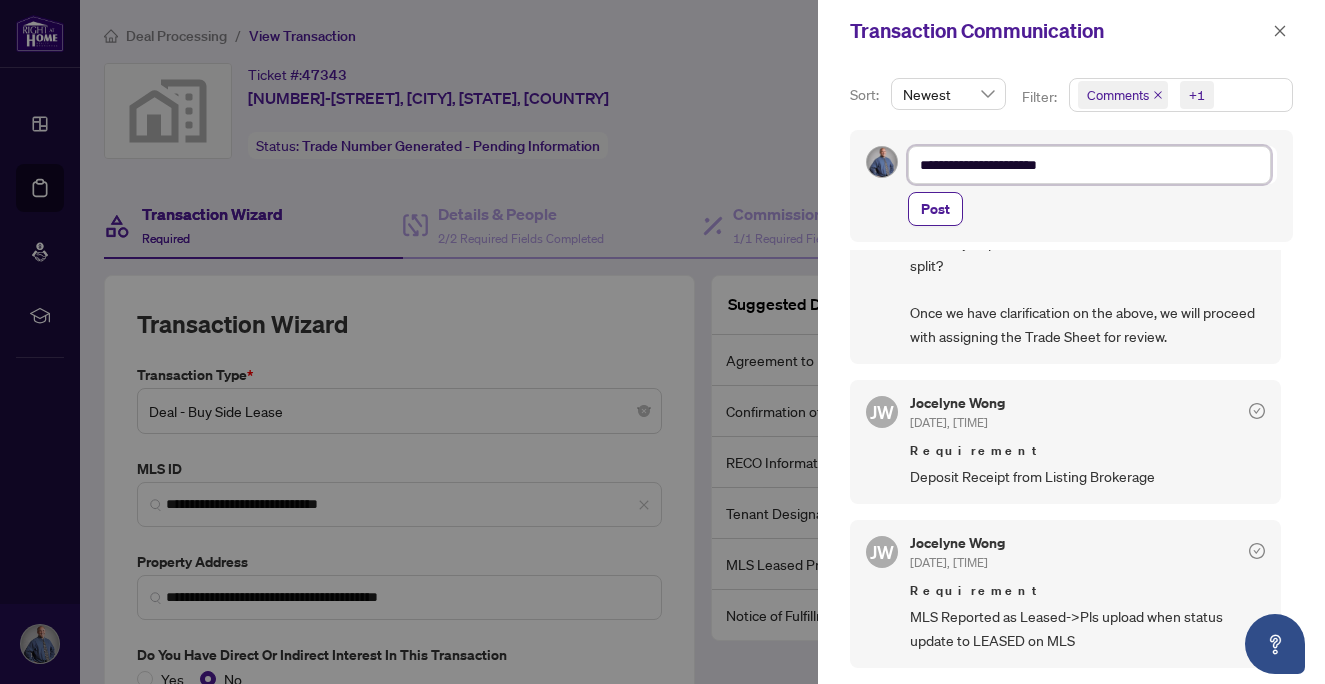 type on "**********" 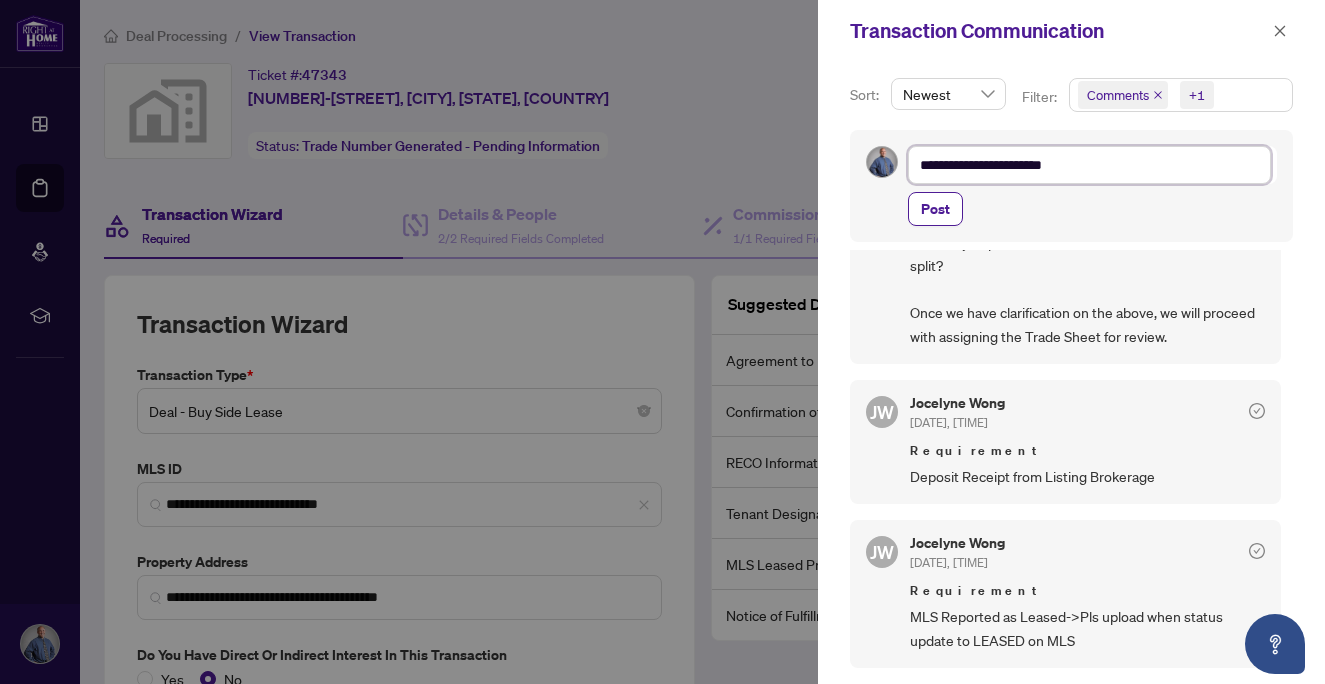 type on "**********" 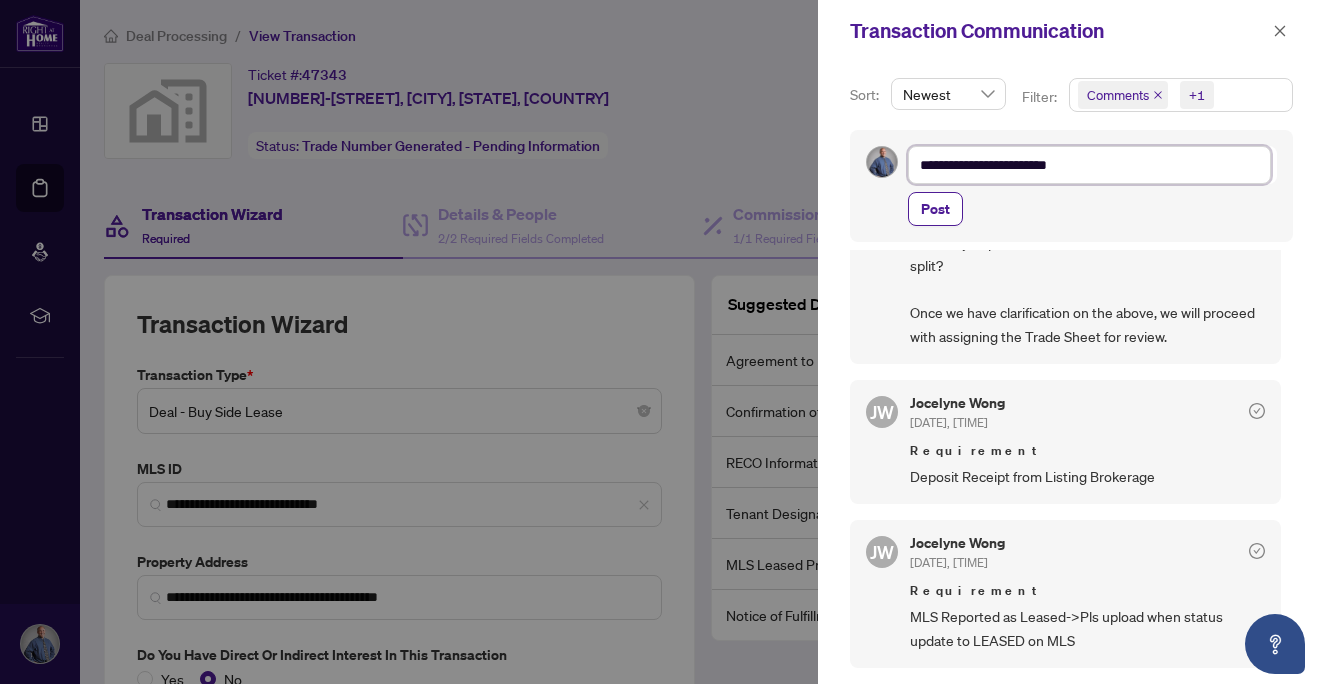 type on "**********" 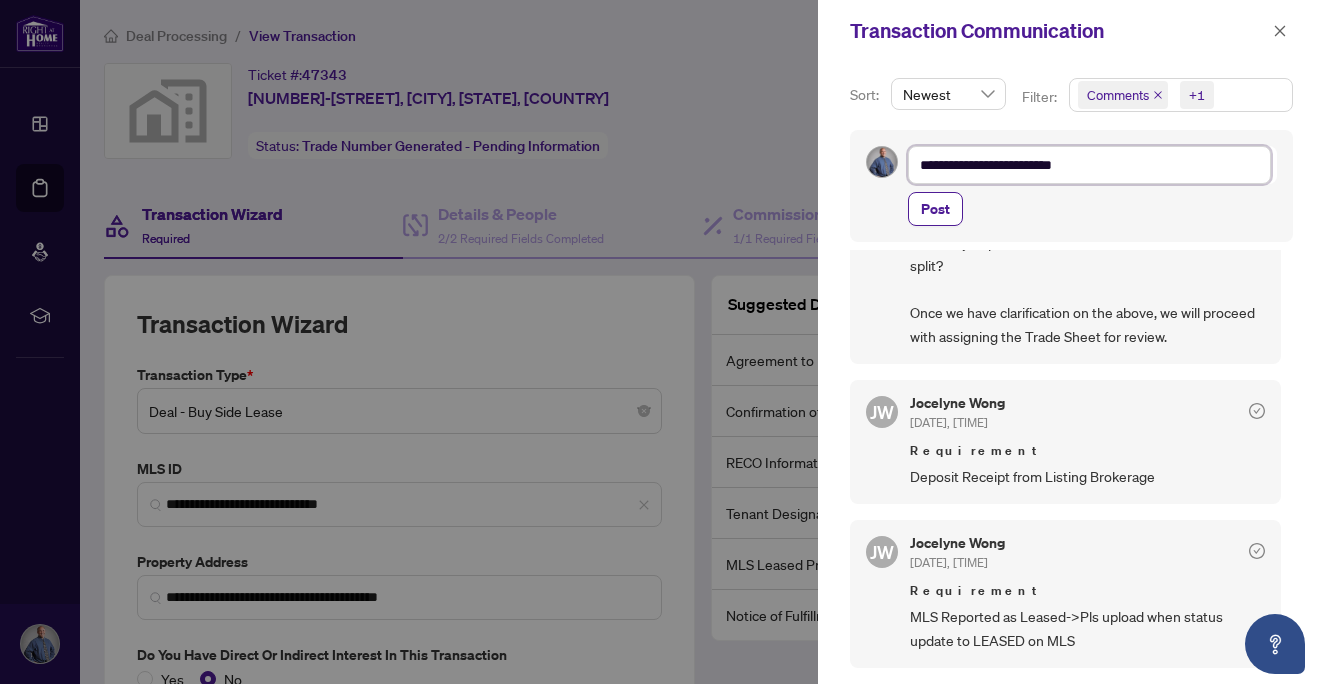 type on "**********" 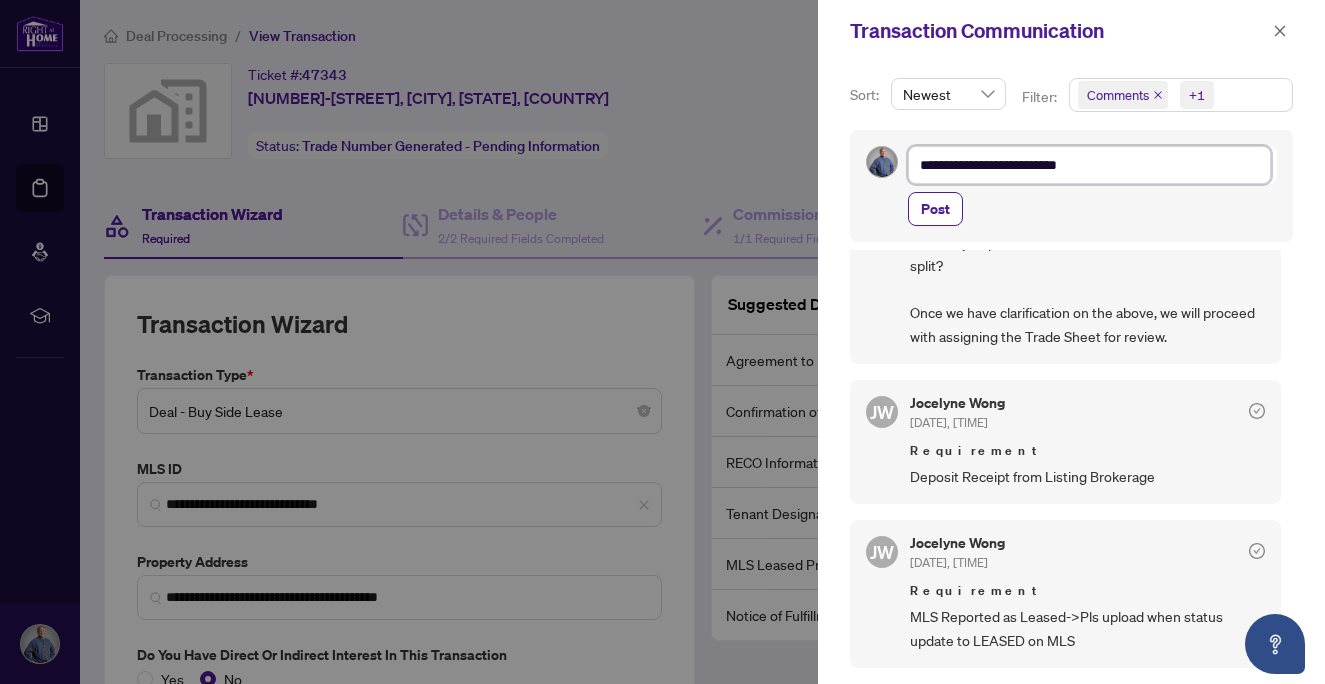 type on "**********" 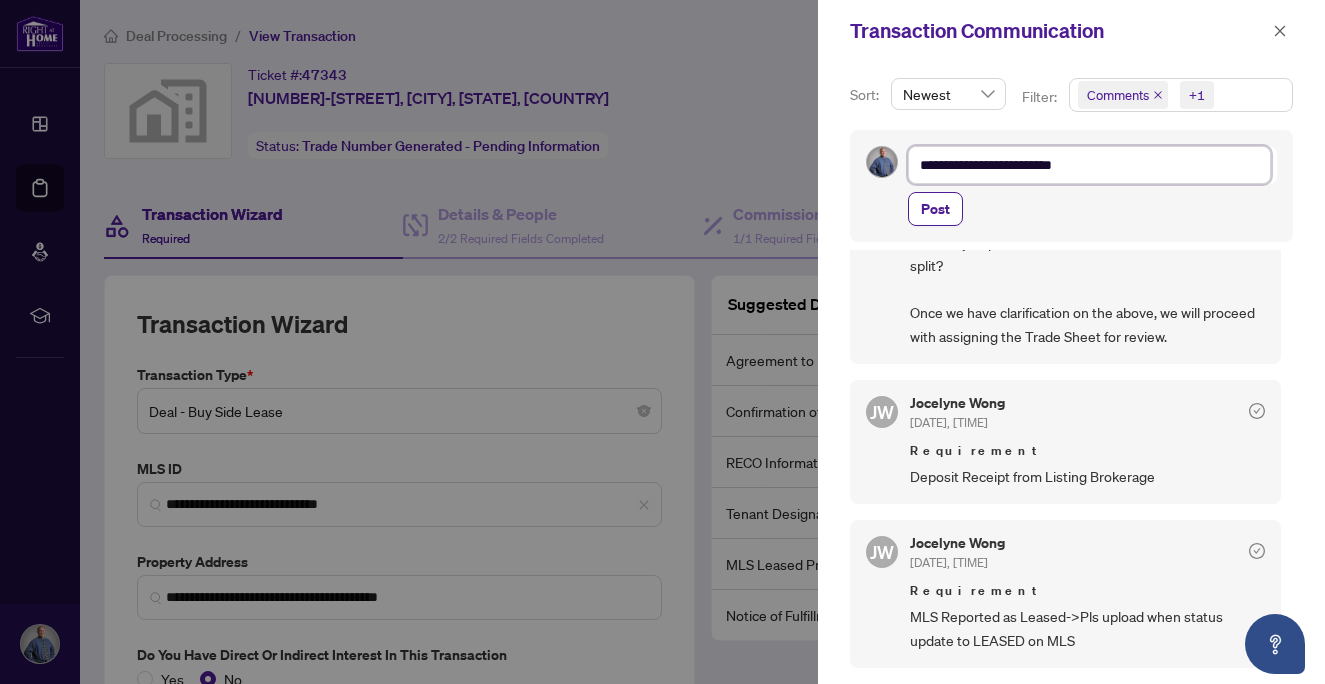 type on "**********" 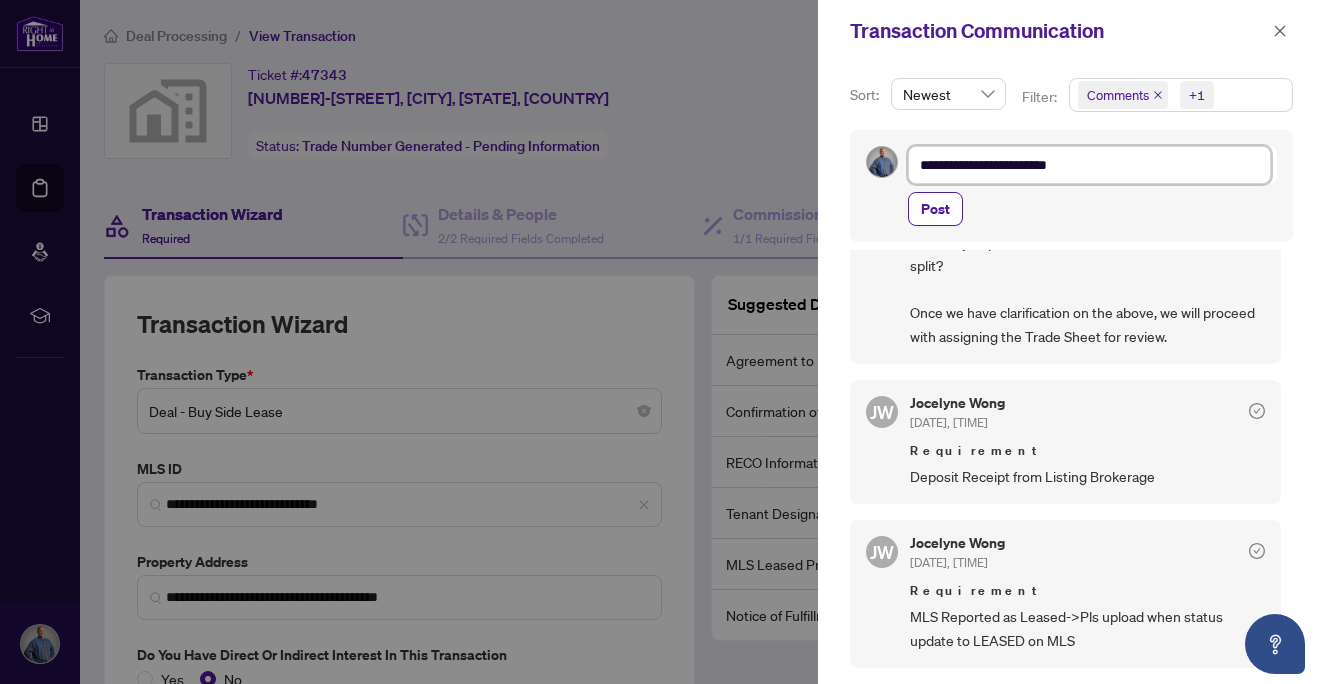 type on "**********" 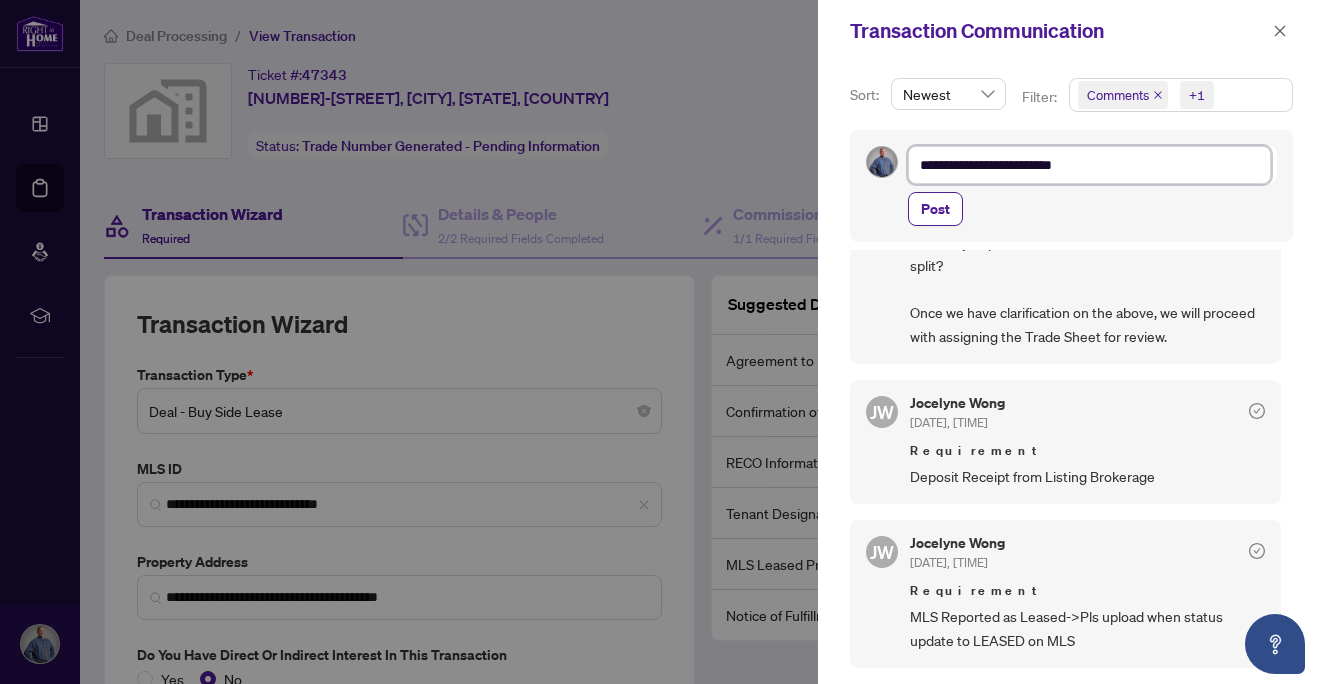 type on "**********" 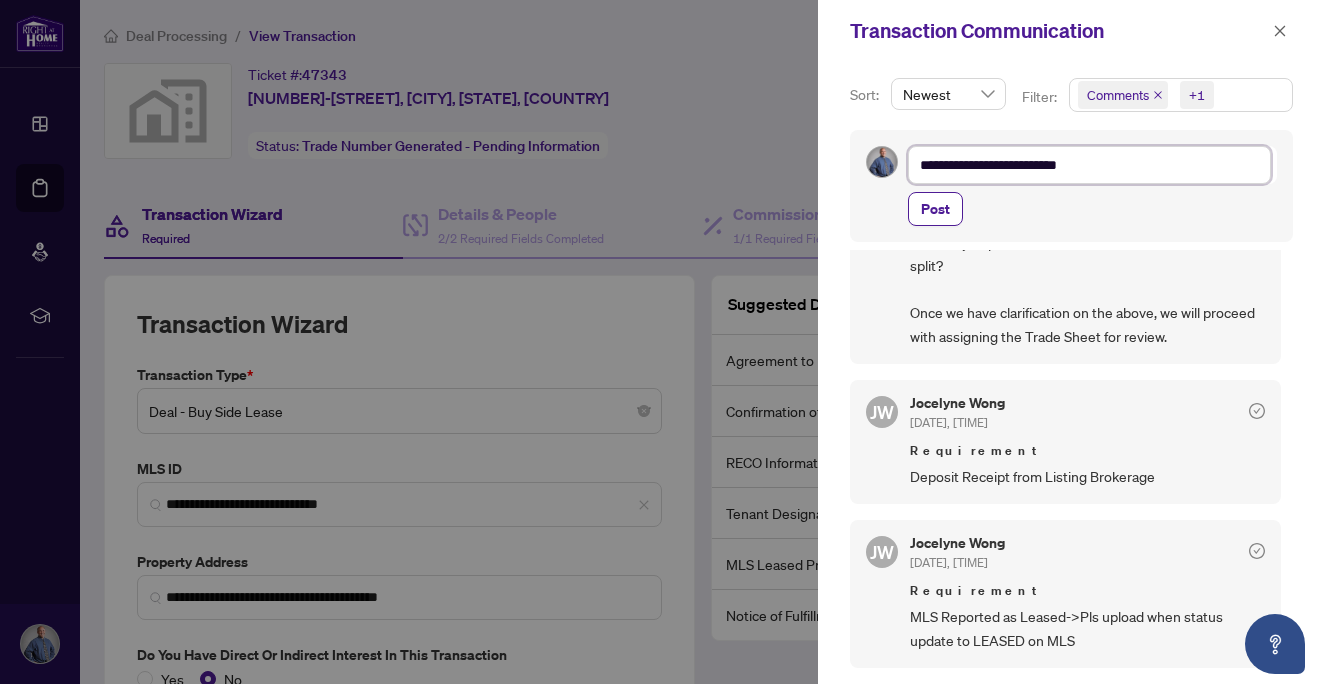 type on "**********" 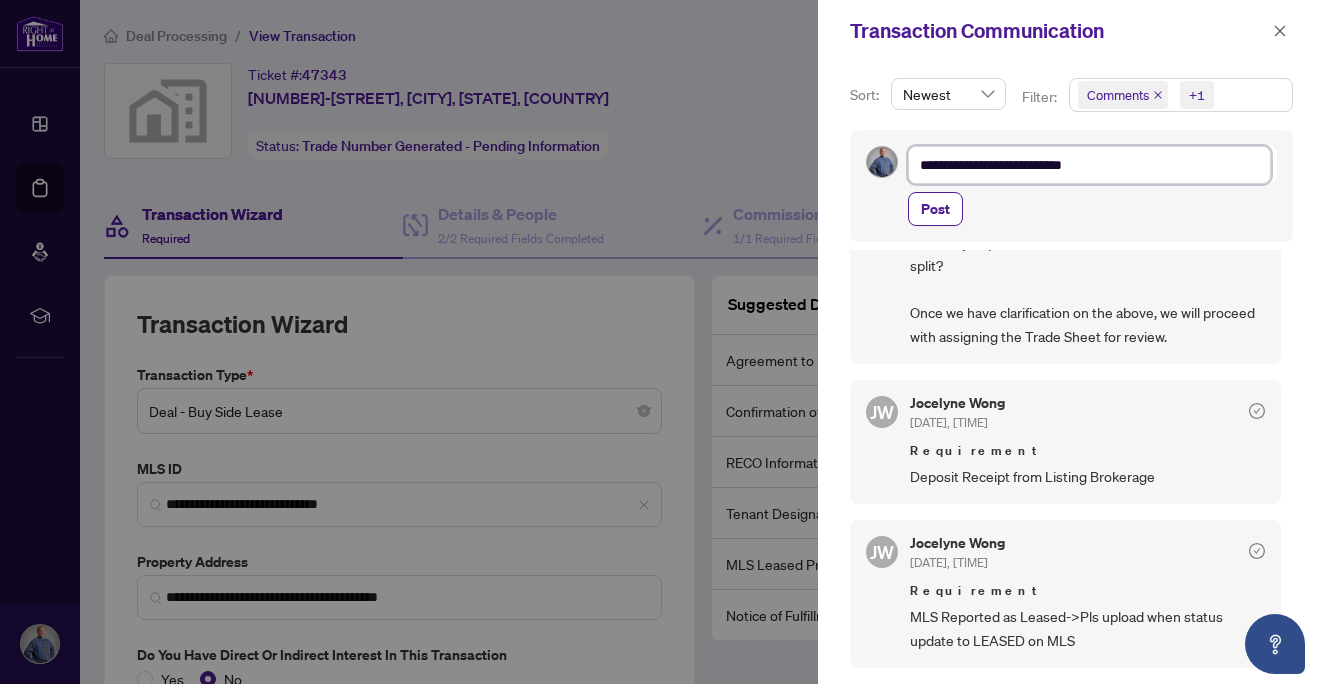 type on "**********" 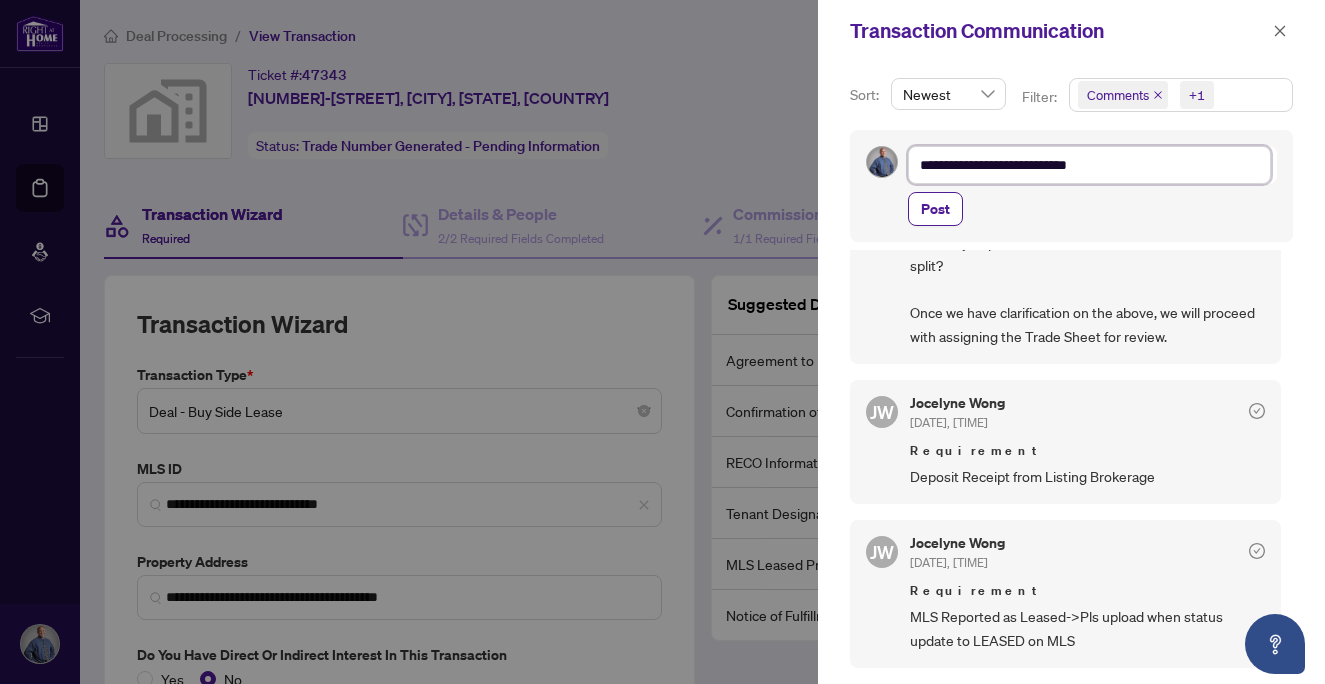 type on "**********" 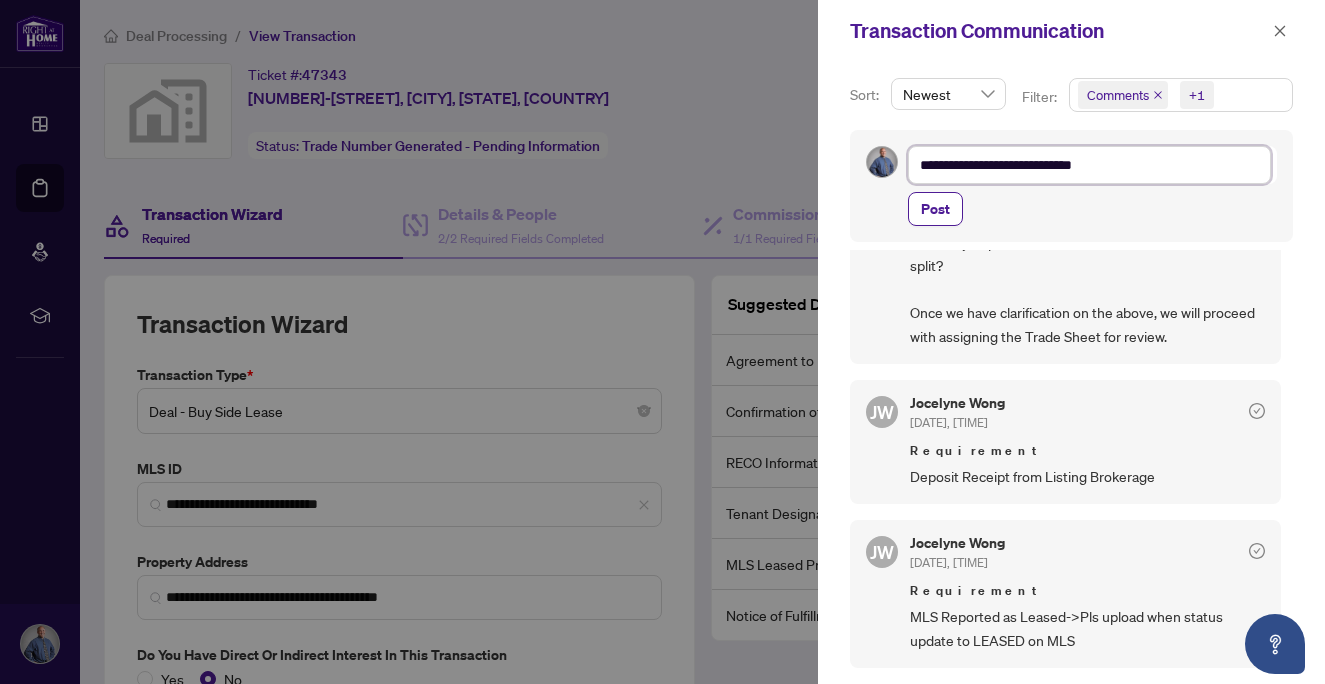 type on "**********" 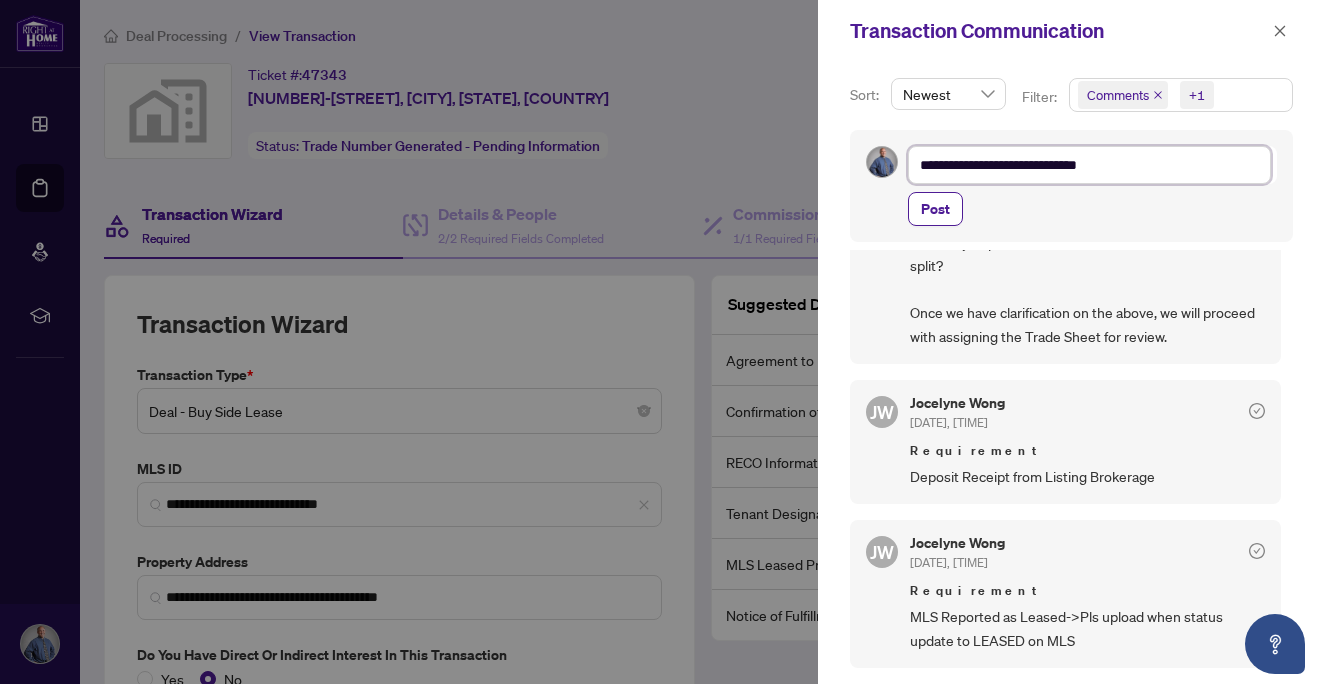 type on "**********" 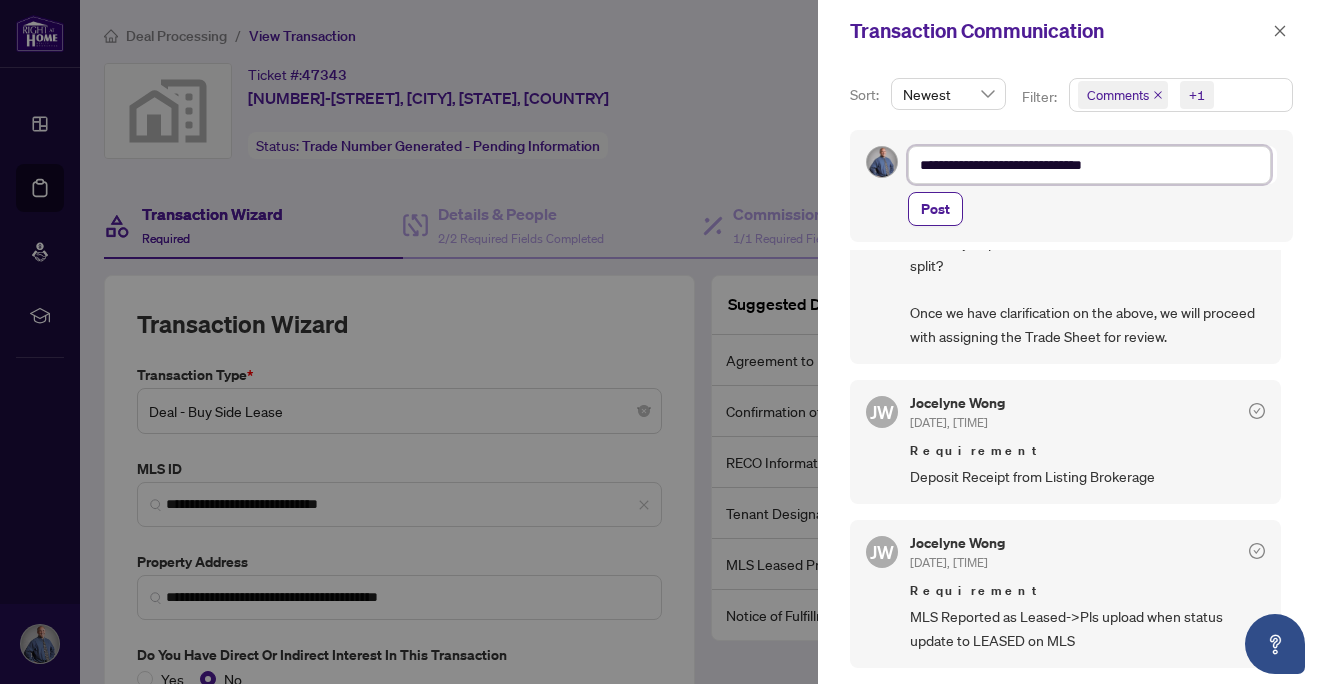 type on "**********" 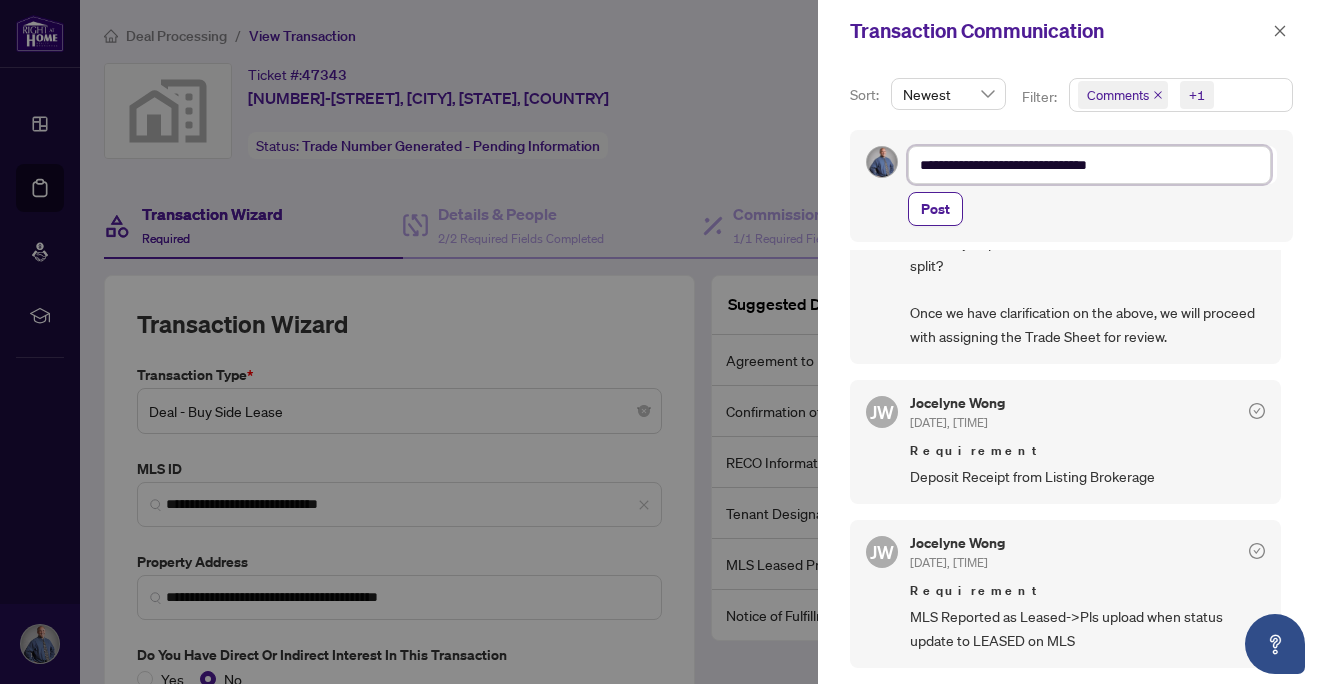 type on "**********" 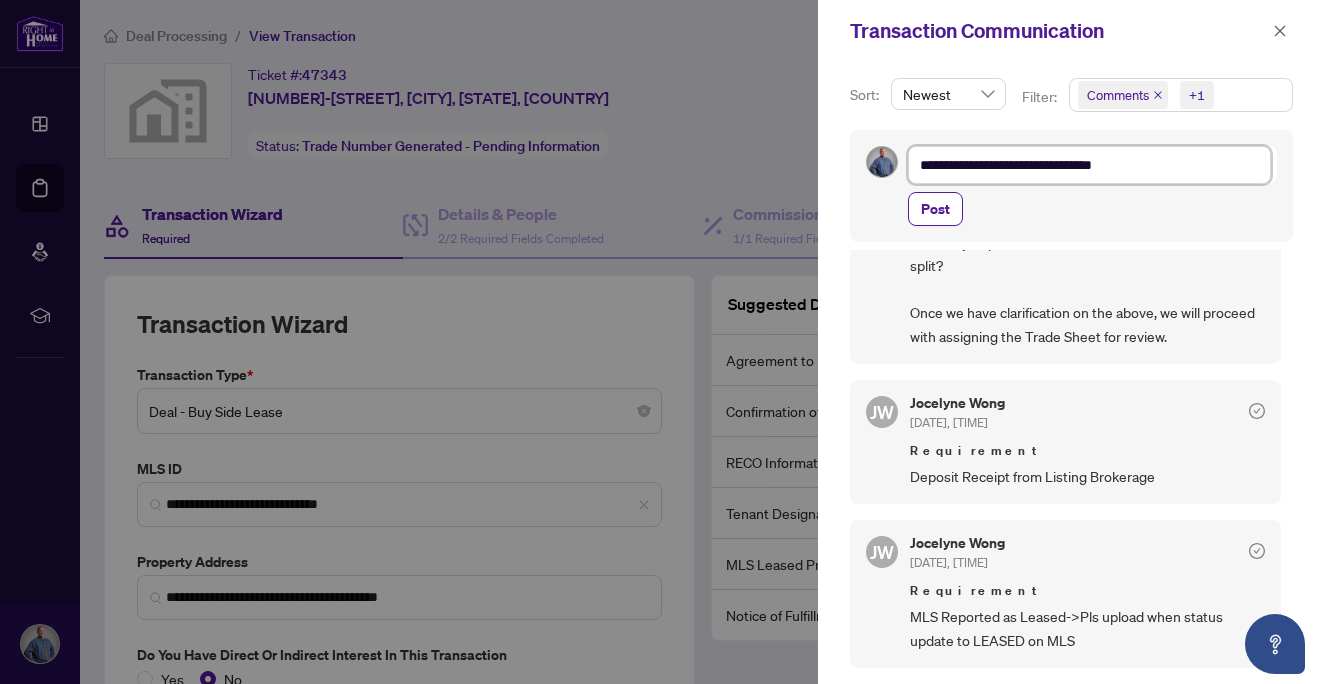 type on "**********" 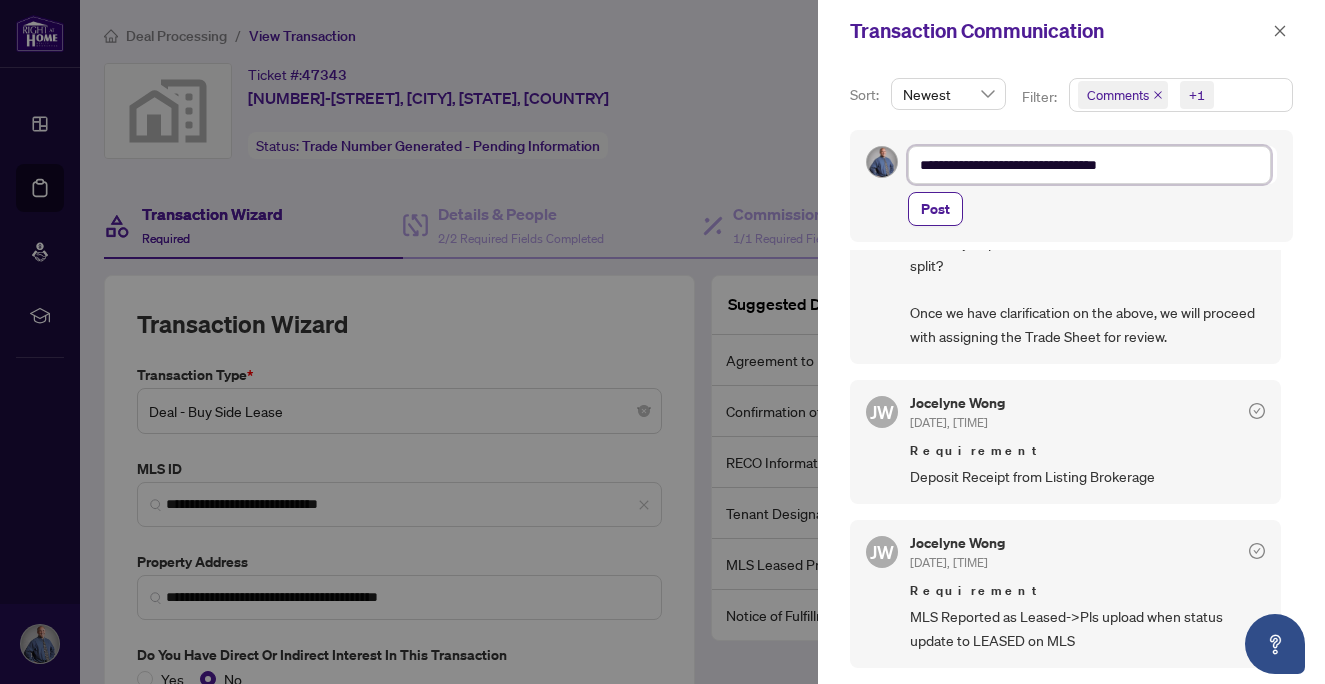 type on "**********" 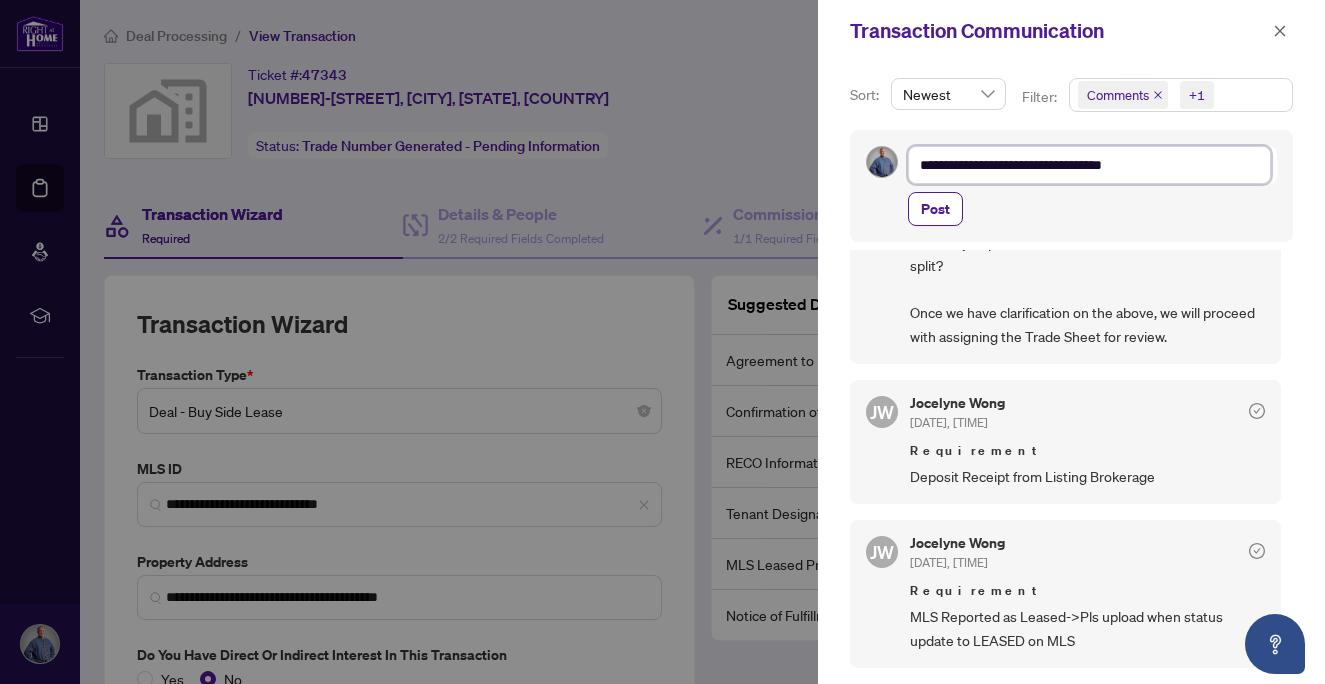 type on "**********" 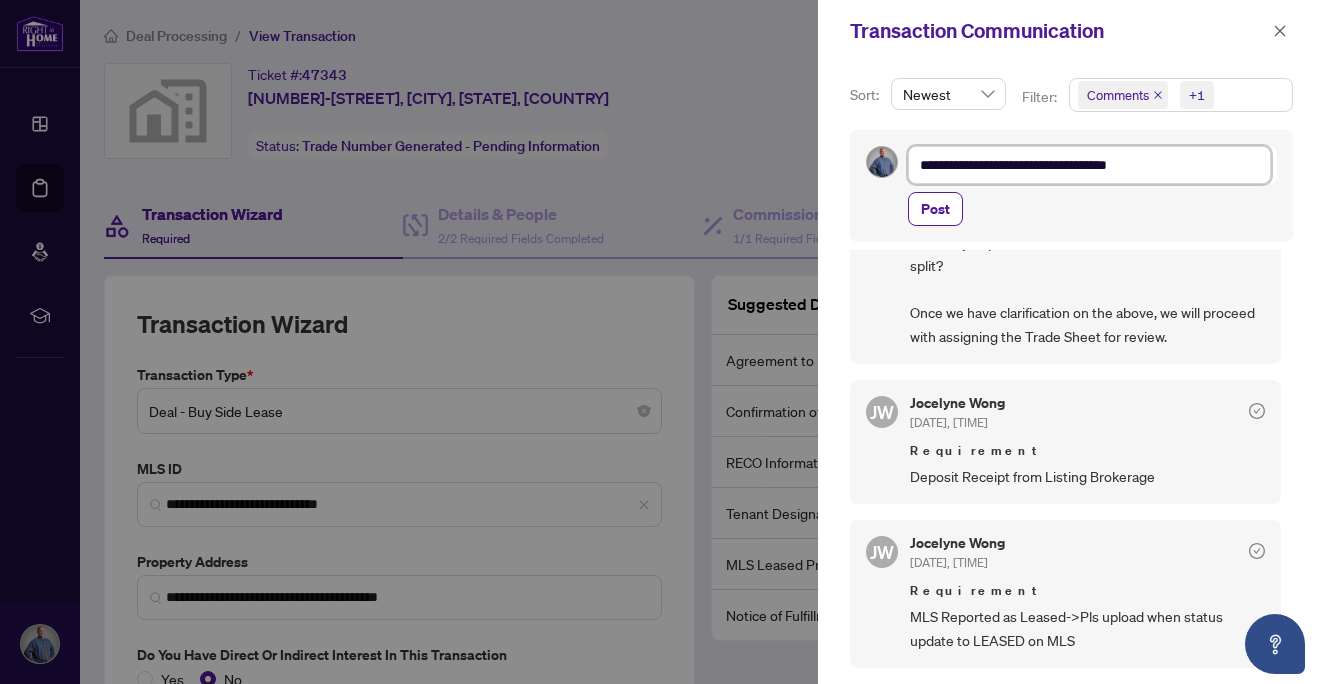 type on "**********" 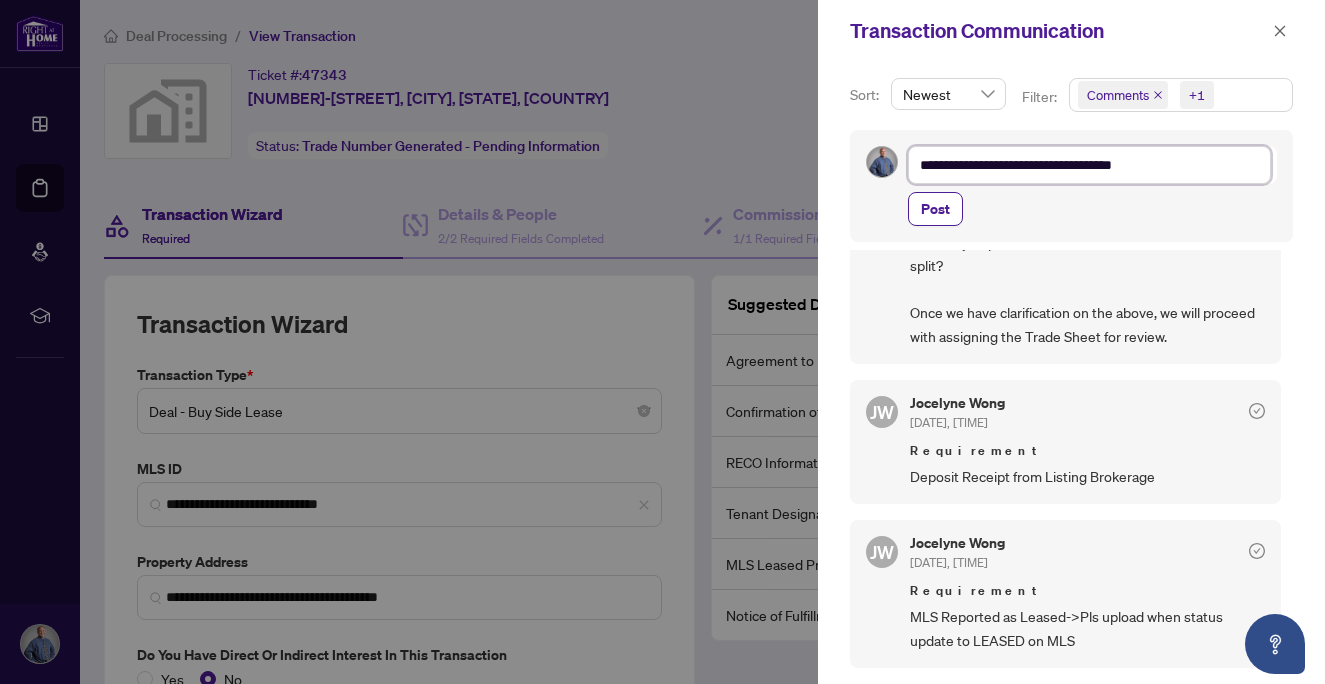 type on "**********" 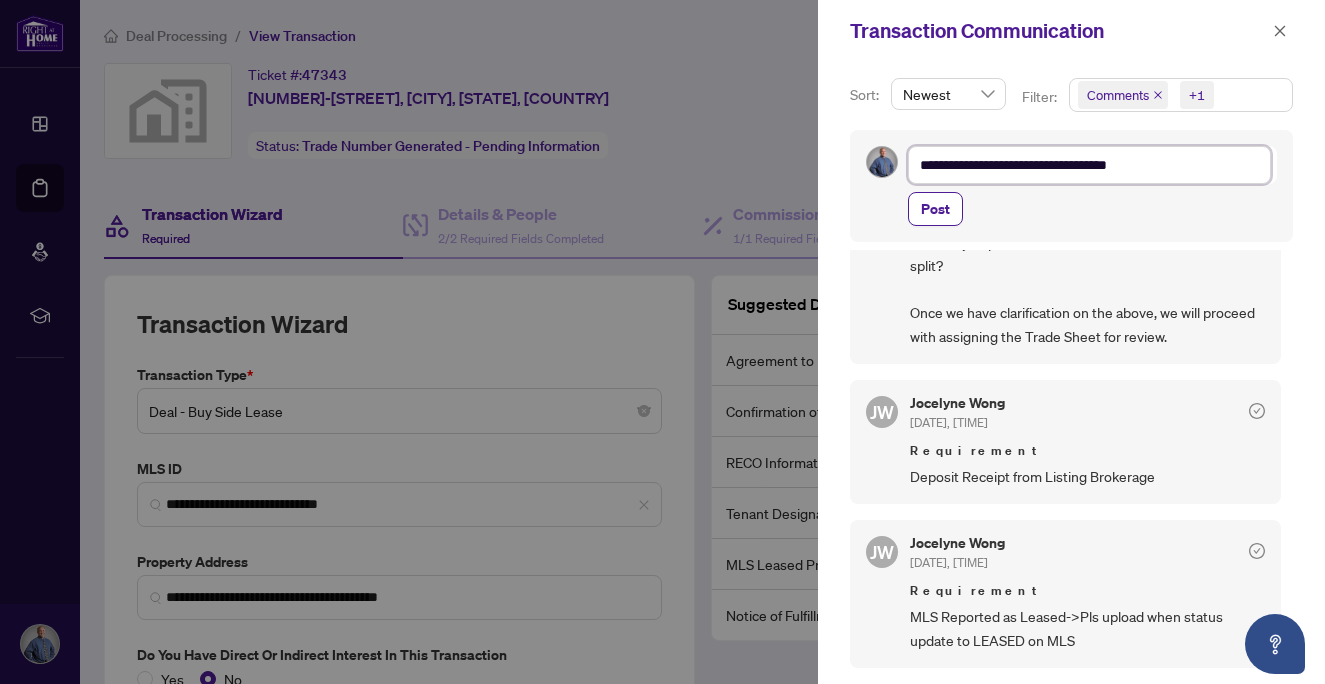 type on "**********" 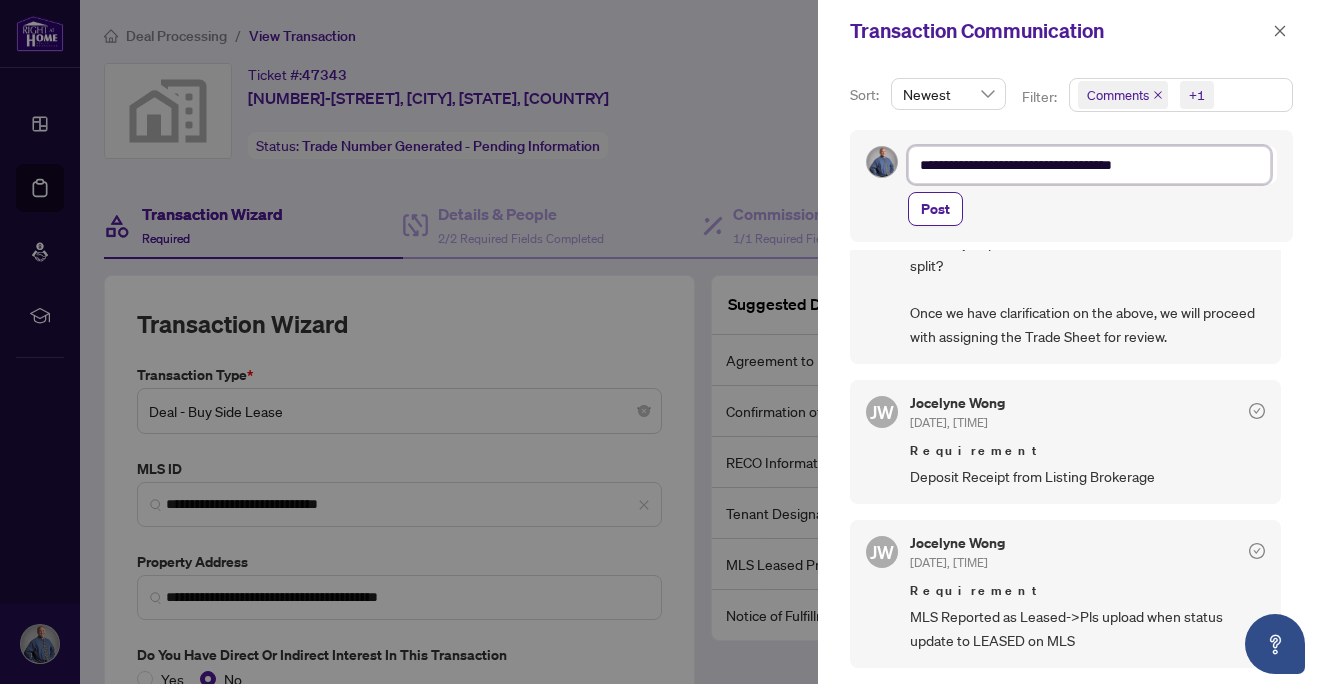 type on "**********" 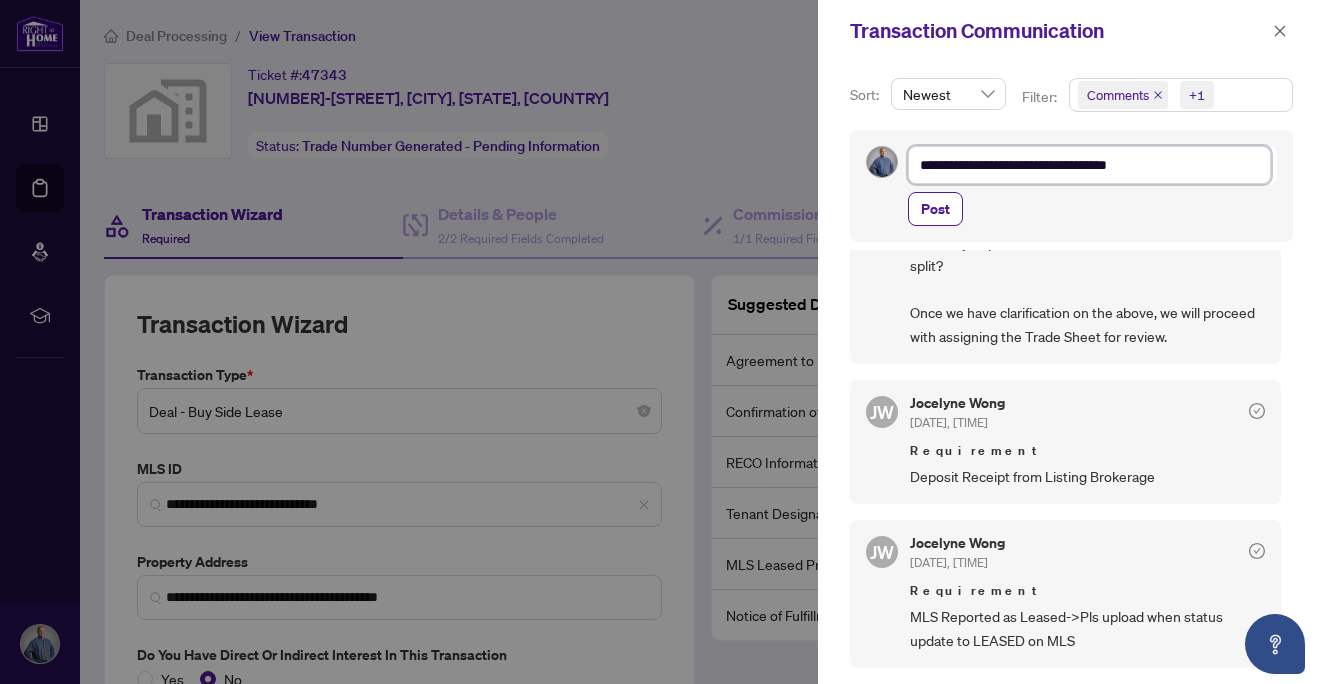 type on "**********" 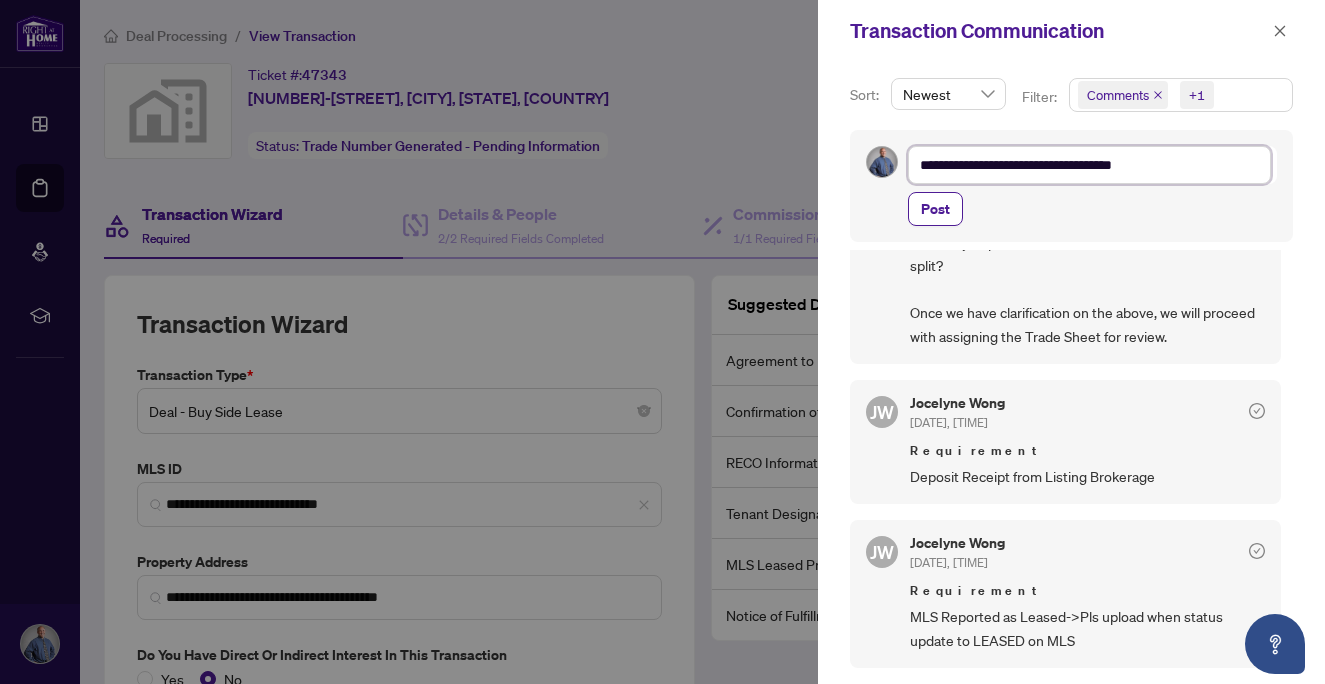 type on "**********" 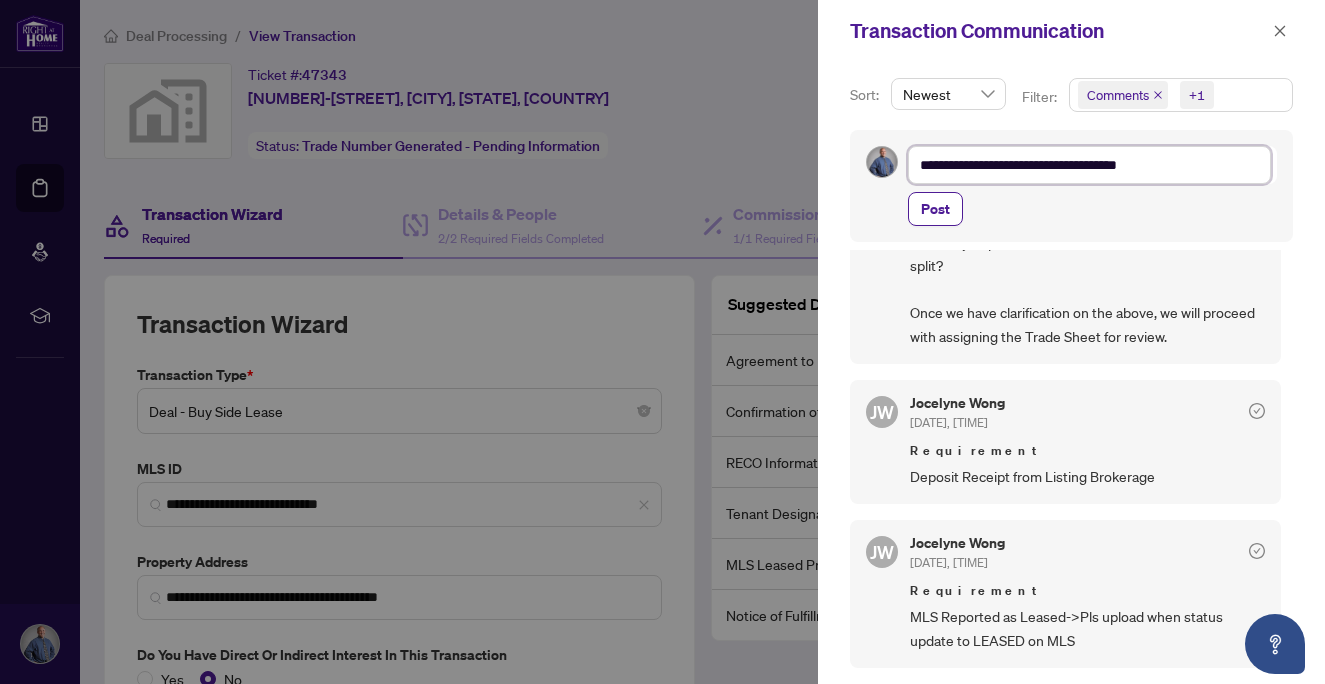 type on "**********" 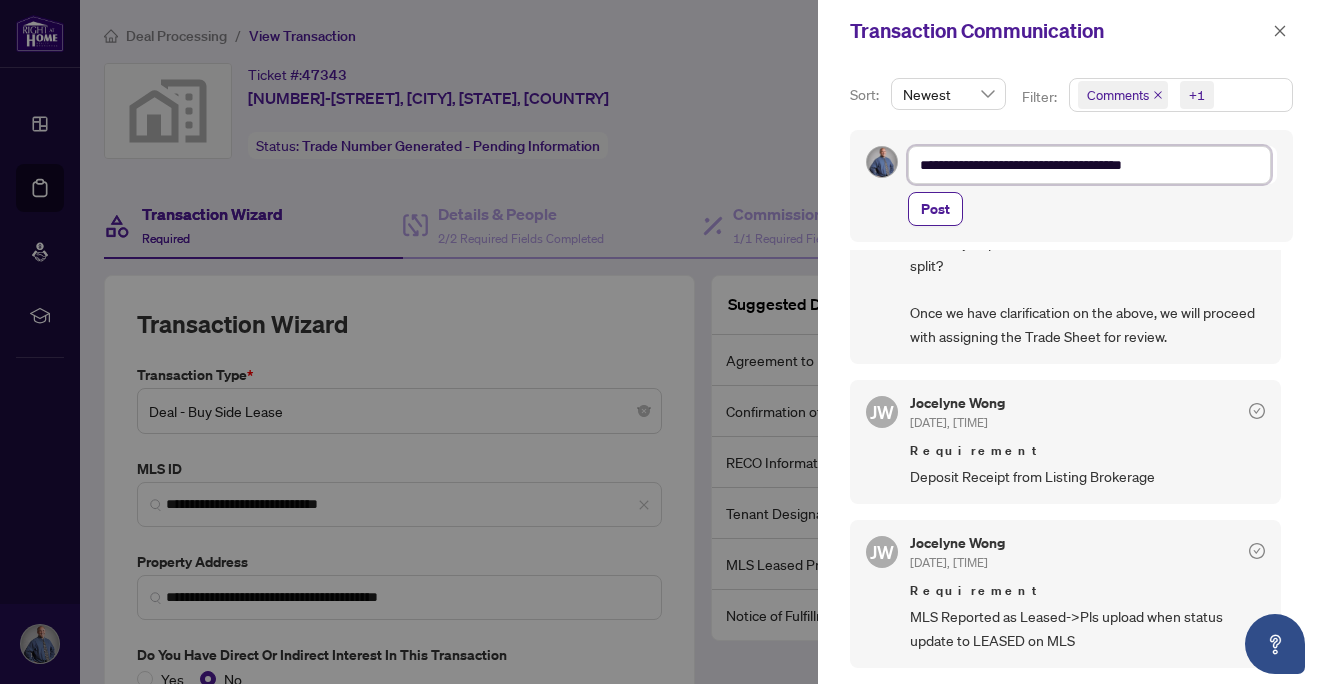 type on "**********" 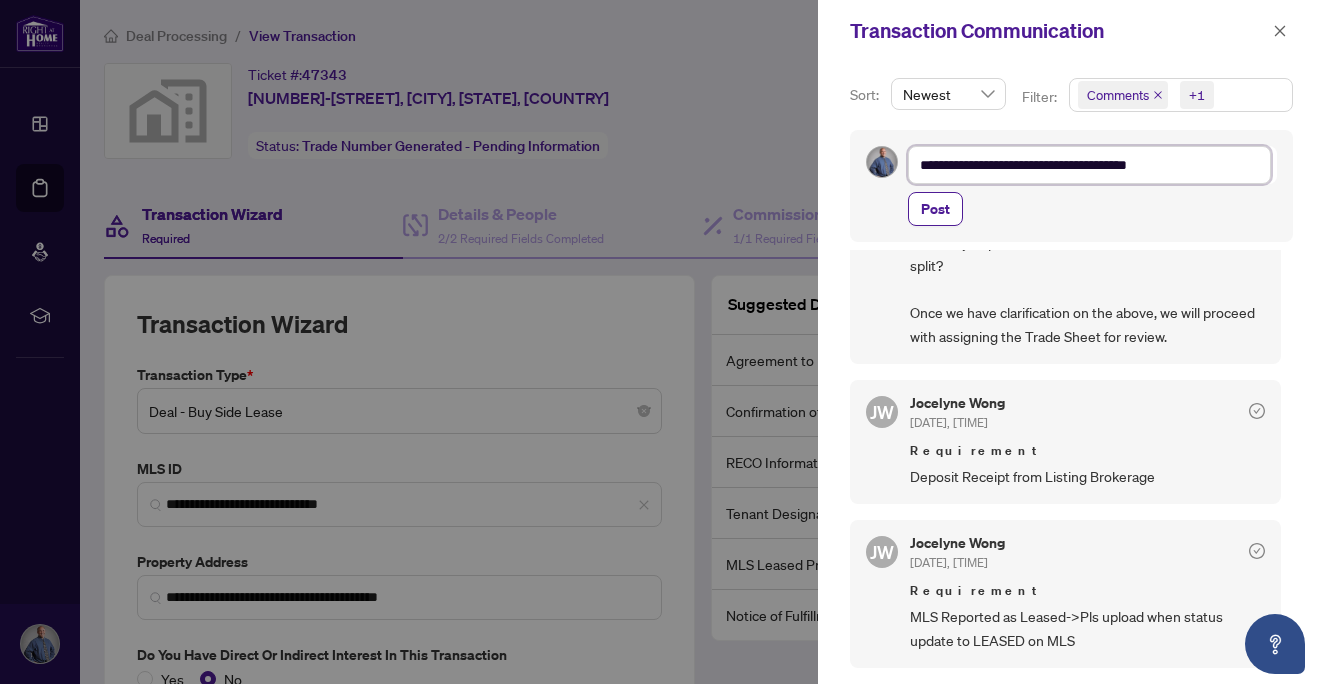 type on "**********" 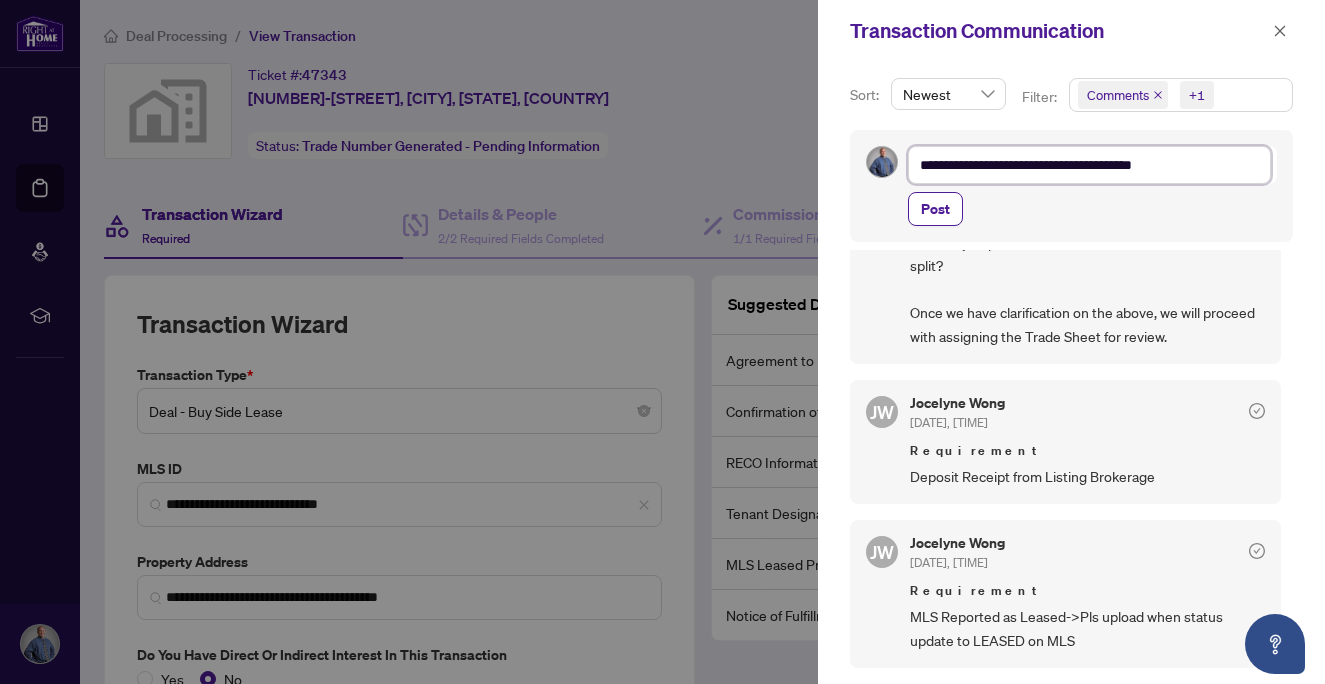 type on "**********" 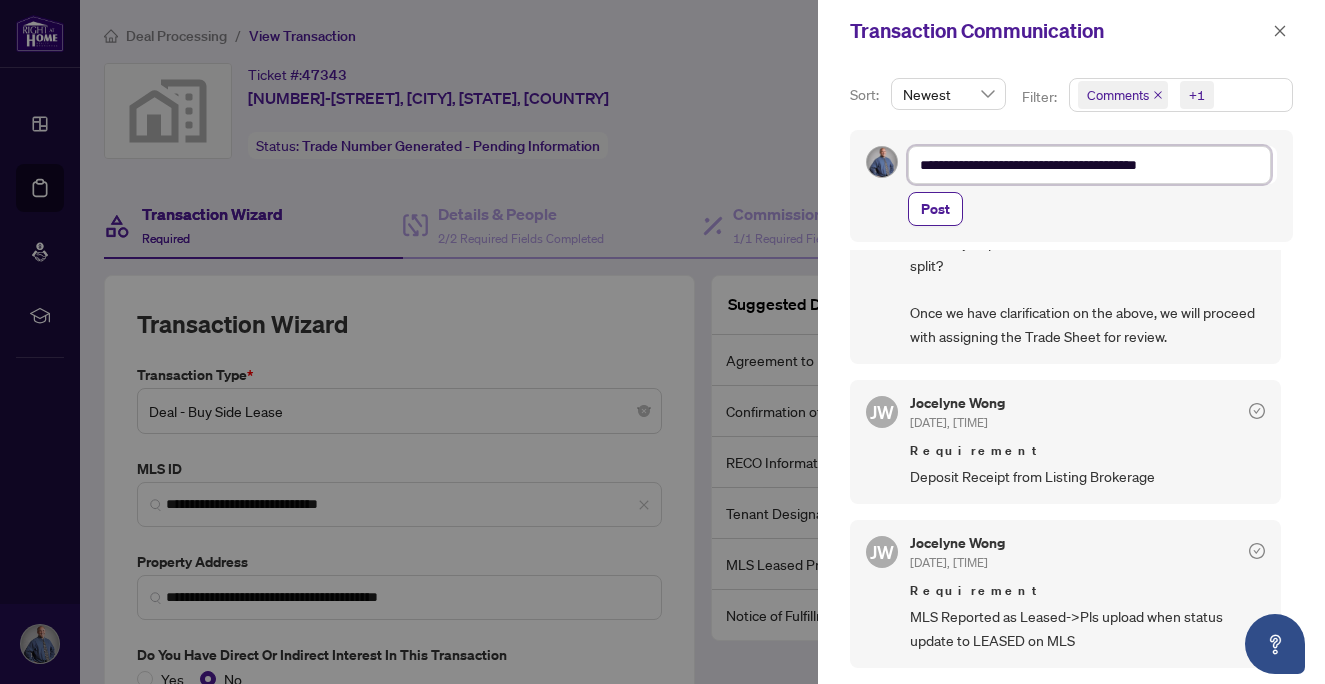 type on "**********" 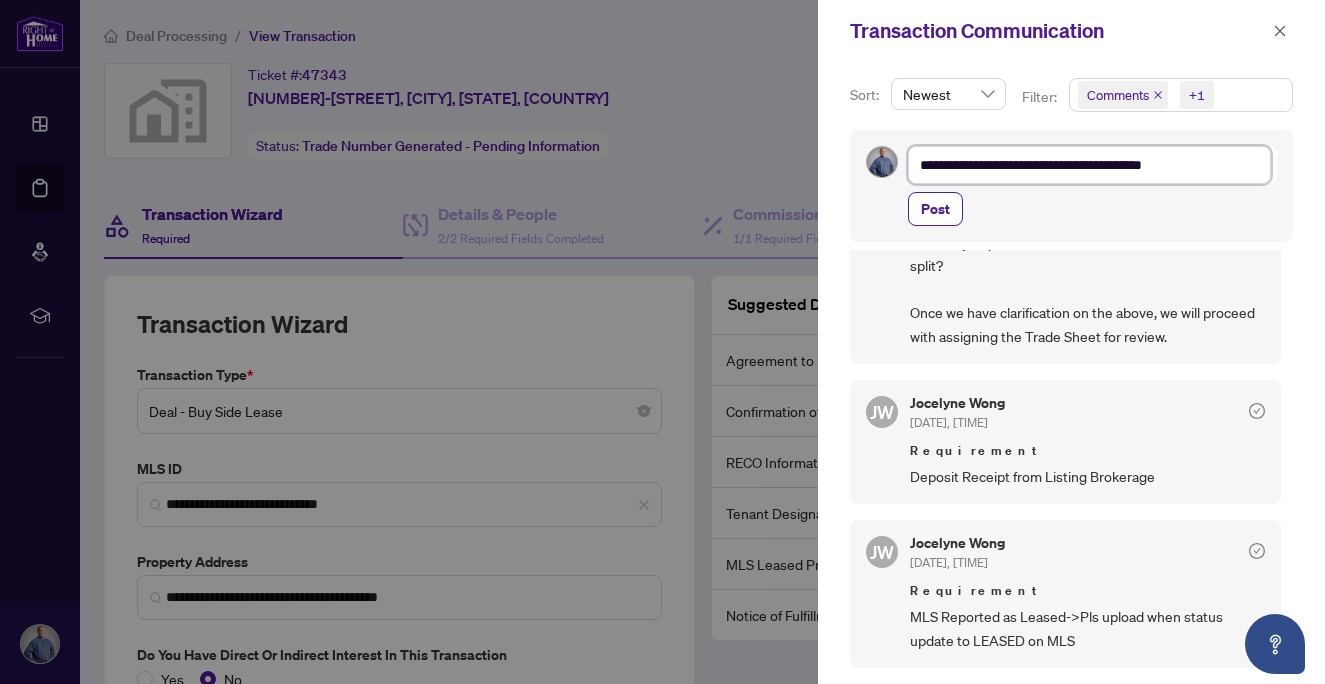 type on "**********" 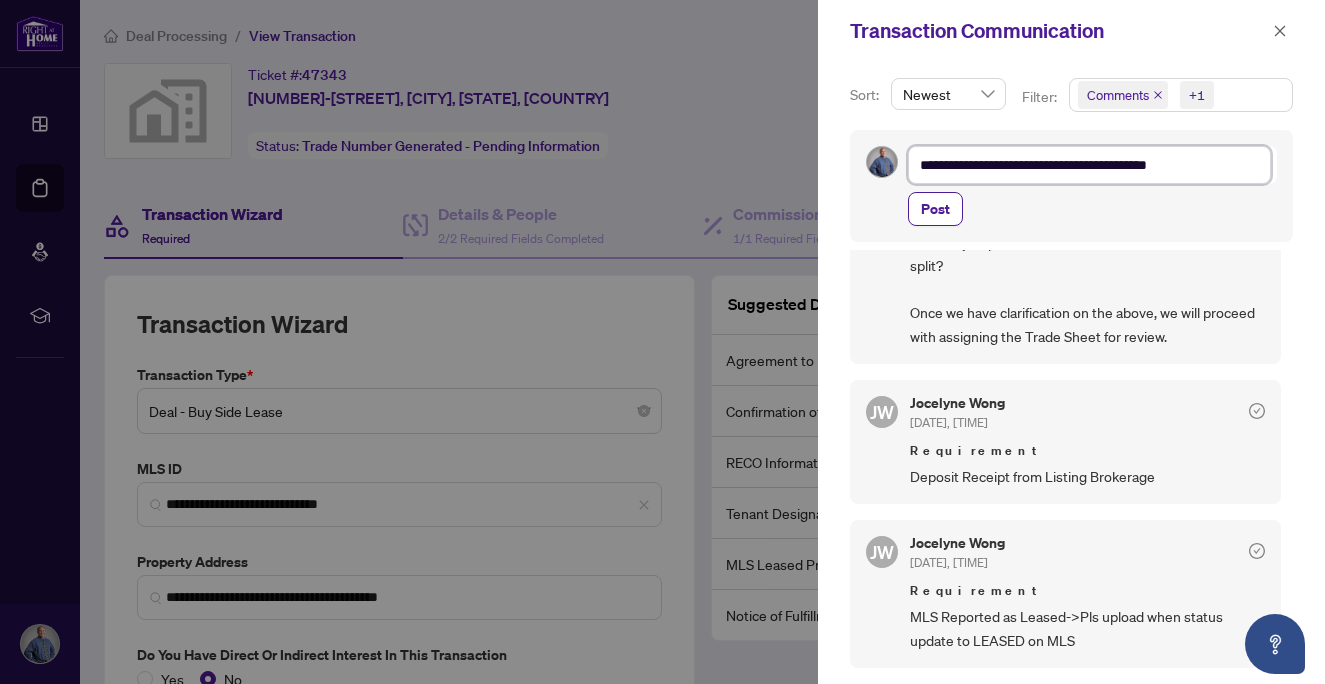 type on "**********" 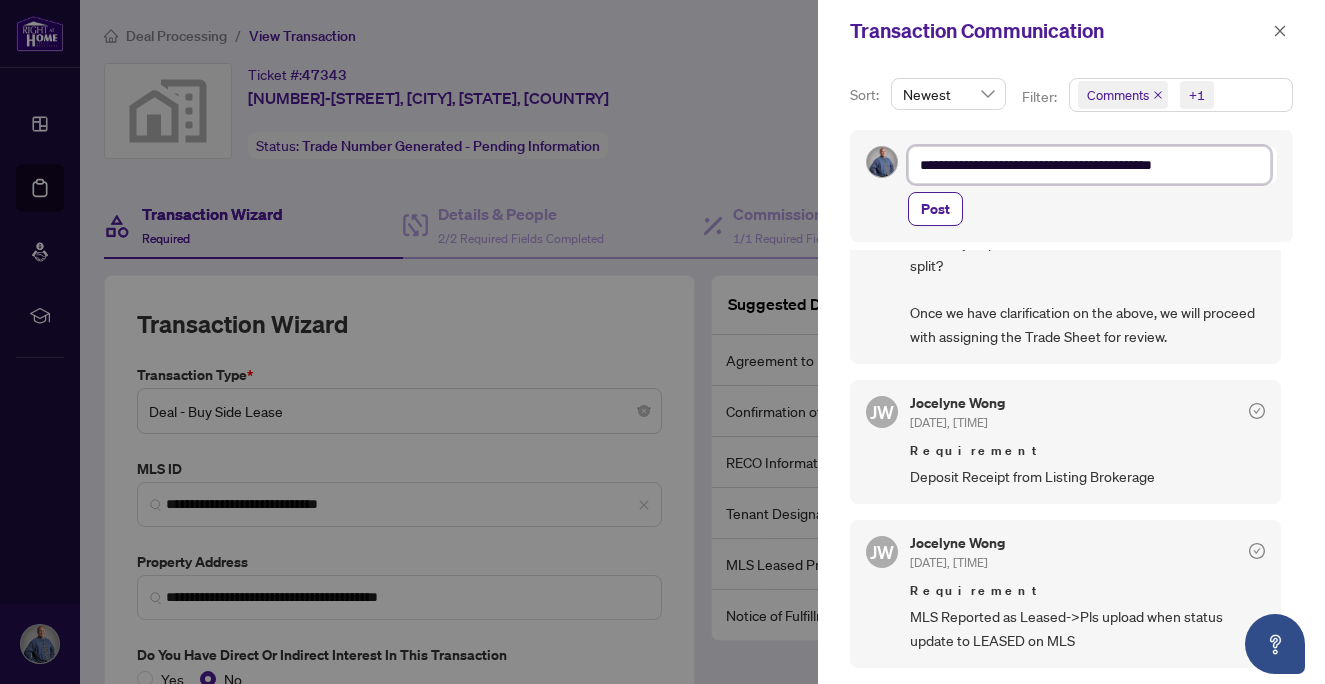 type on "**********" 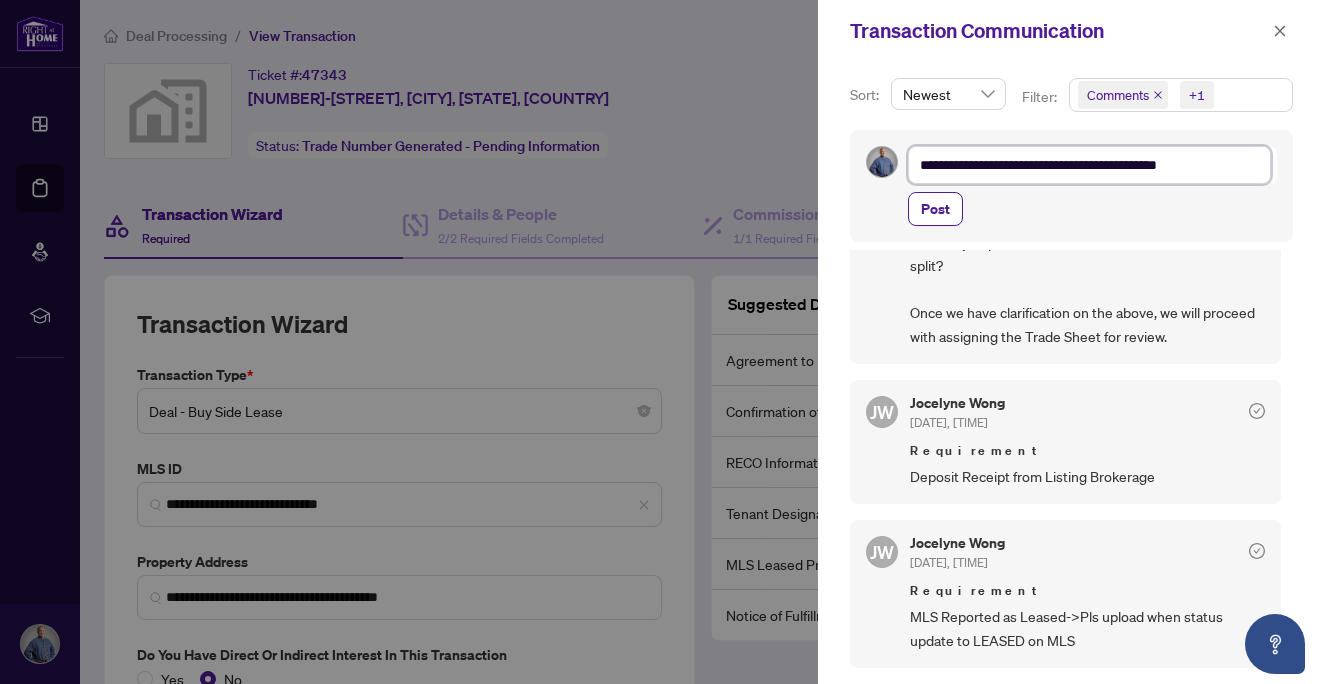 type on "**********" 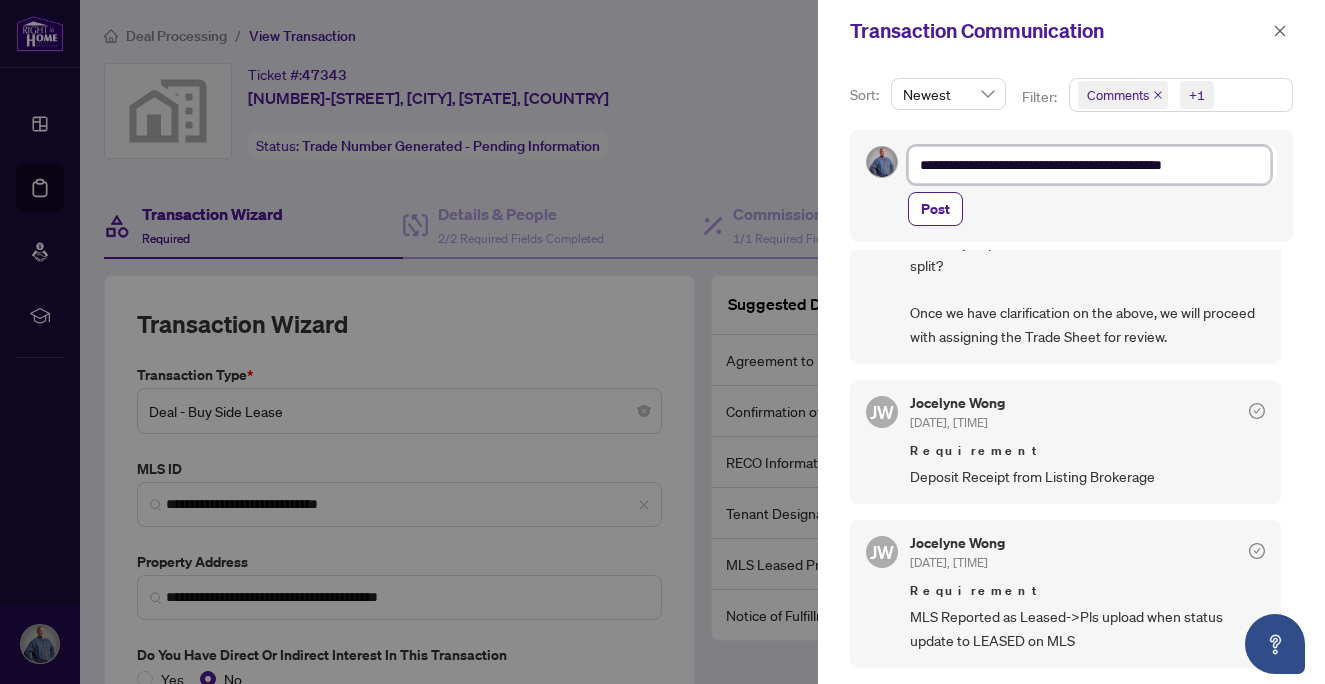 type on "**********" 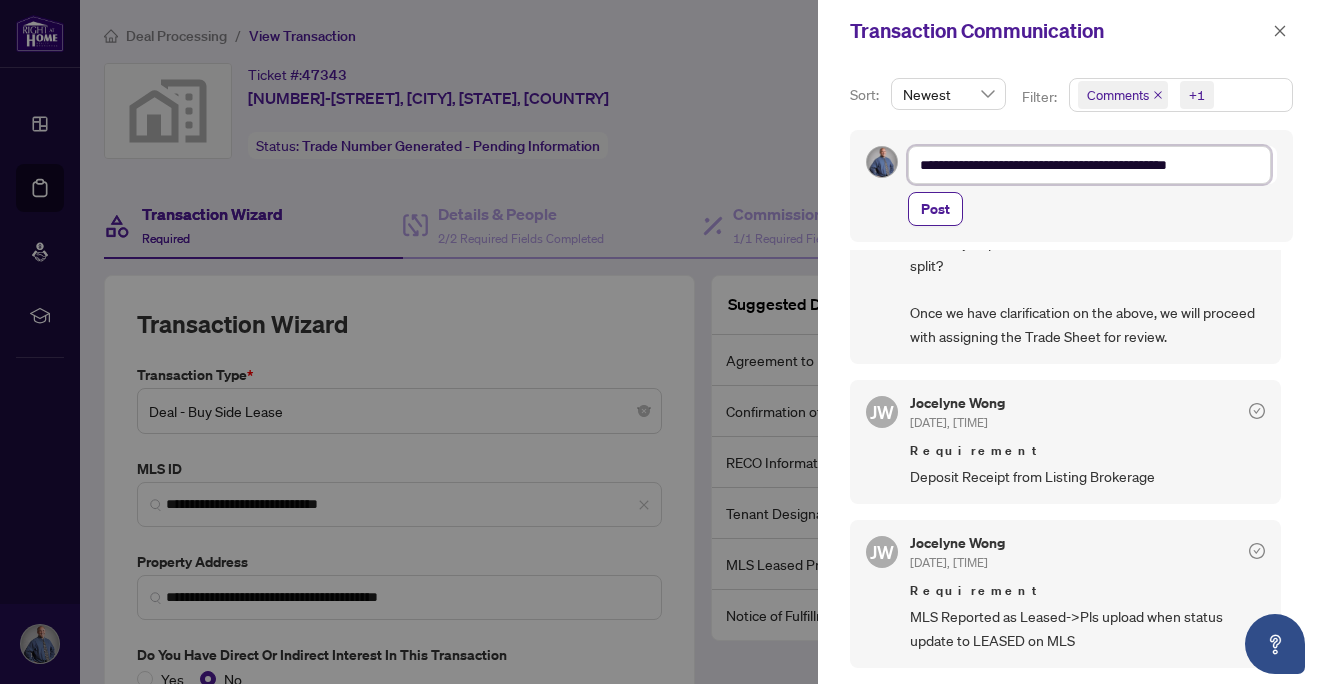 type on "**********" 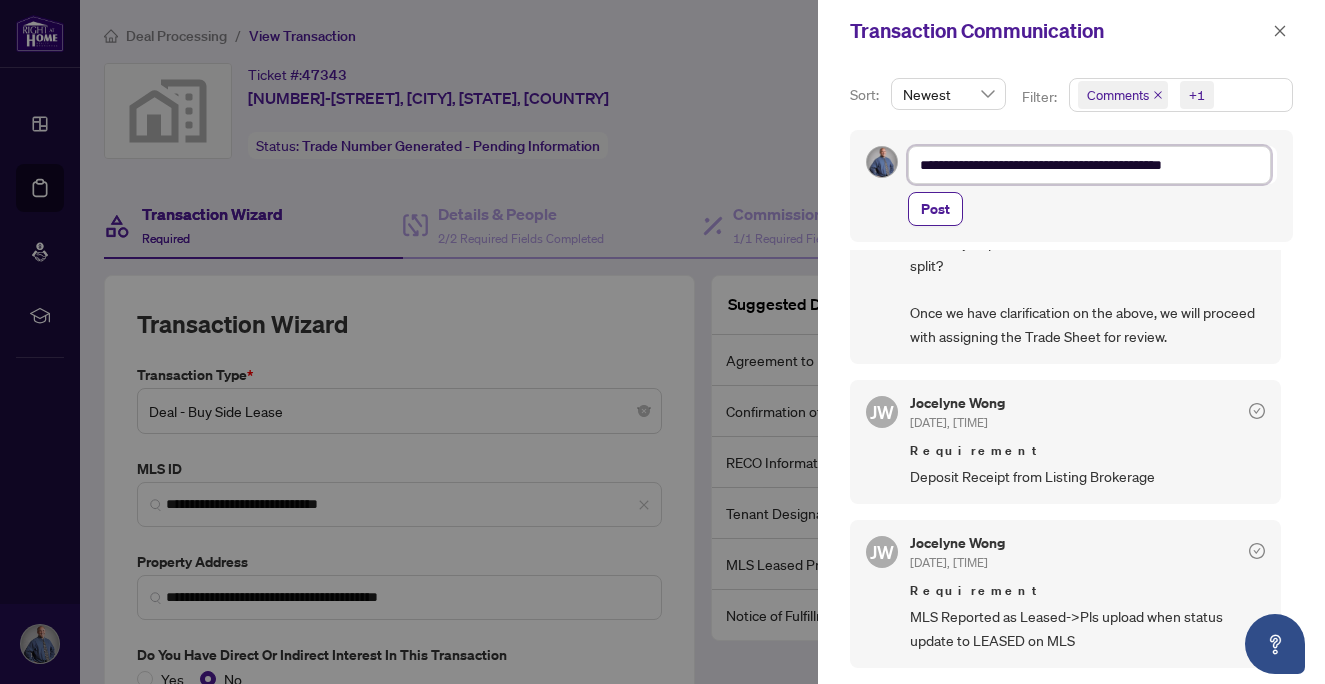 type on "**********" 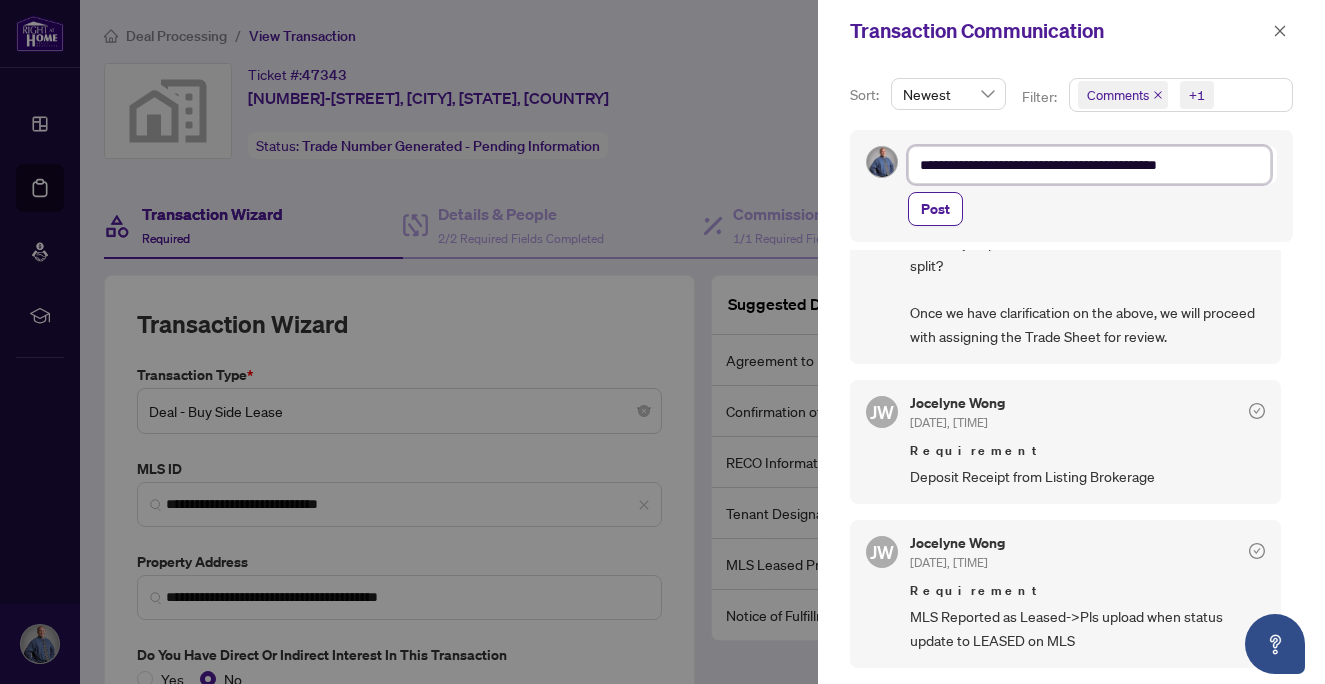type on "**********" 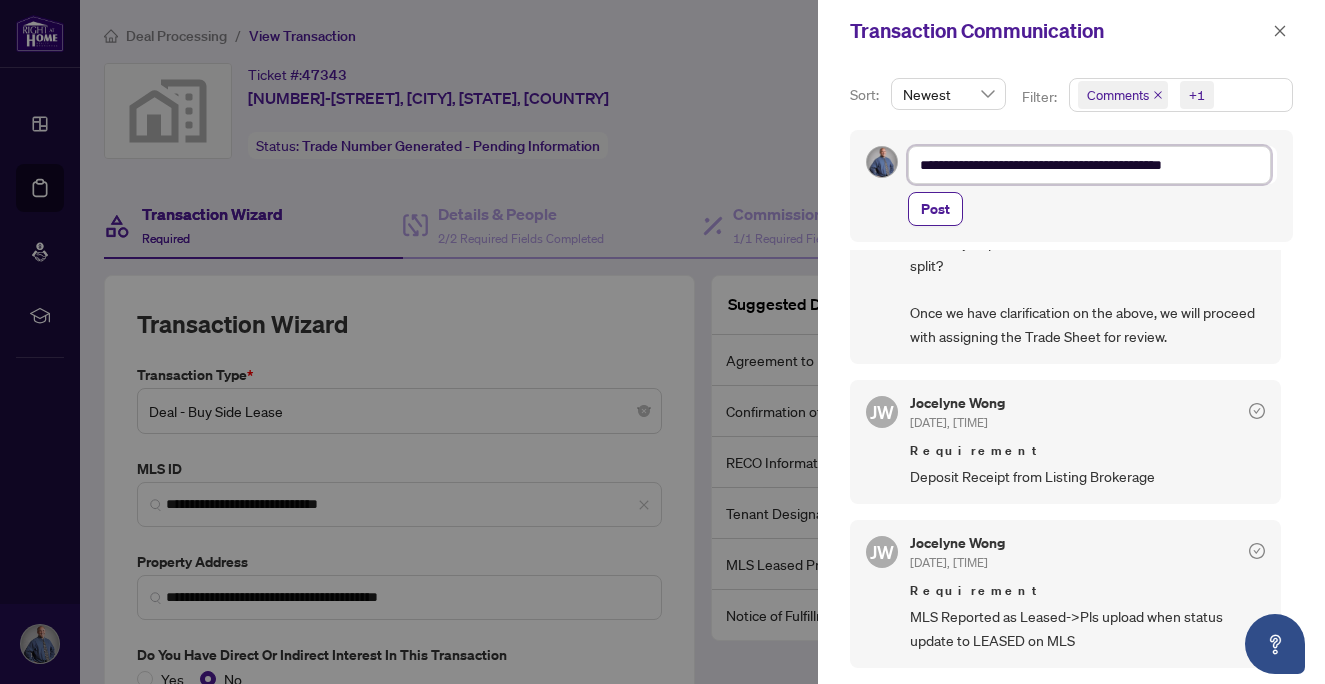 type on "**********" 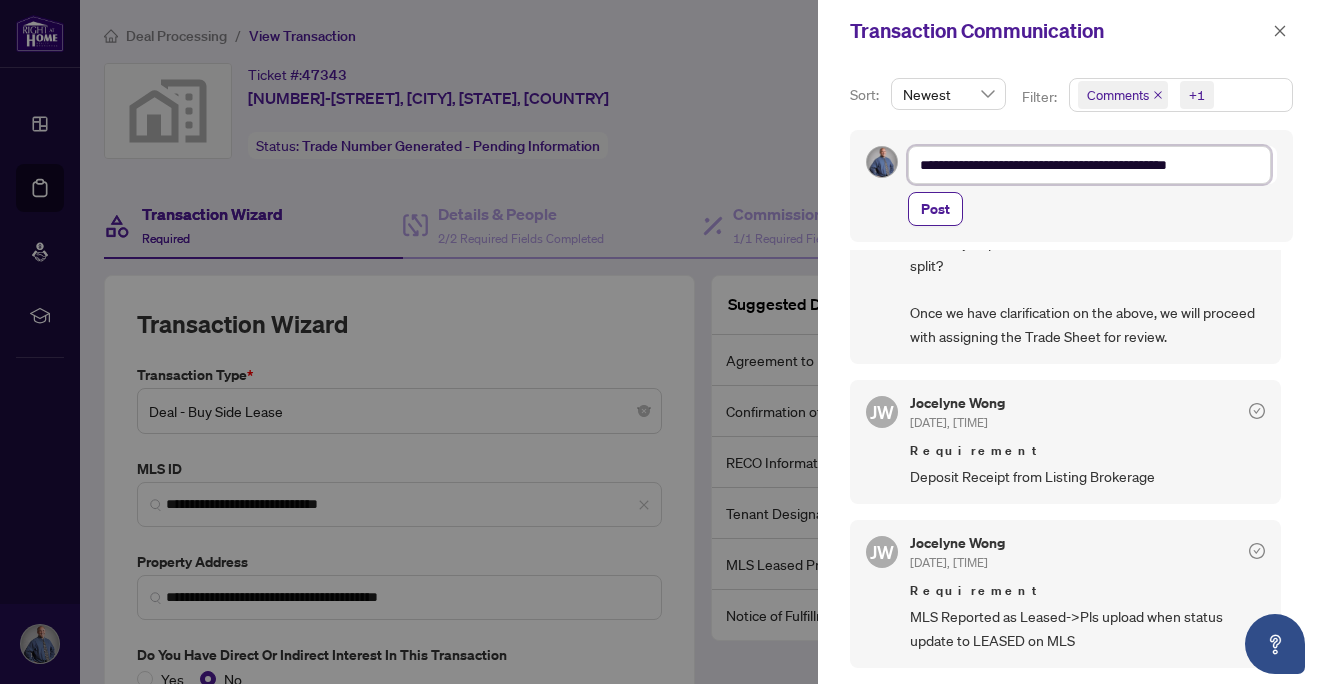 type on "**********" 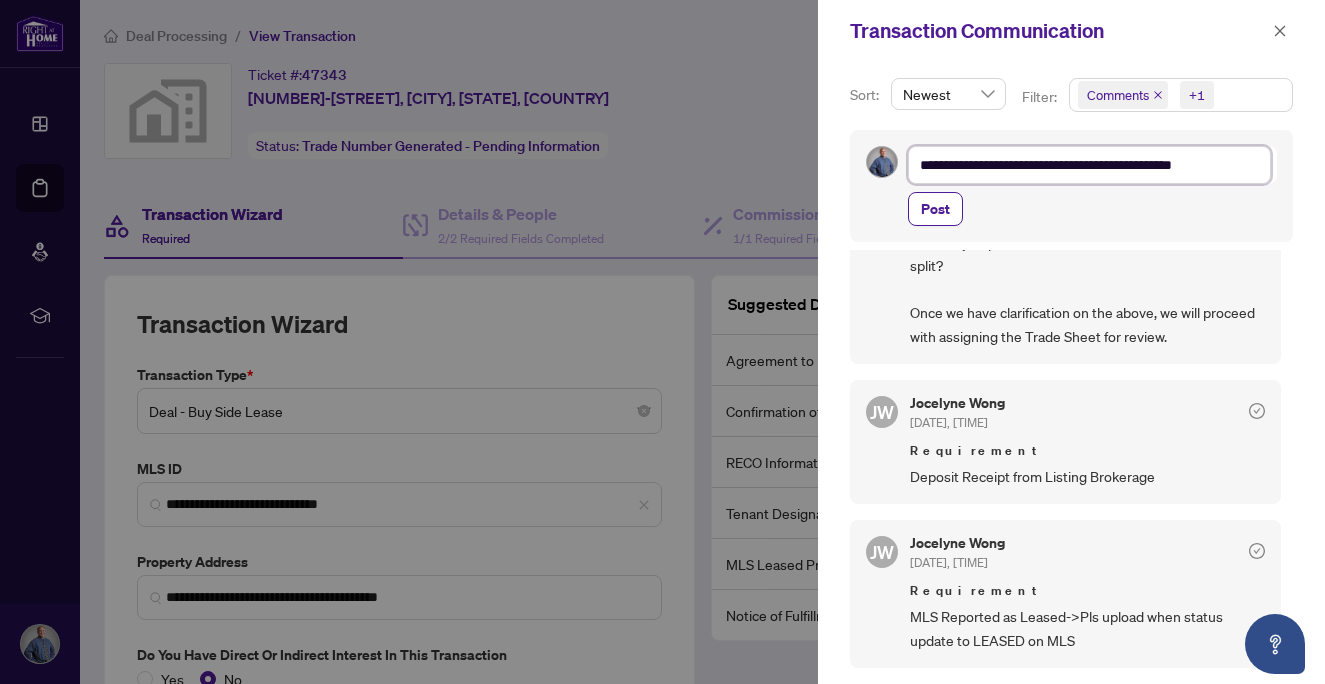 type on "**********" 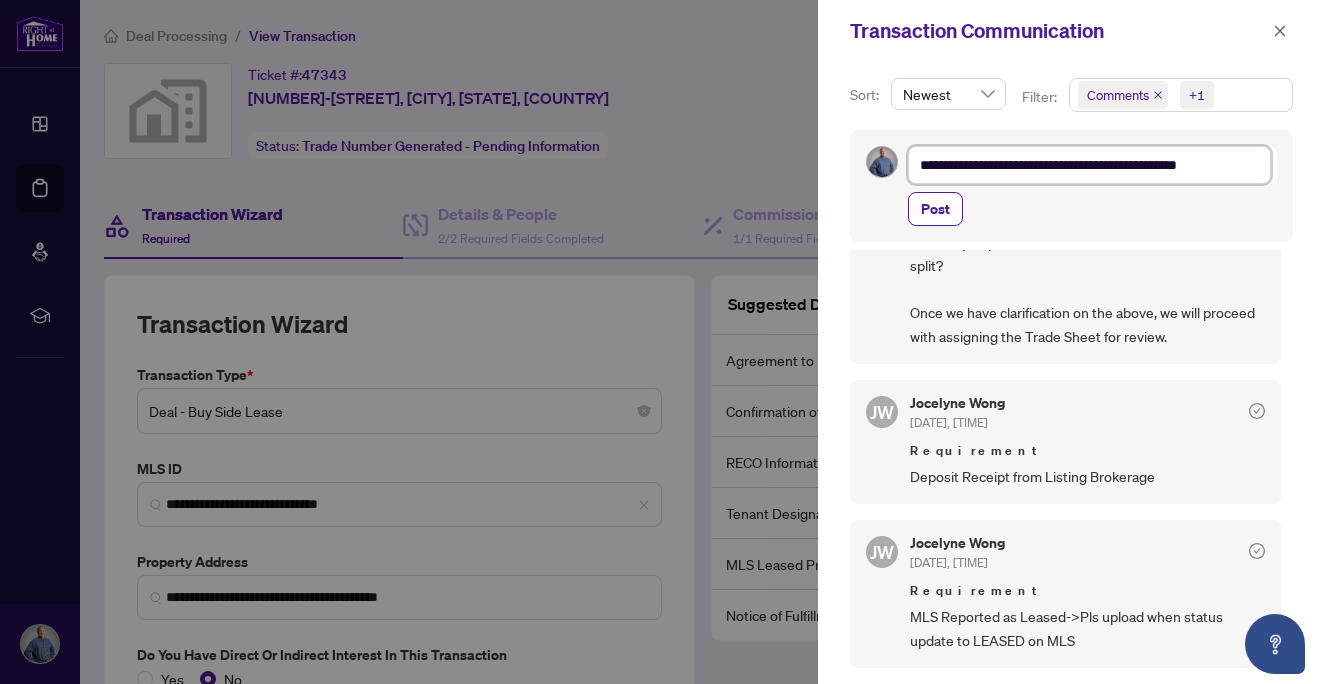 type on "**********" 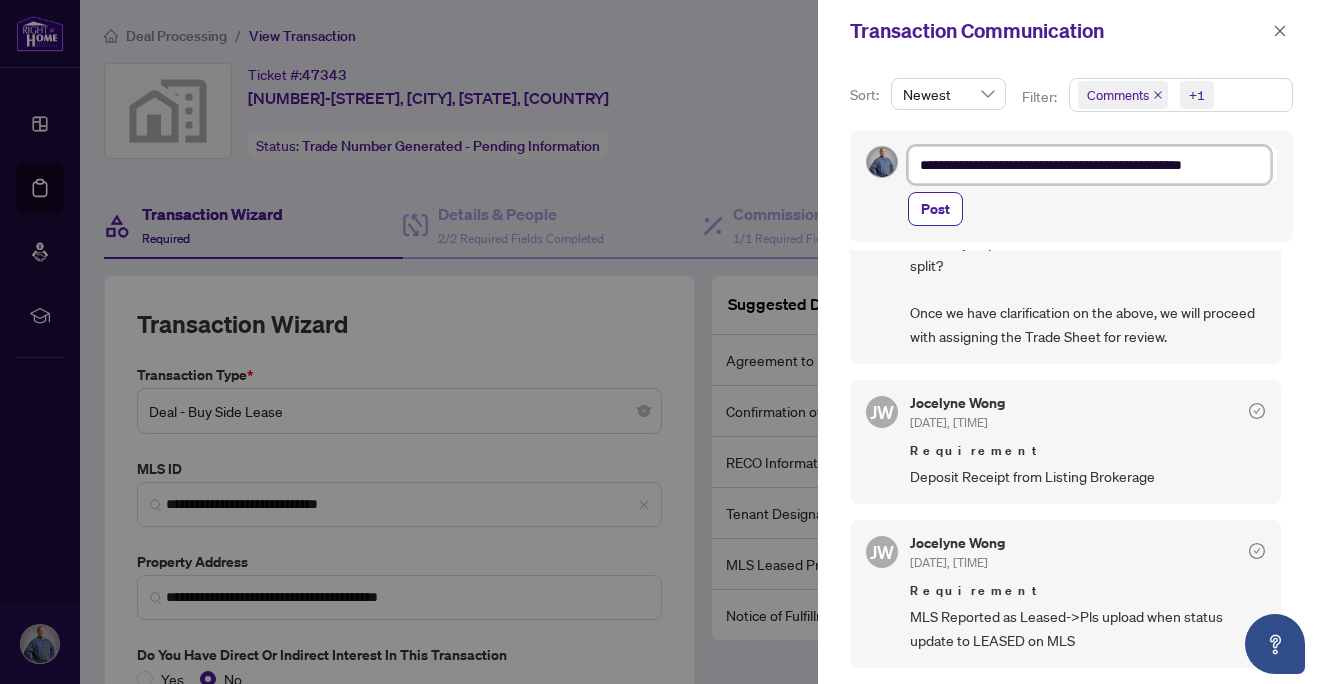 type on "**********" 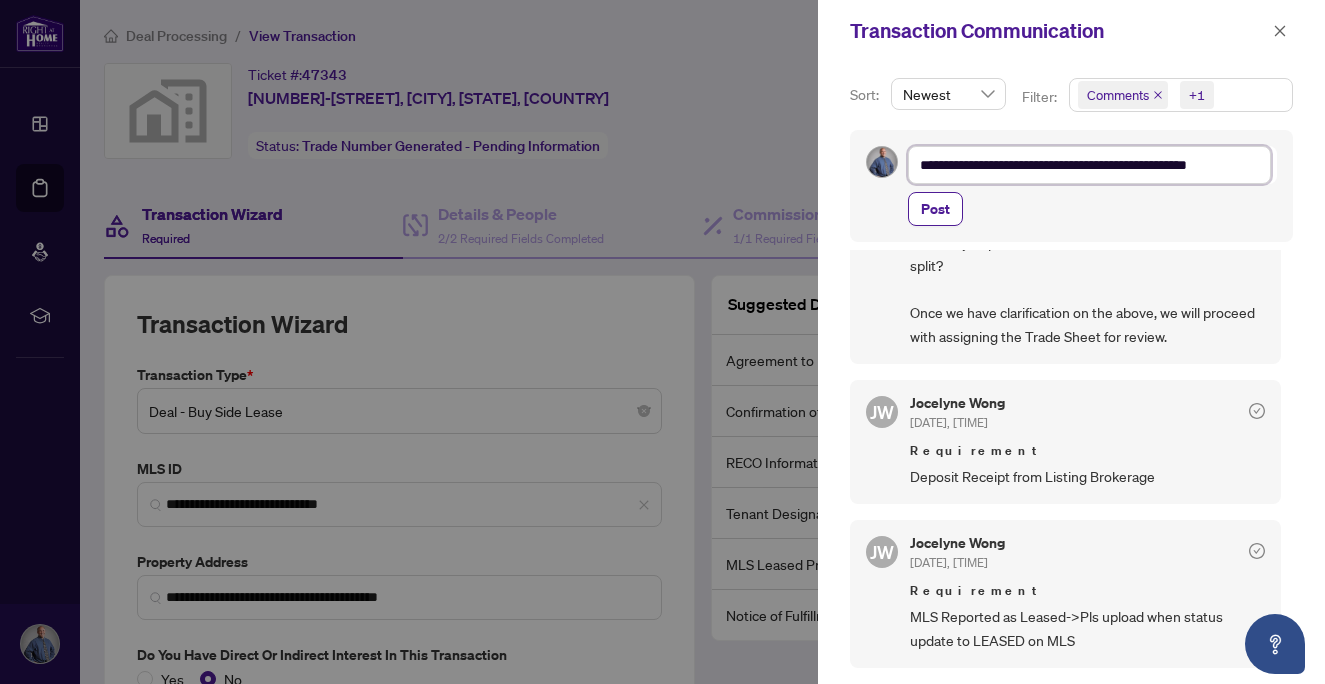type on "**********" 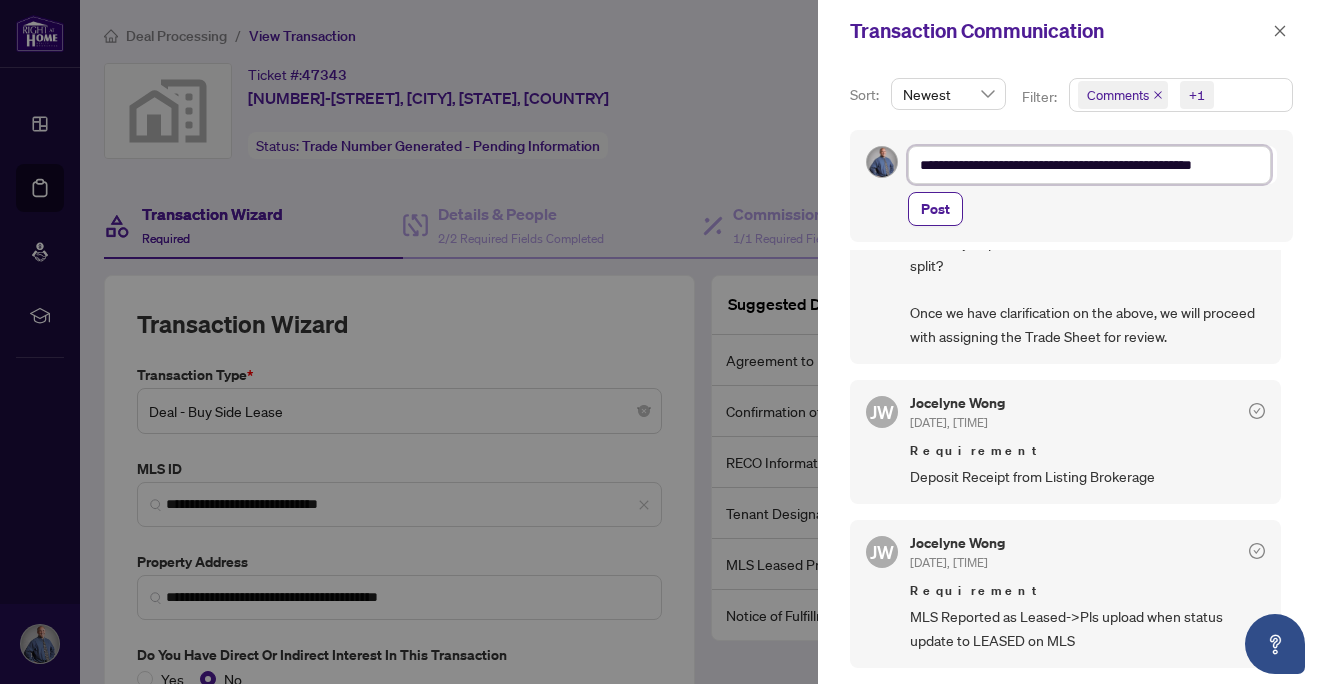 type on "**********" 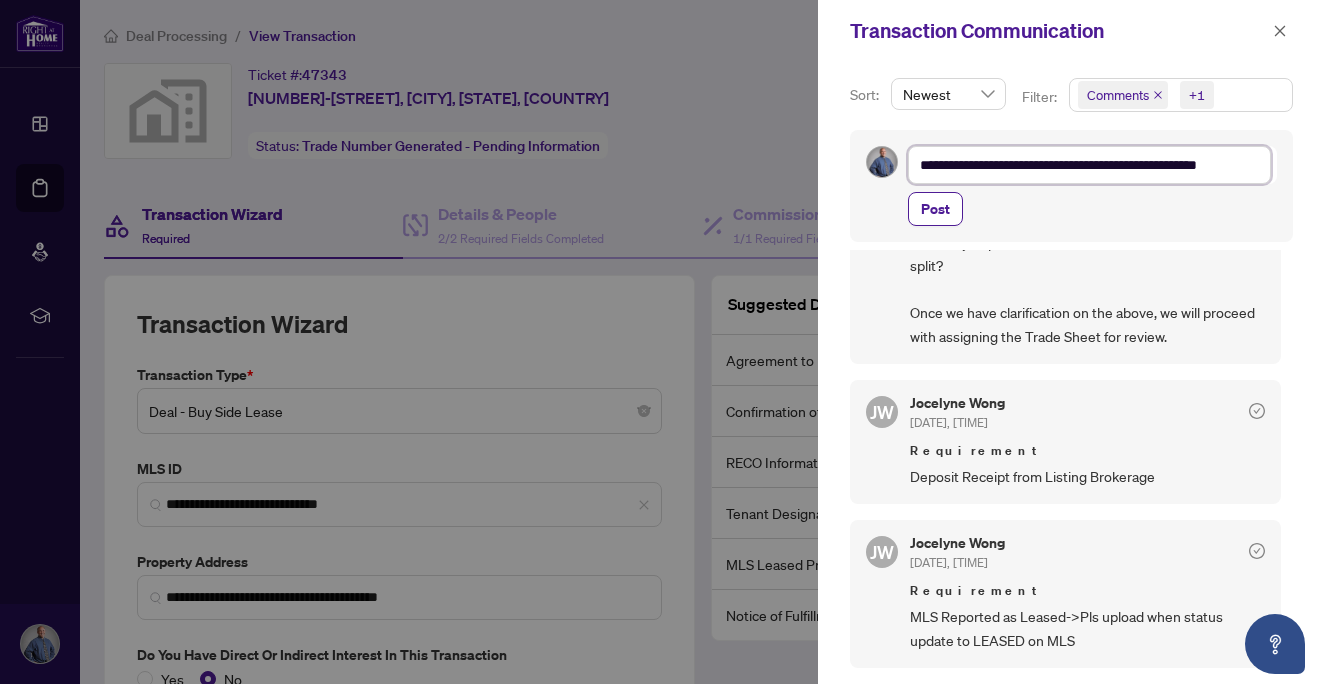 type on "**********" 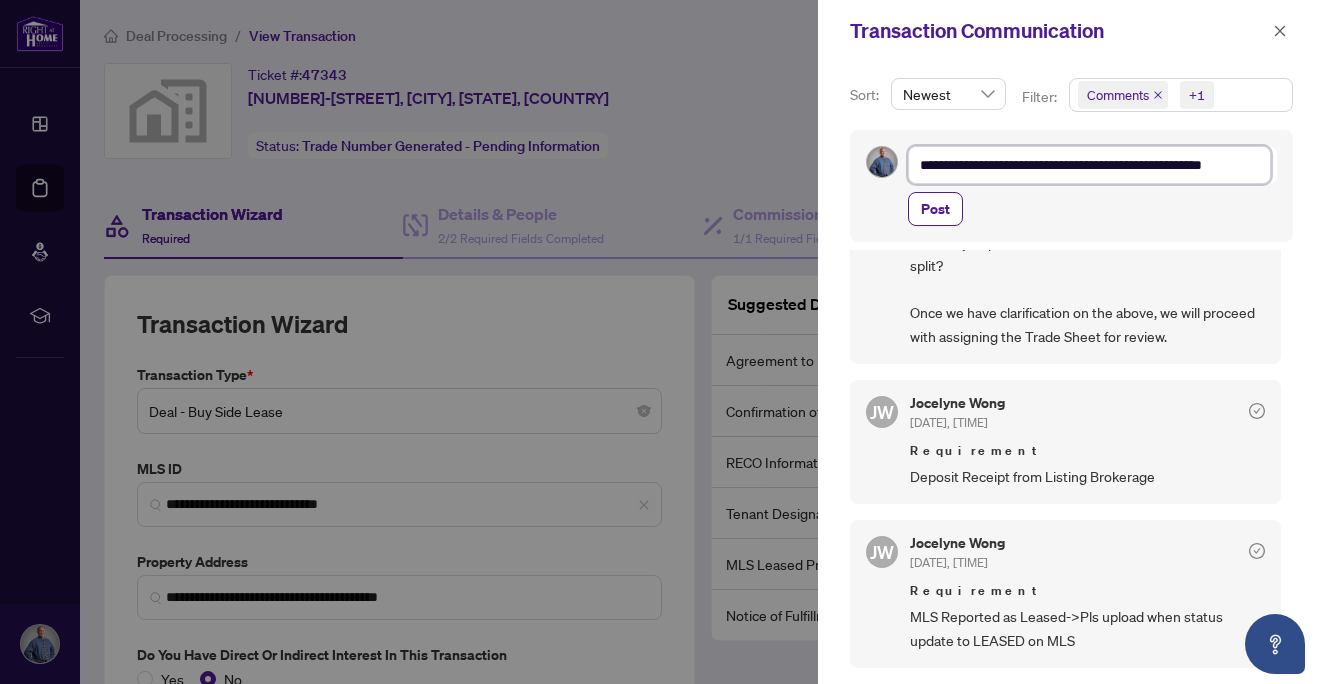 scroll, scrollTop: 12, scrollLeft: 0, axis: vertical 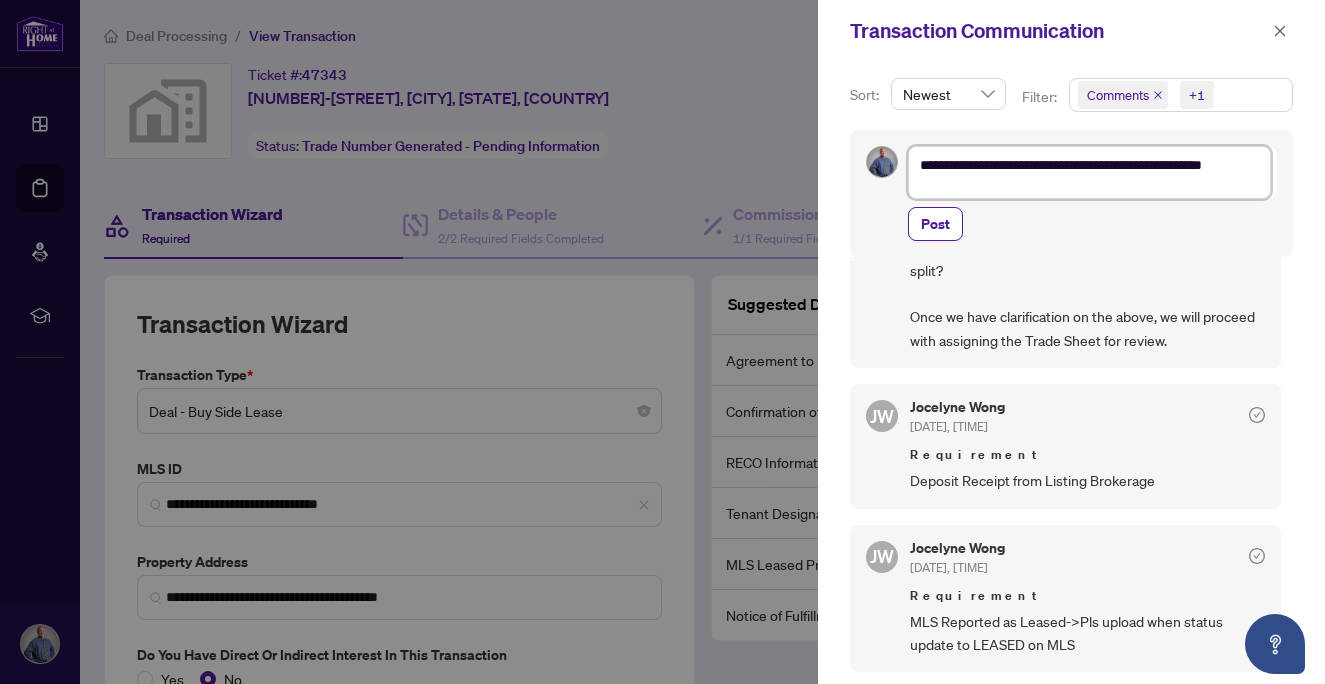 type on "**********" 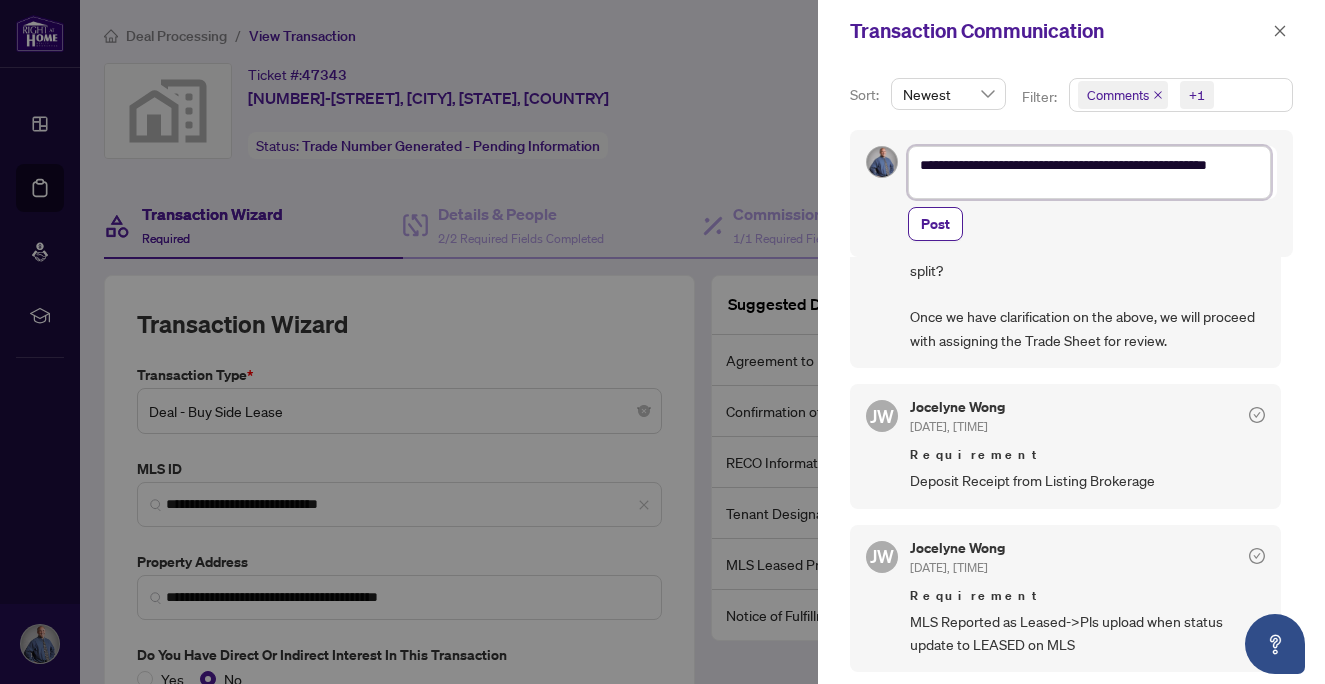 scroll, scrollTop: 3, scrollLeft: 0, axis: vertical 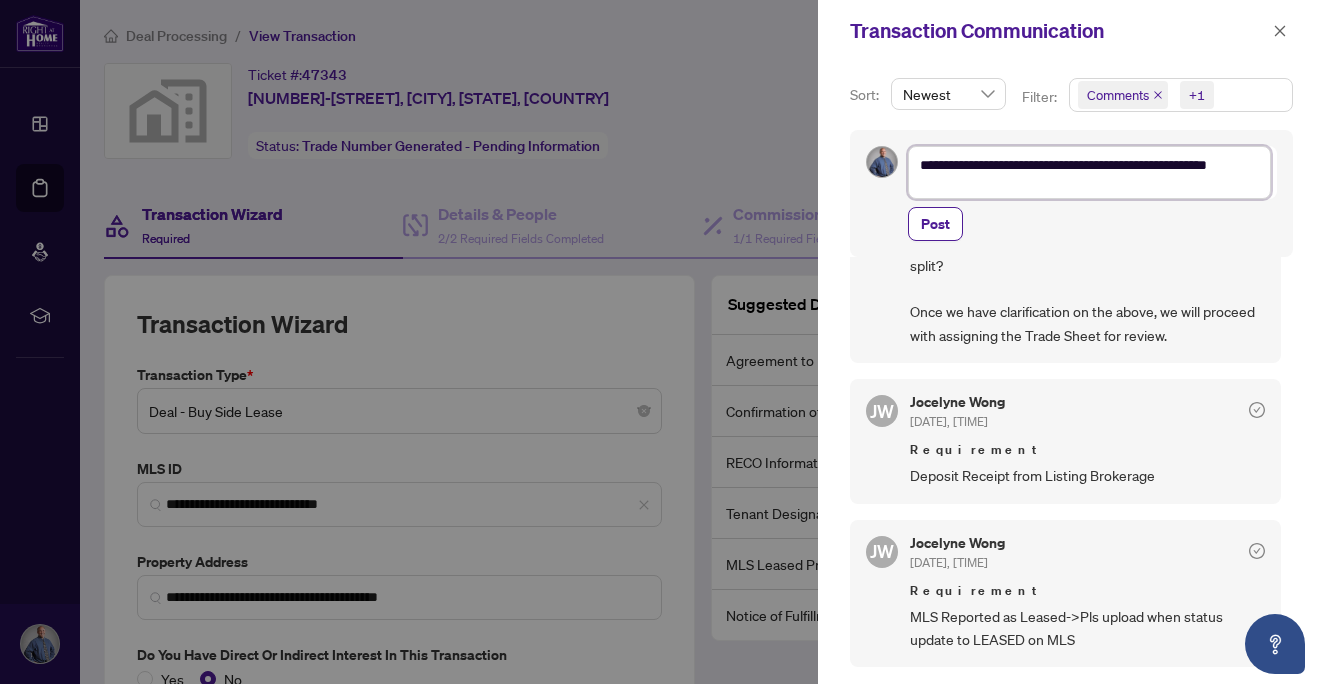 type on "**********" 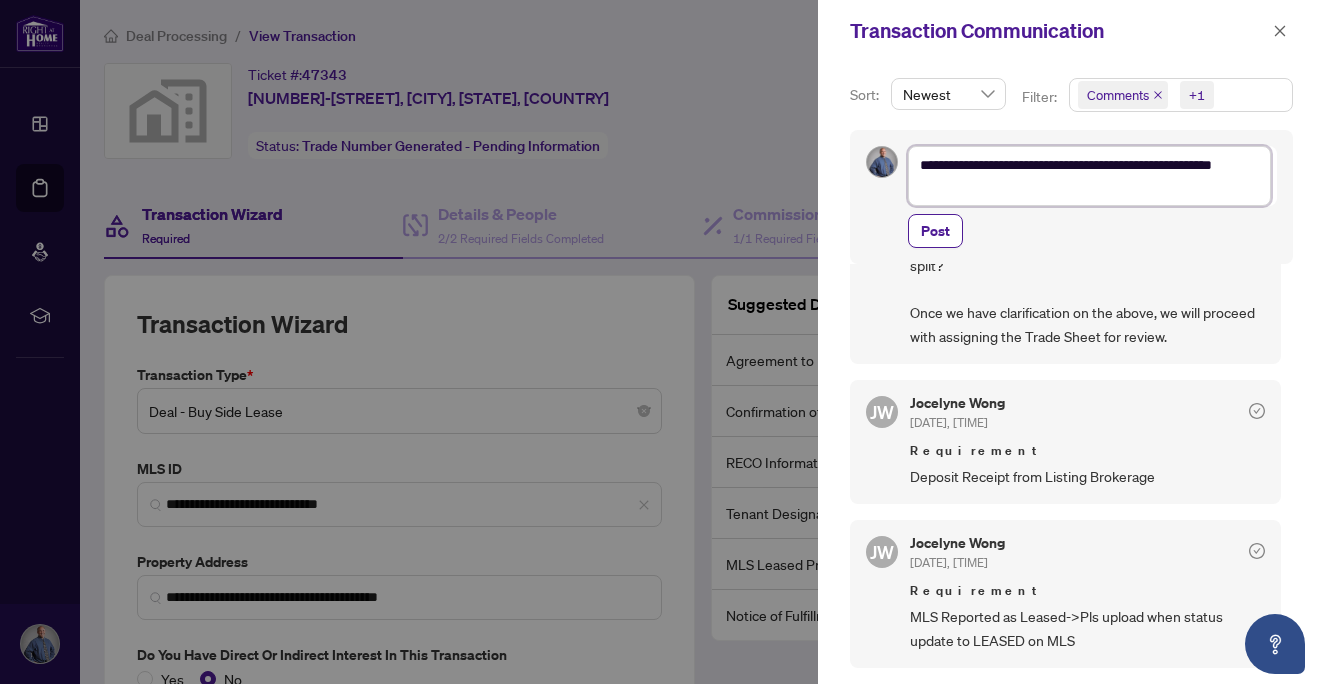 type on "**********" 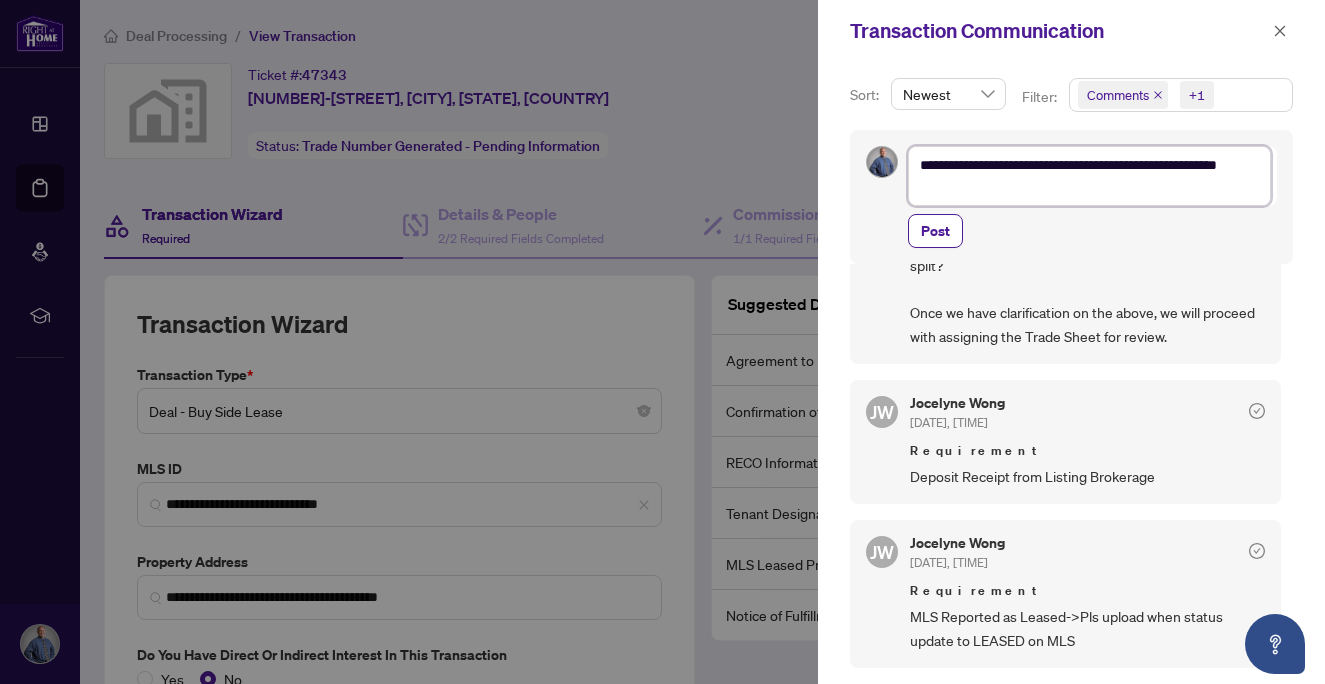 type on "**********" 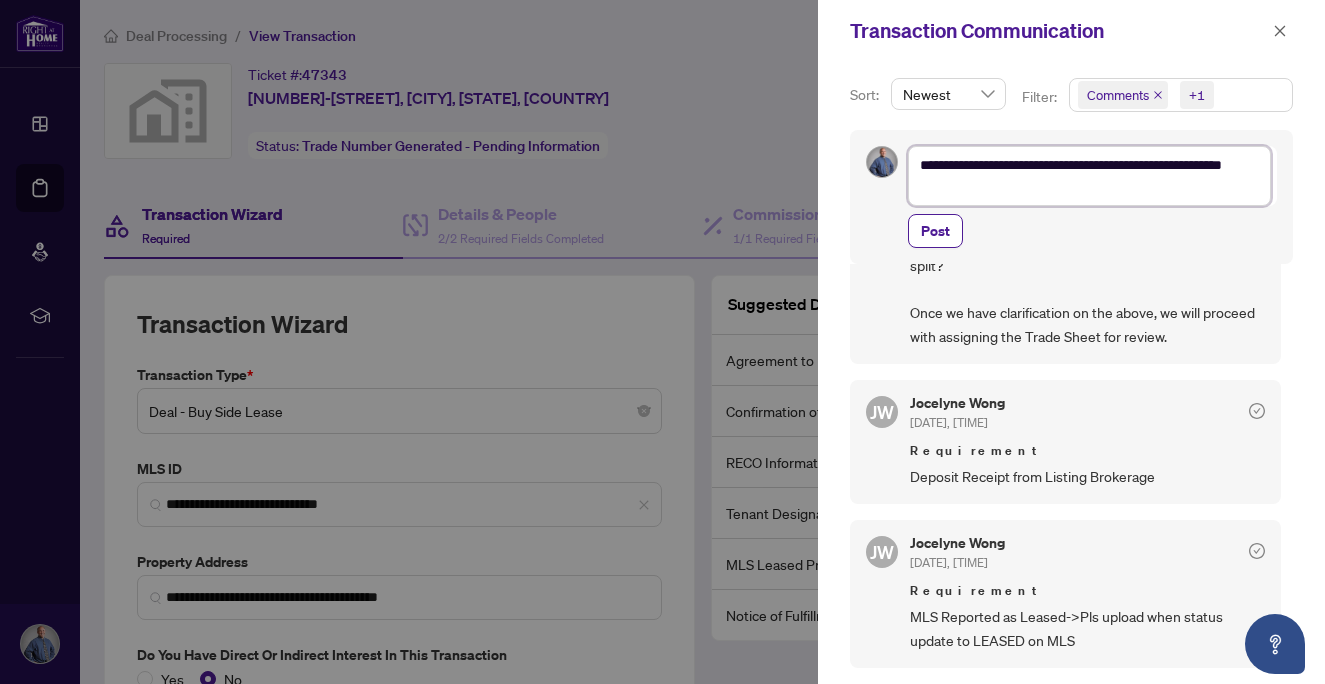 type on "**********" 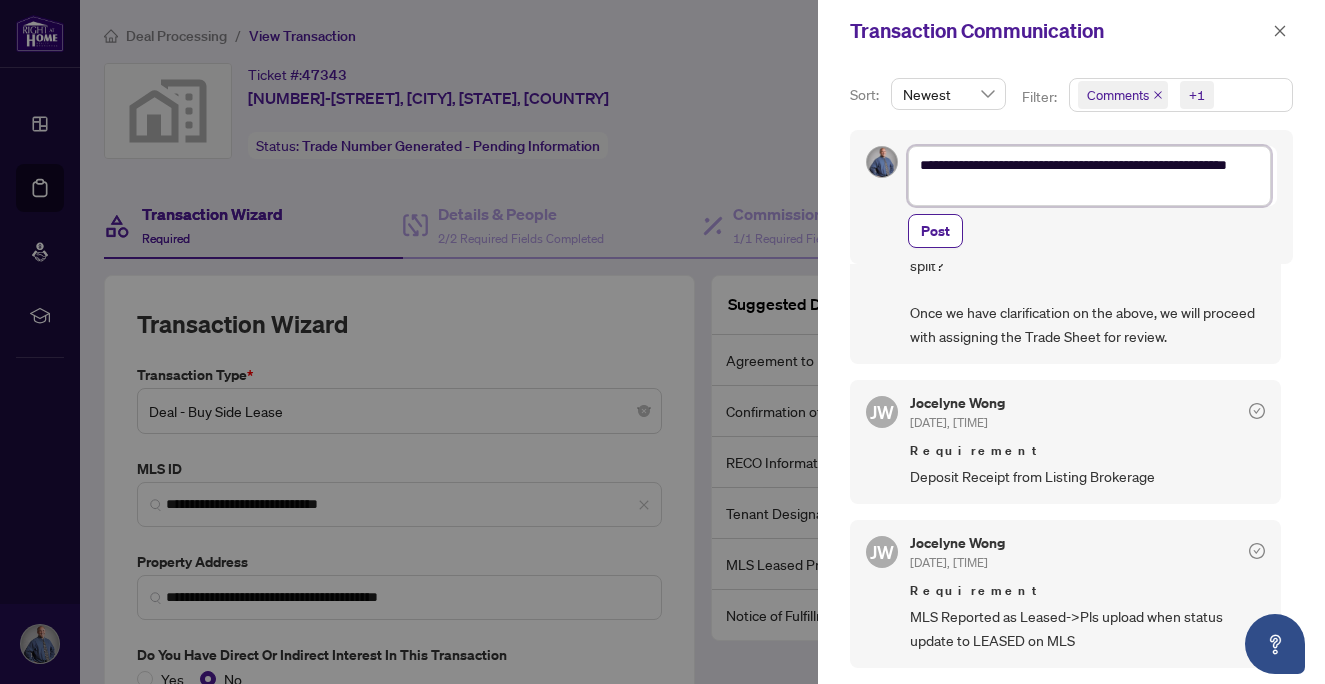 type on "**********" 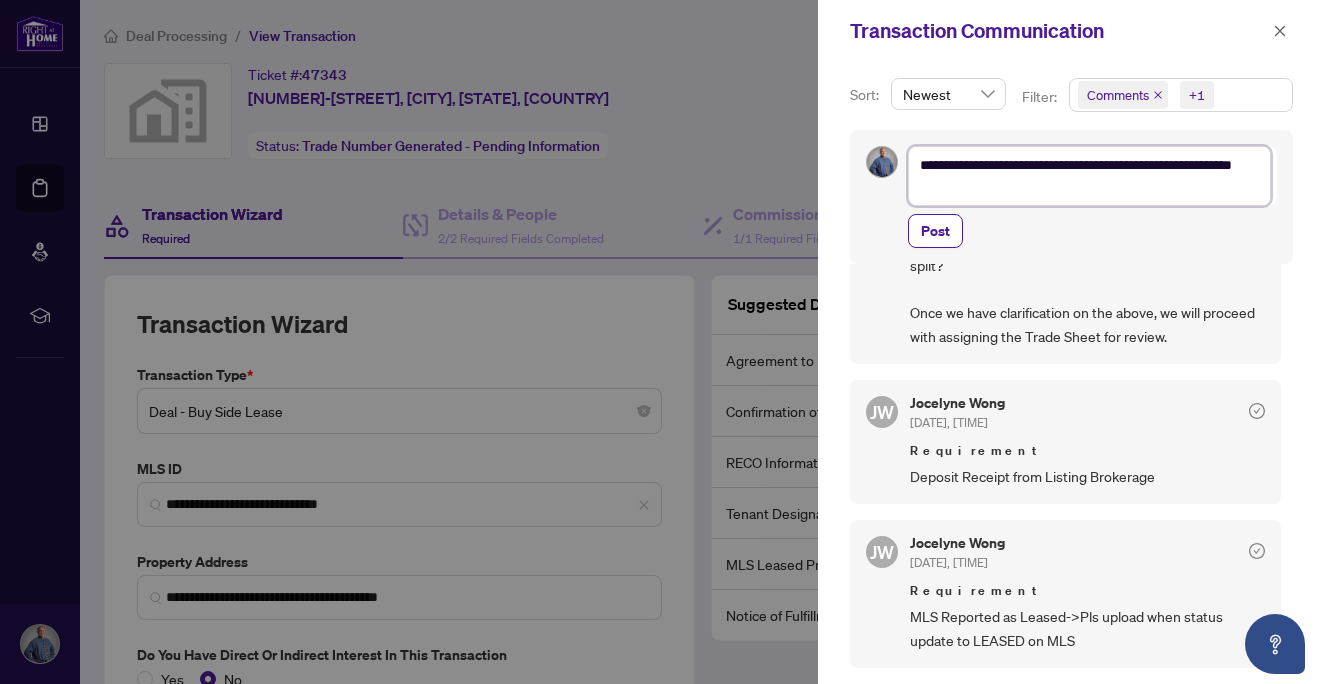 type on "**********" 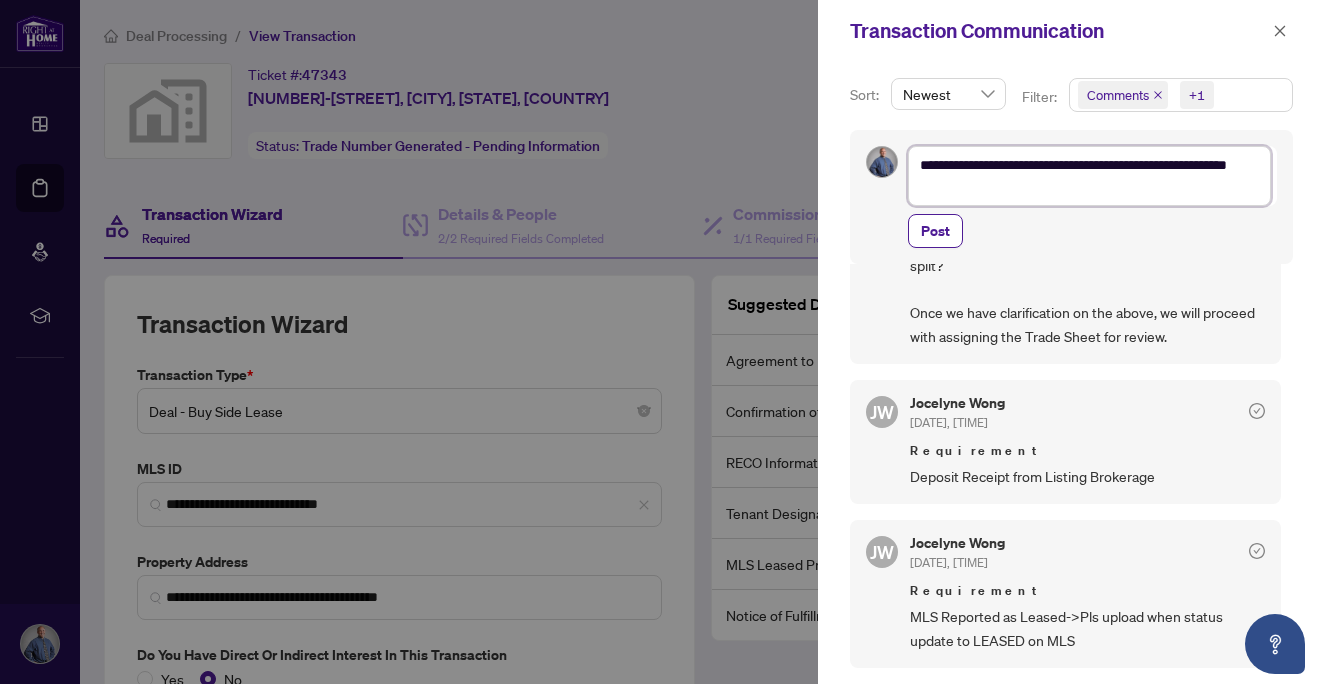 type on "**********" 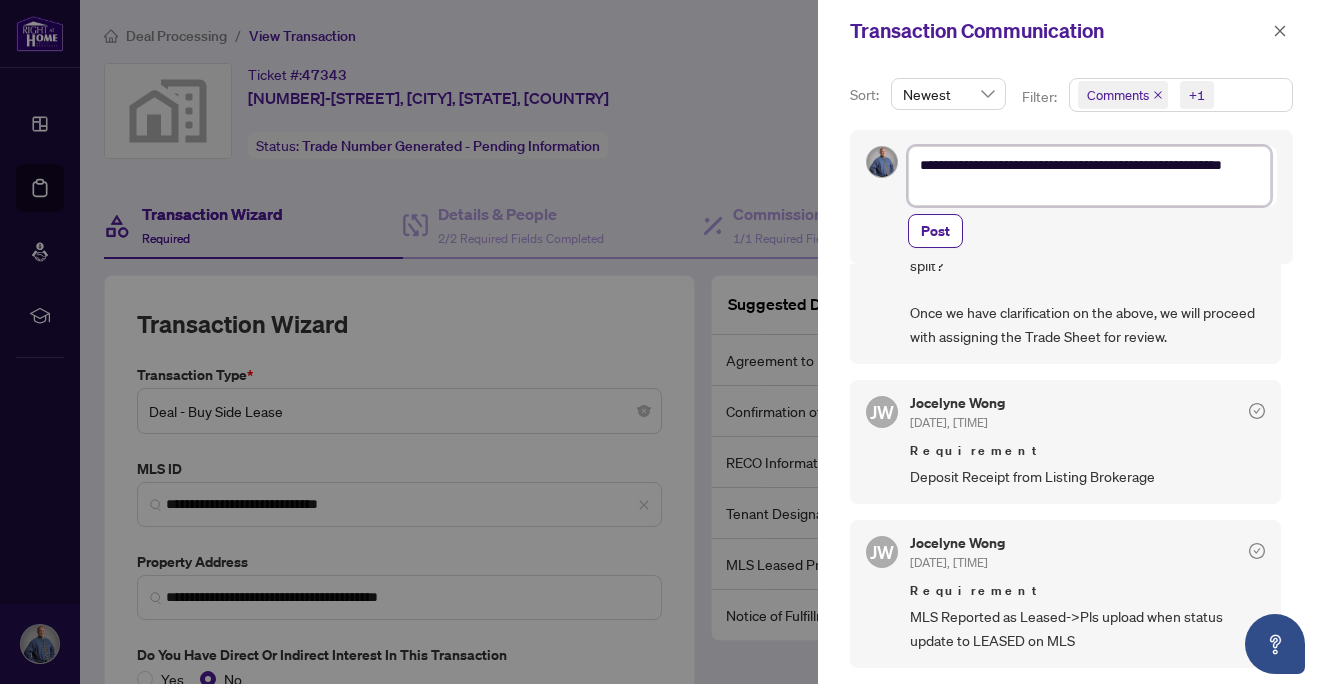 type on "**********" 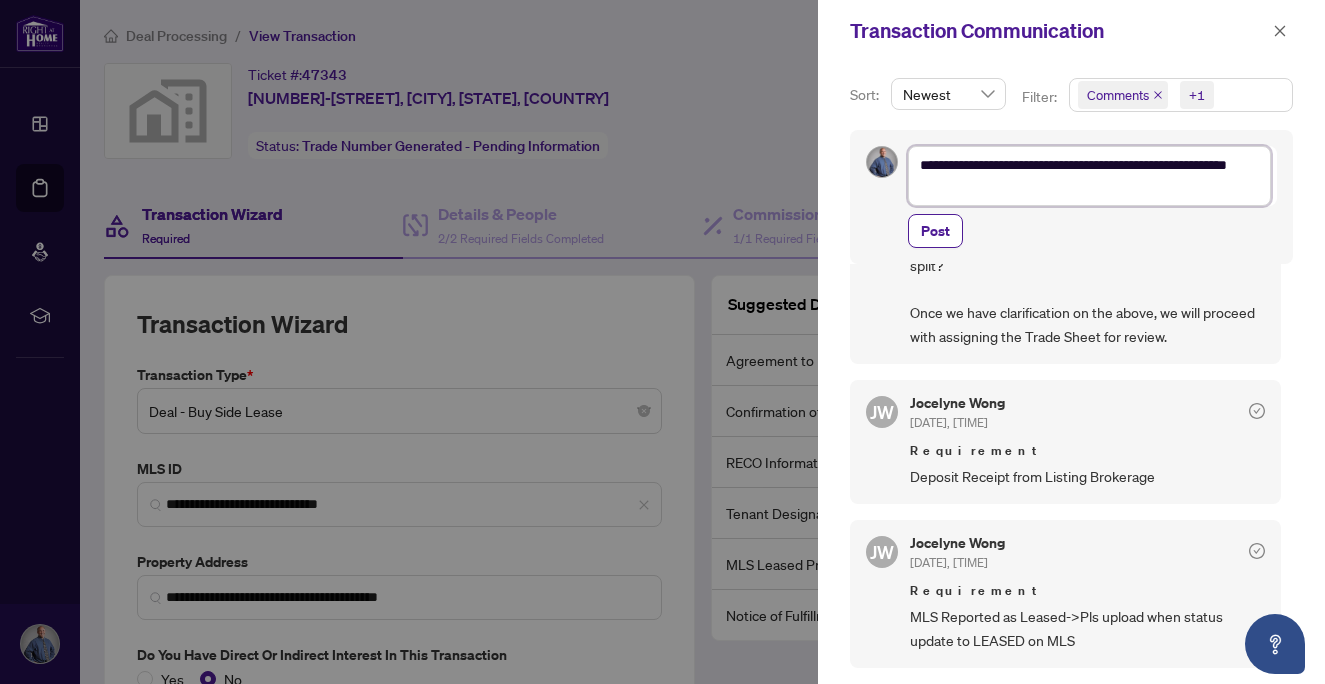 type on "**********" 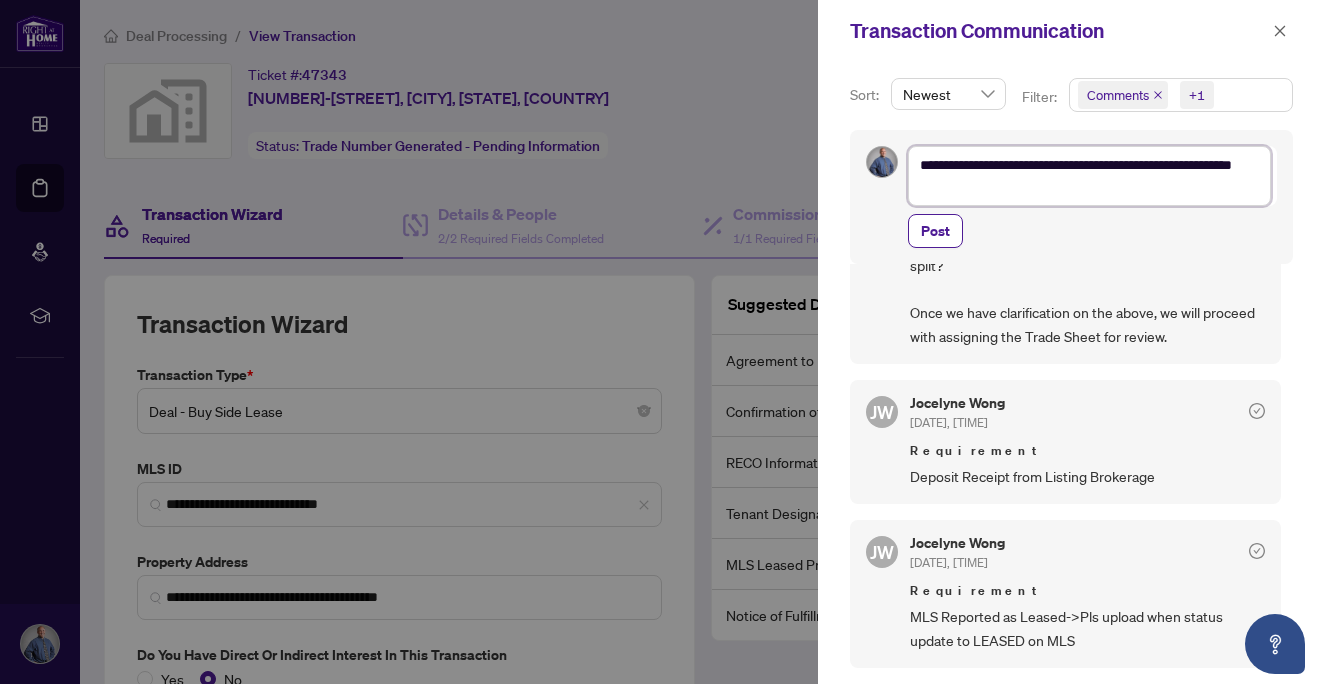 type on "**********" 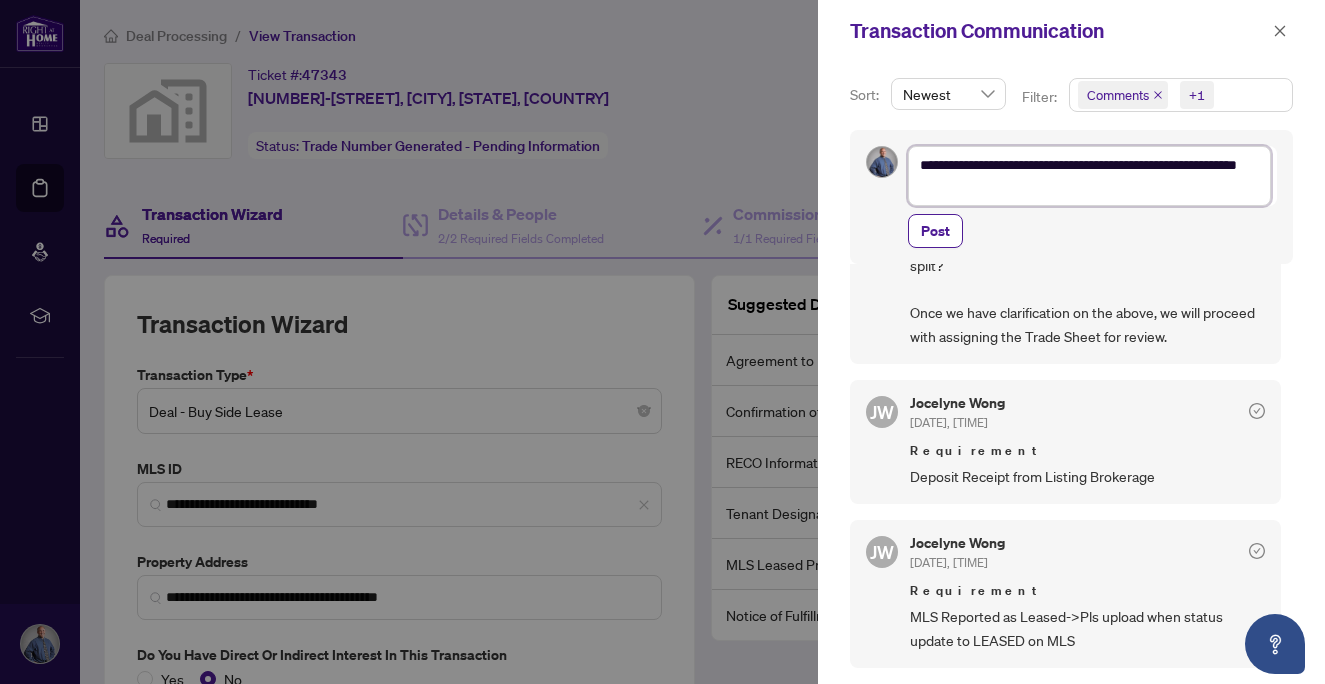 type on "**********" 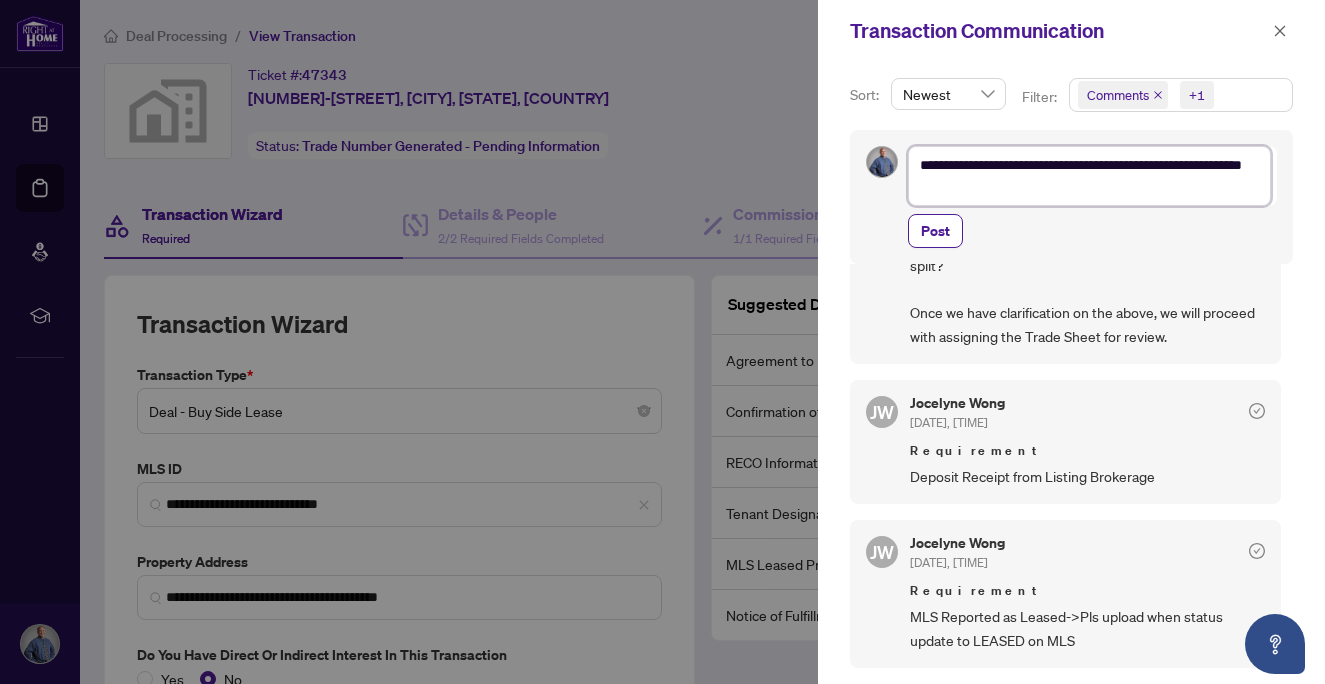 type on "**********" 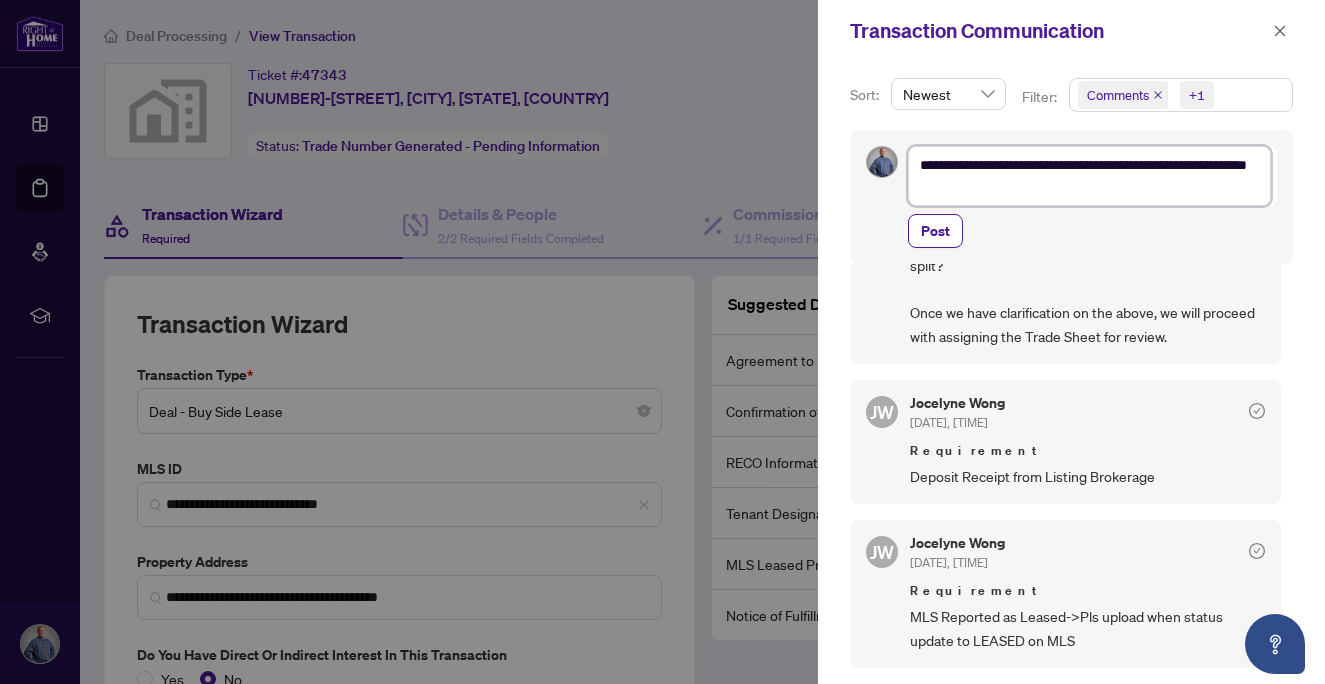 type on "**********" 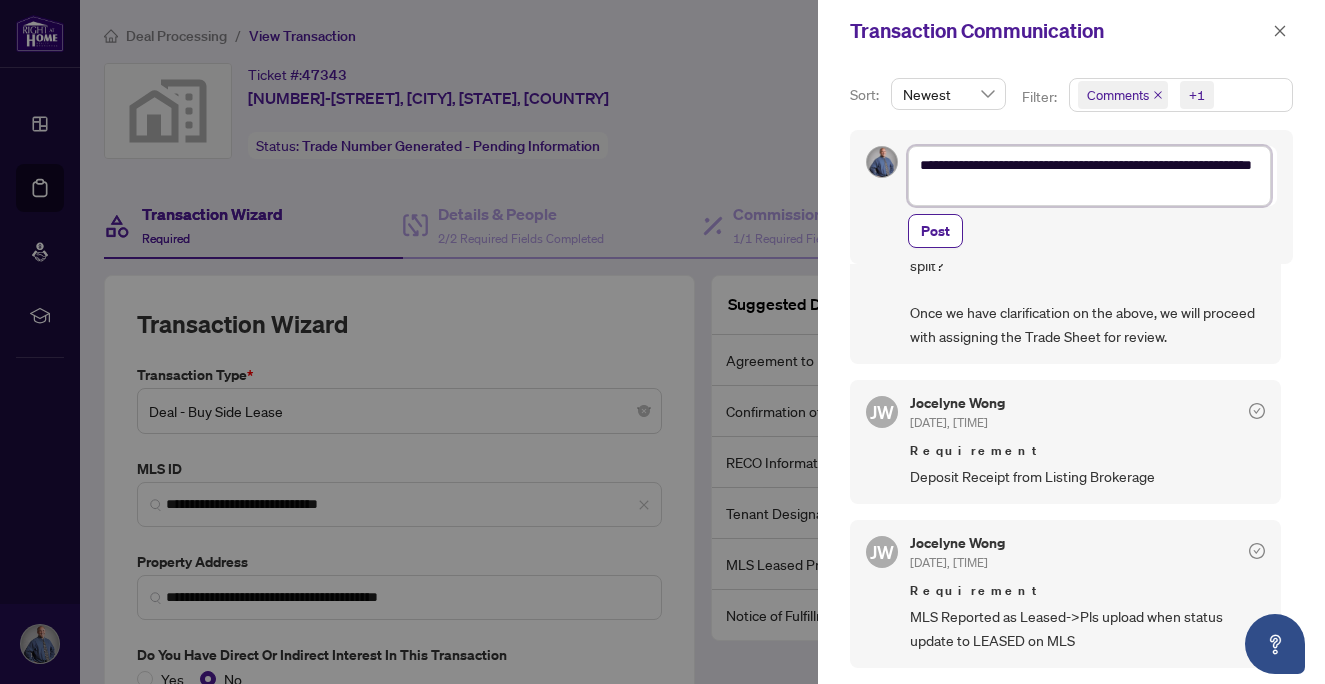 type on "**********" 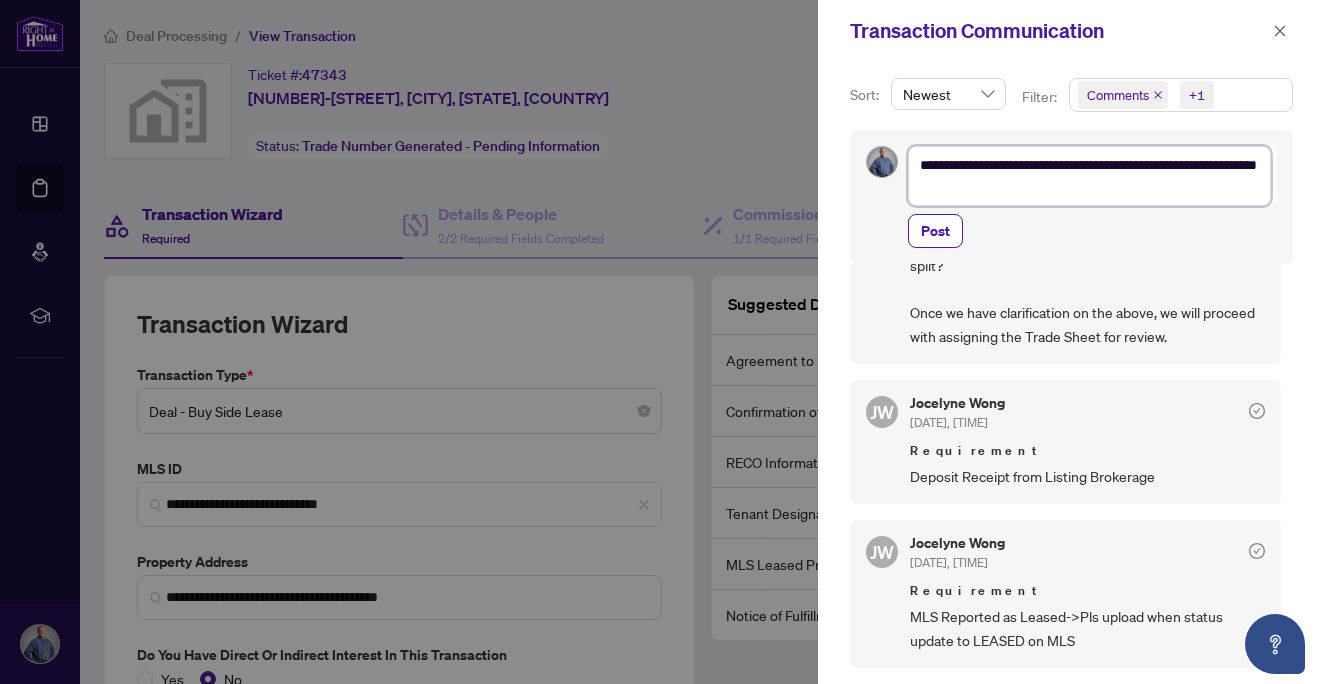 type on "**********" 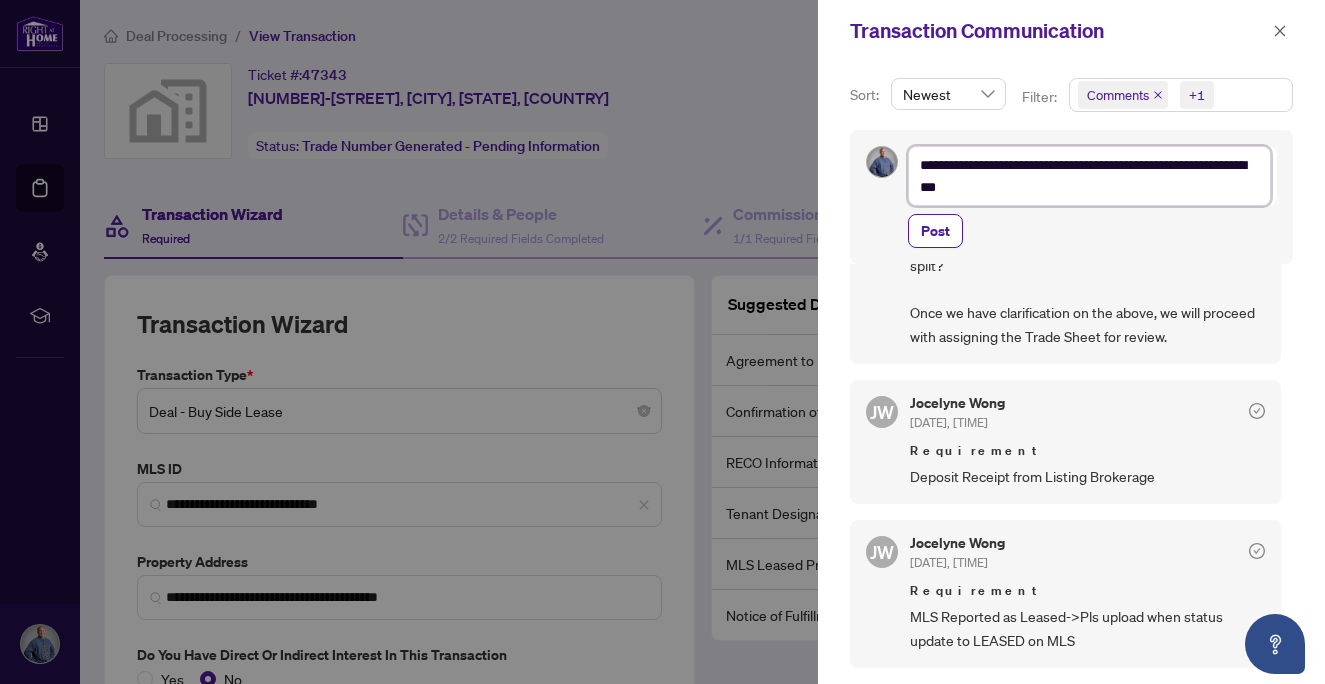 type on "**********" 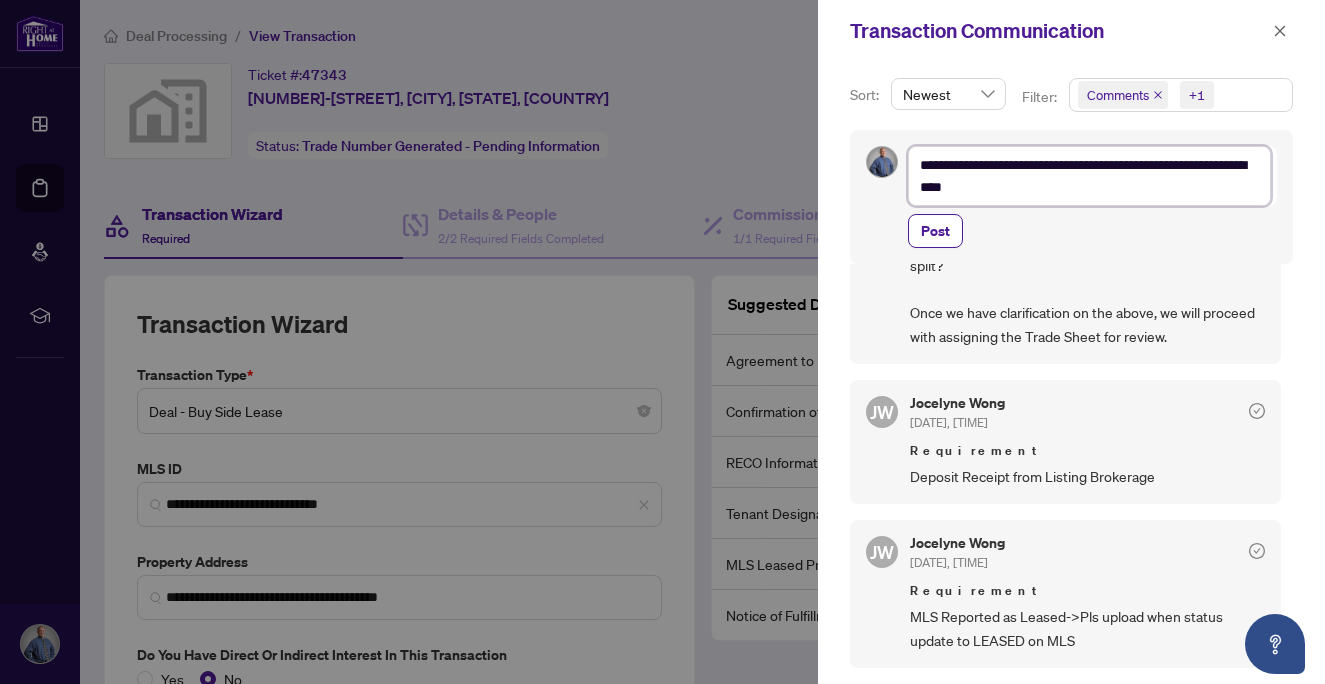 type on "**********" 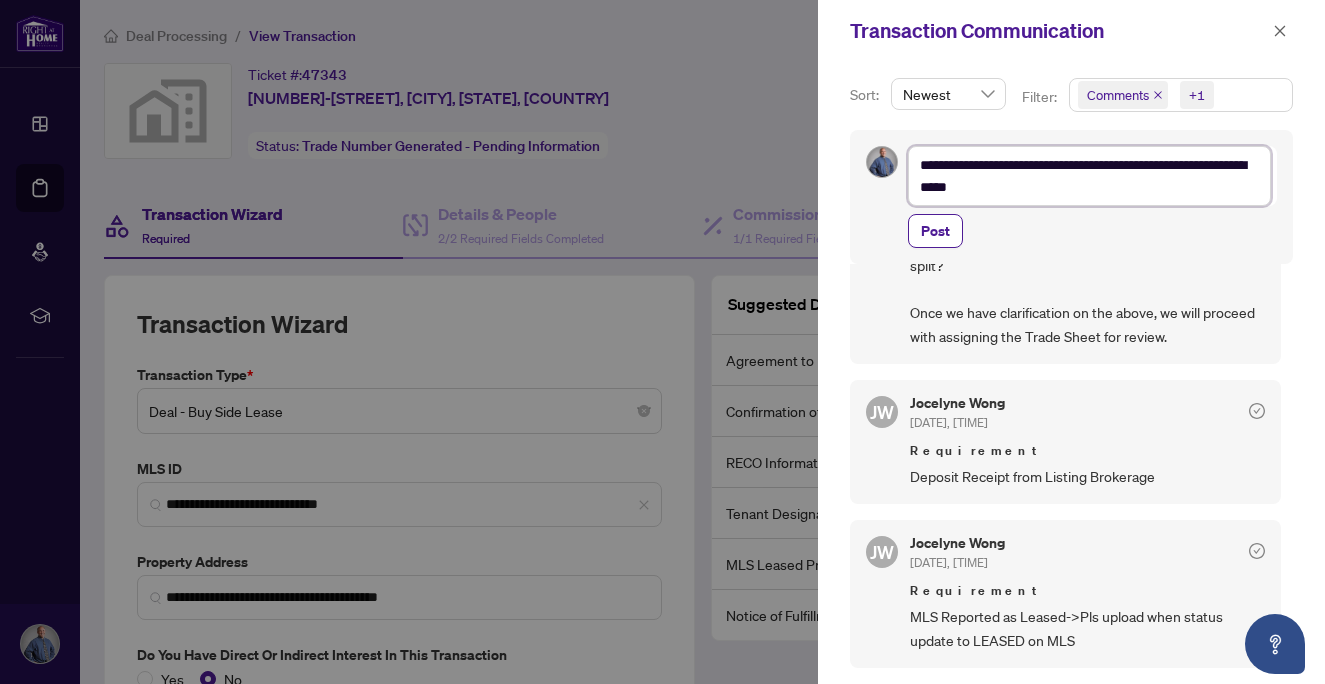 type on "**********" 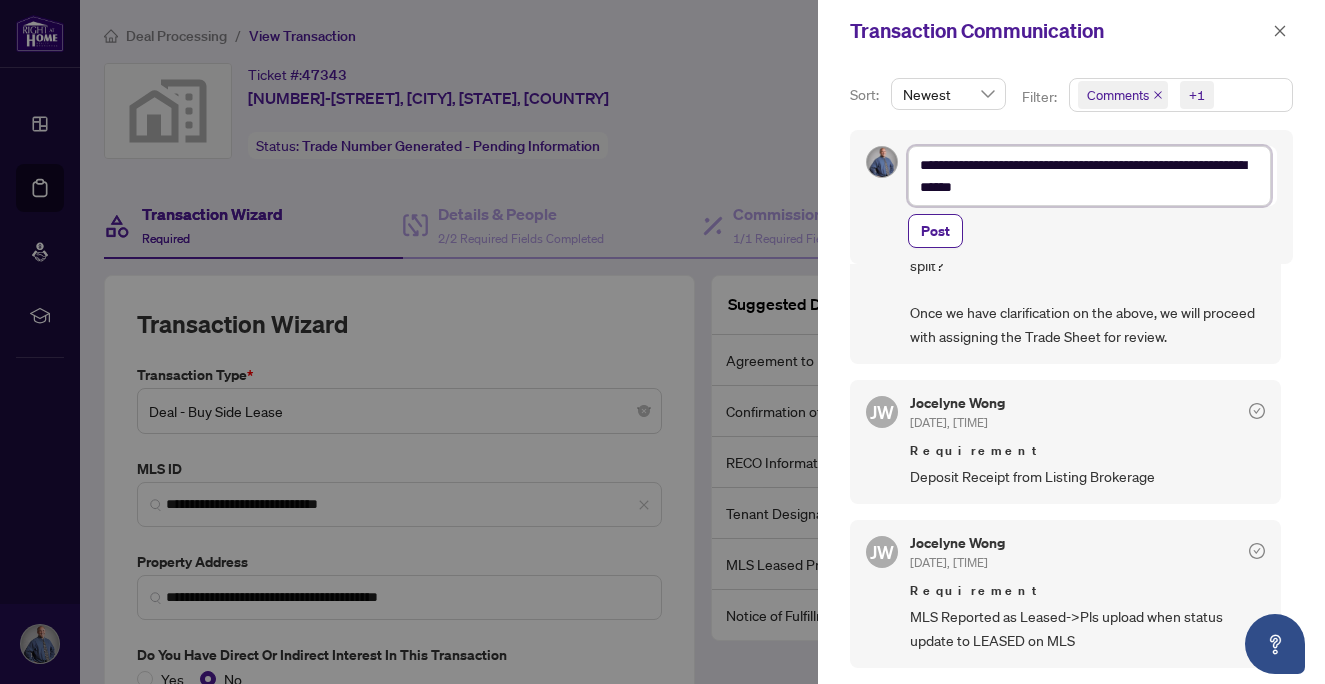 type on "**********" 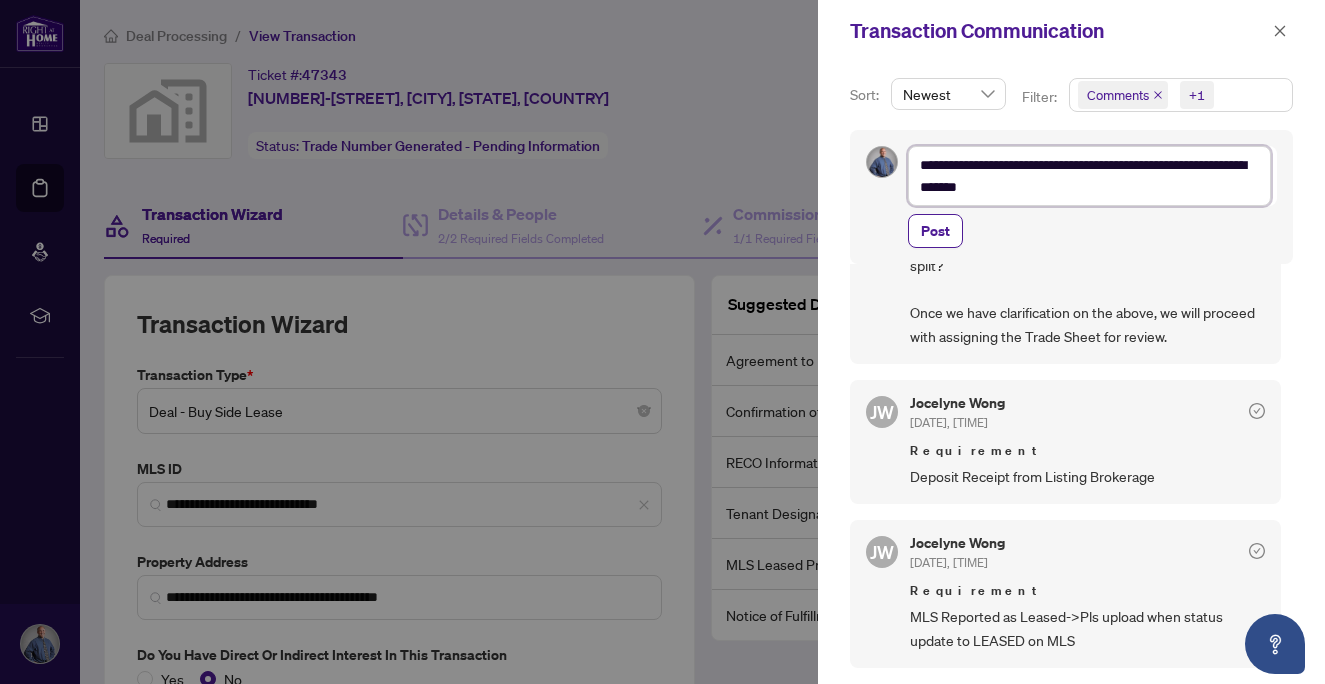 type on "**********" 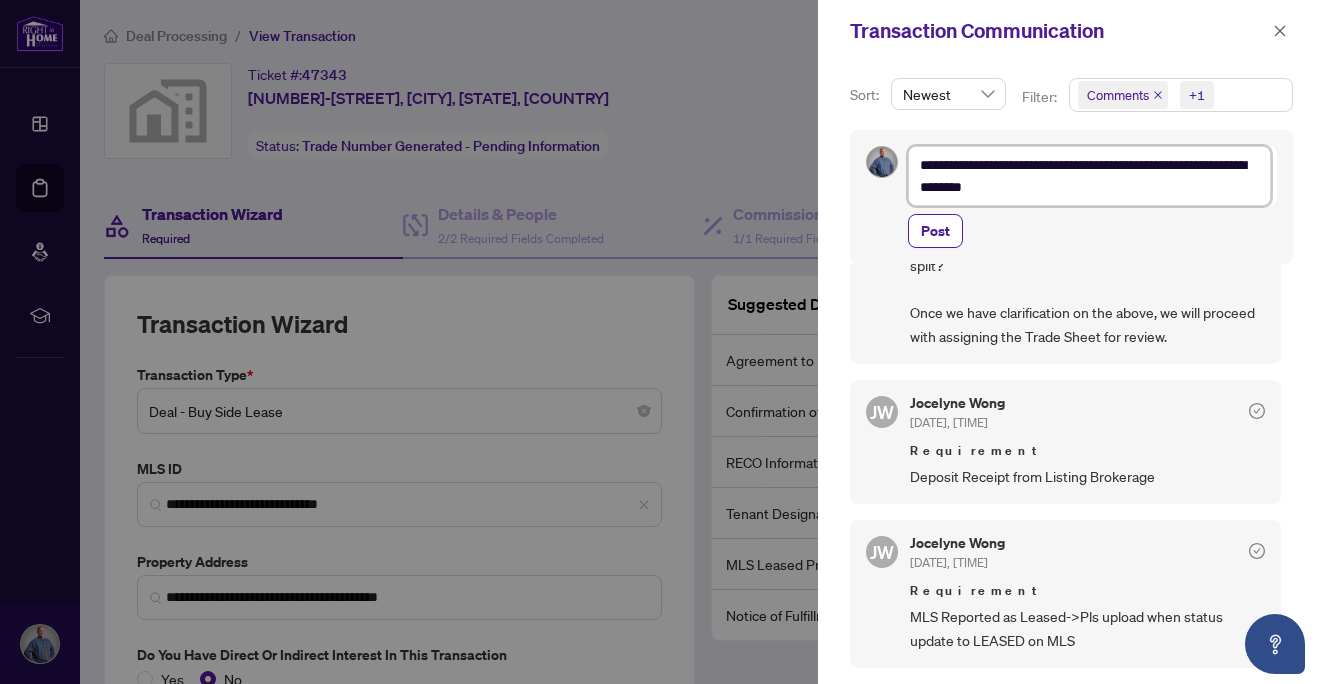 type on "**********" 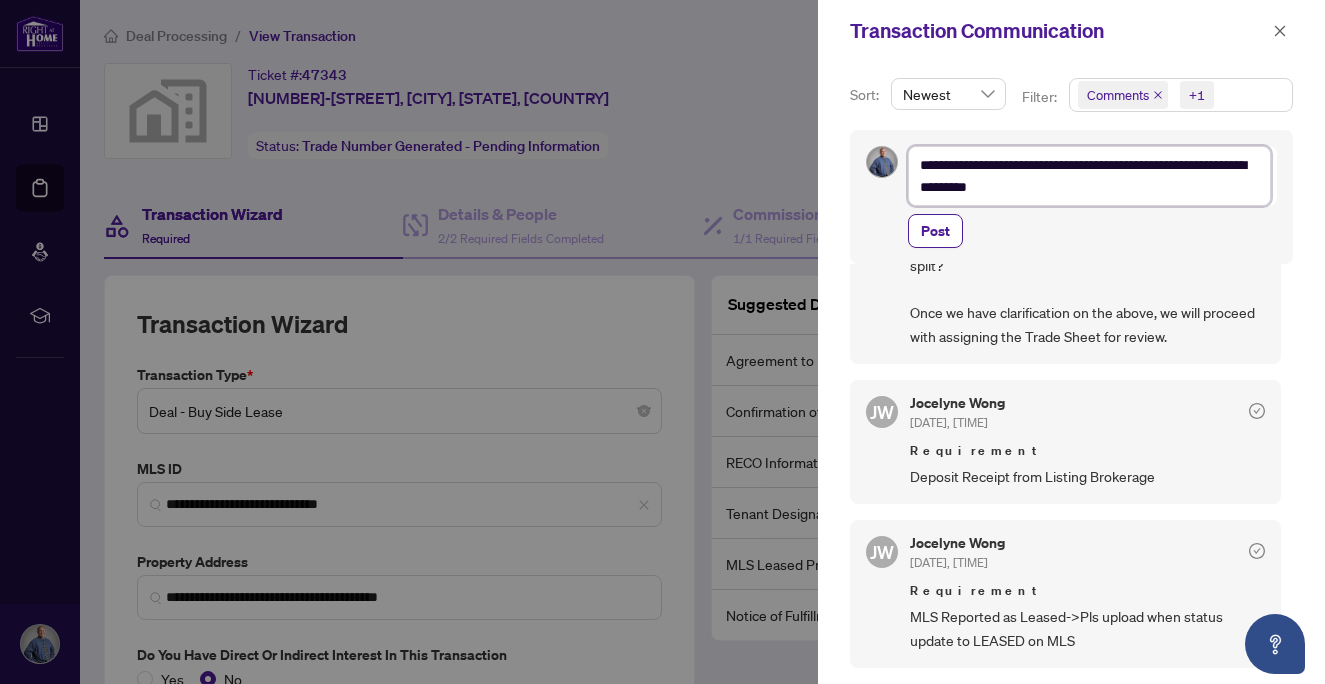 type on "**********" 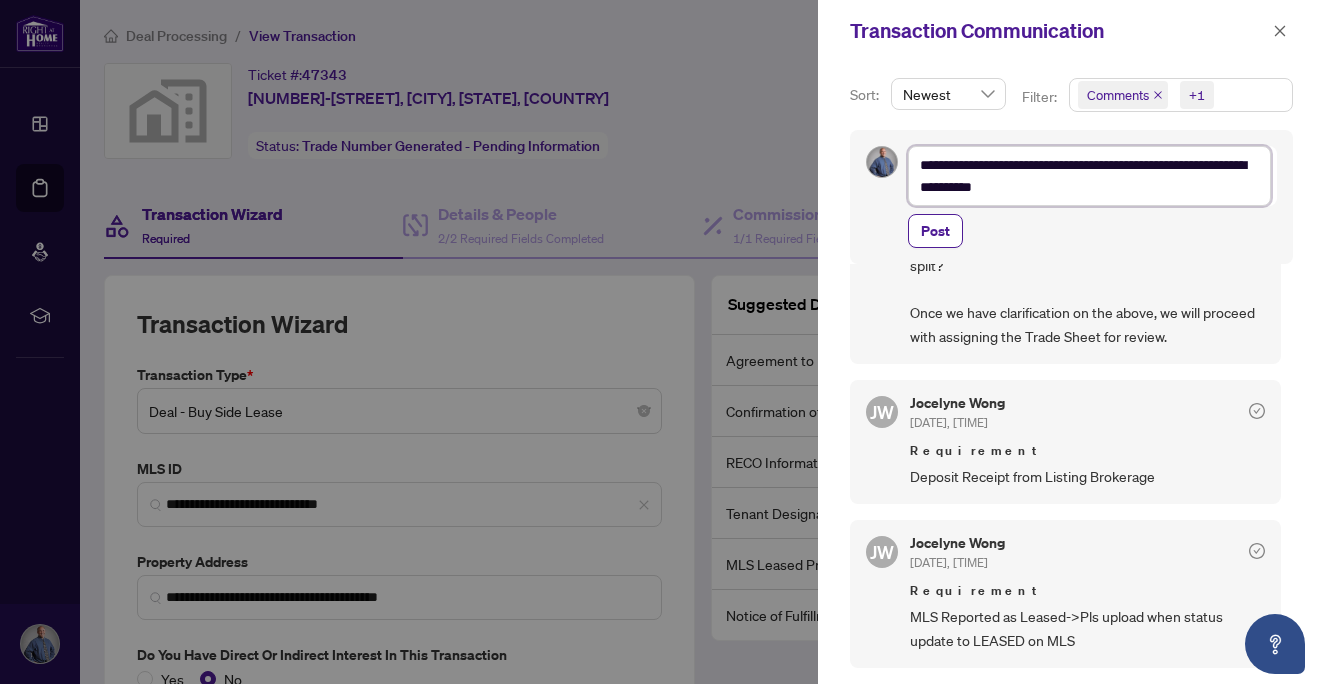 type on "**********" 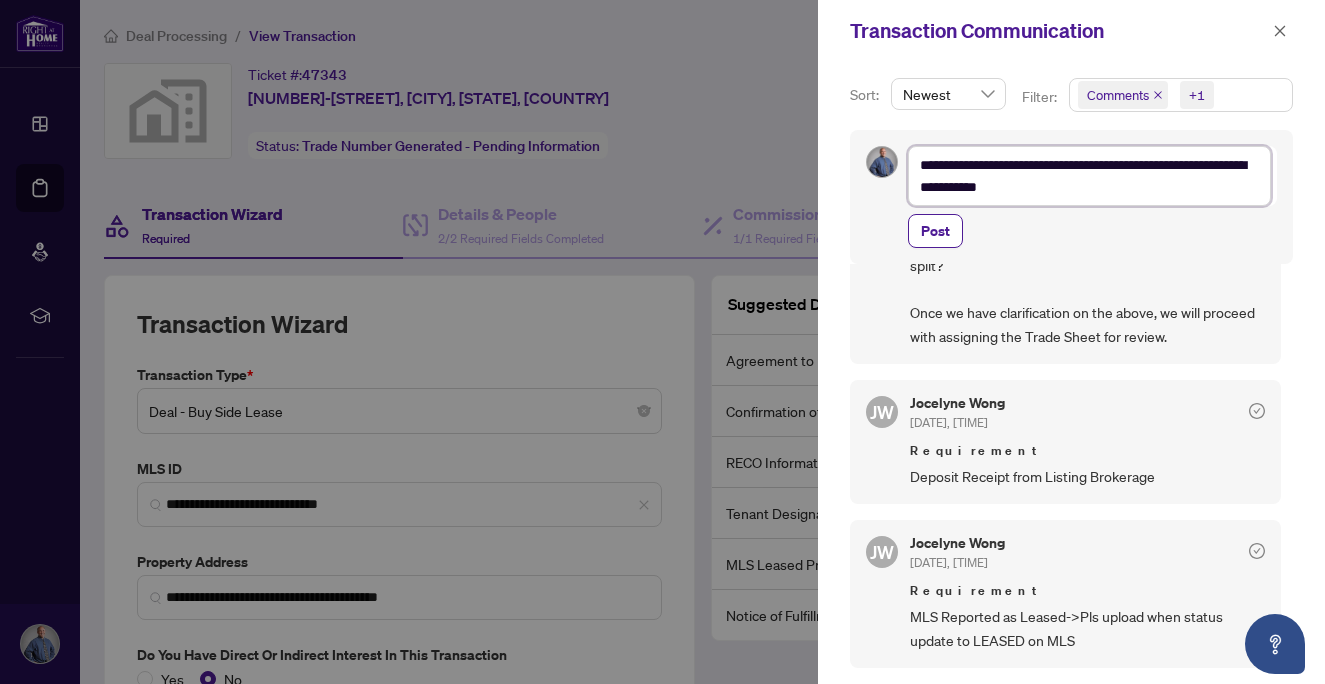 type on "**********" 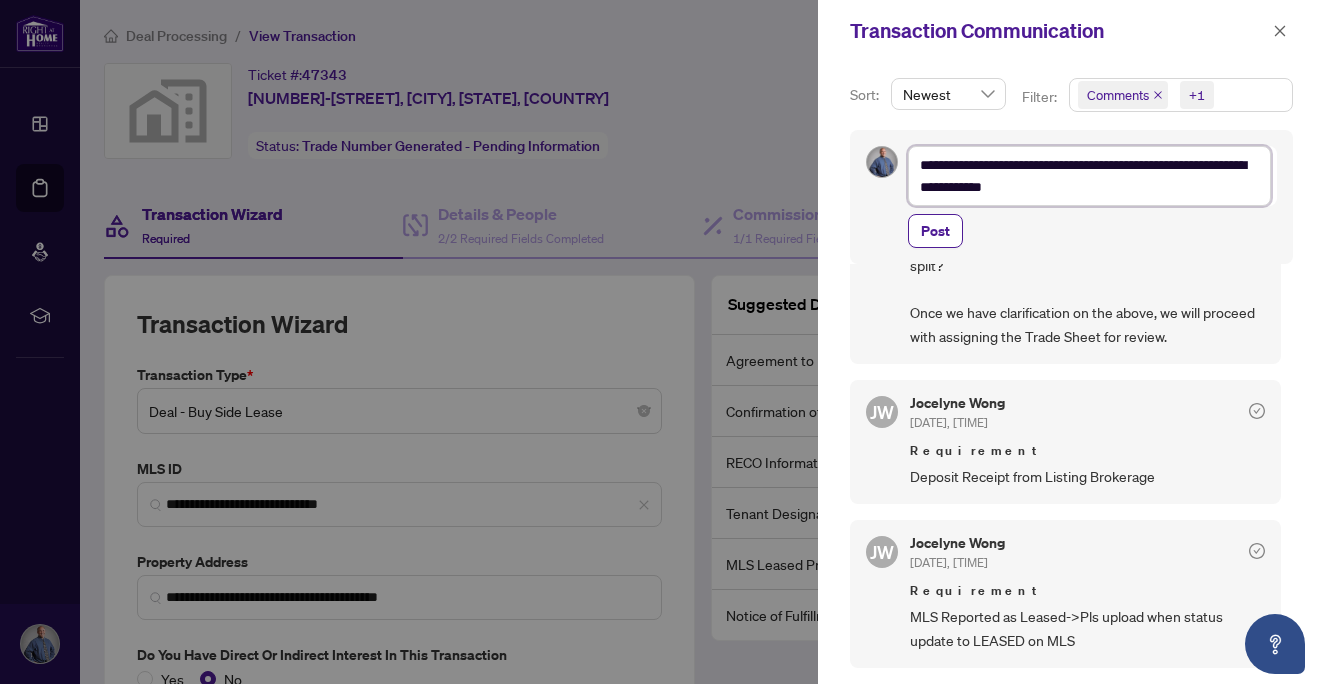 type on "**********" 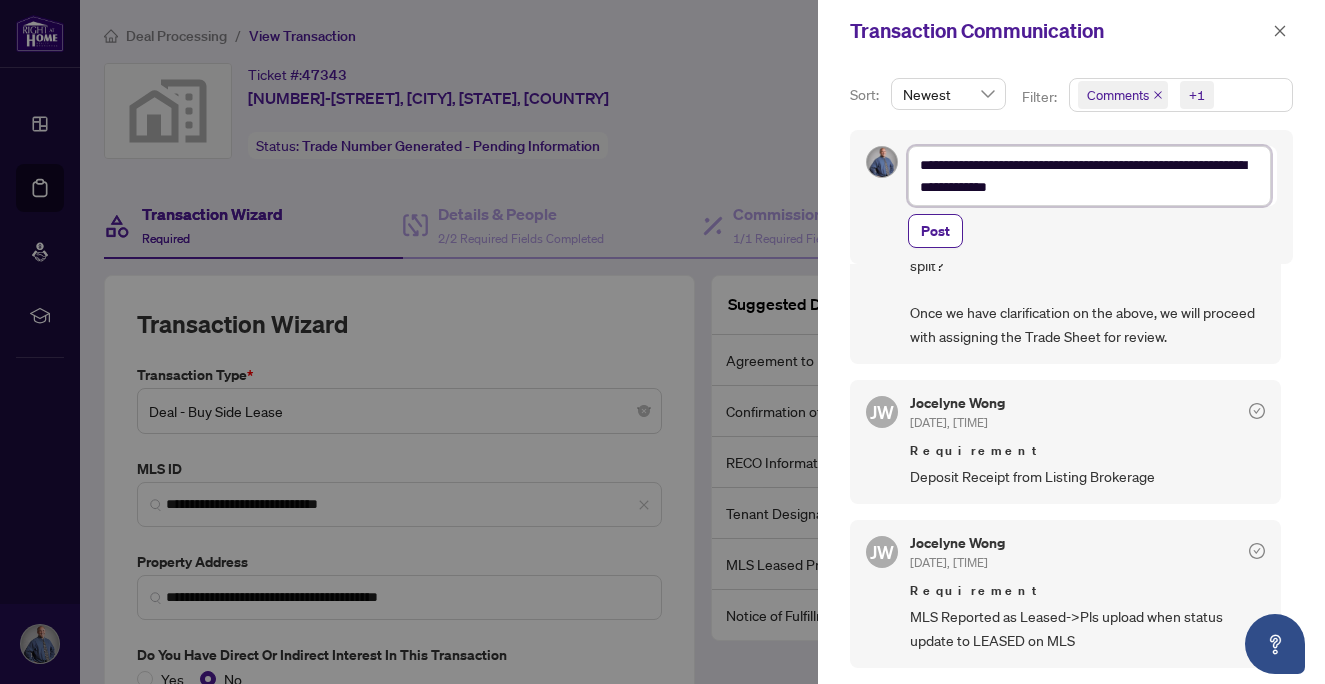 type on "**********" 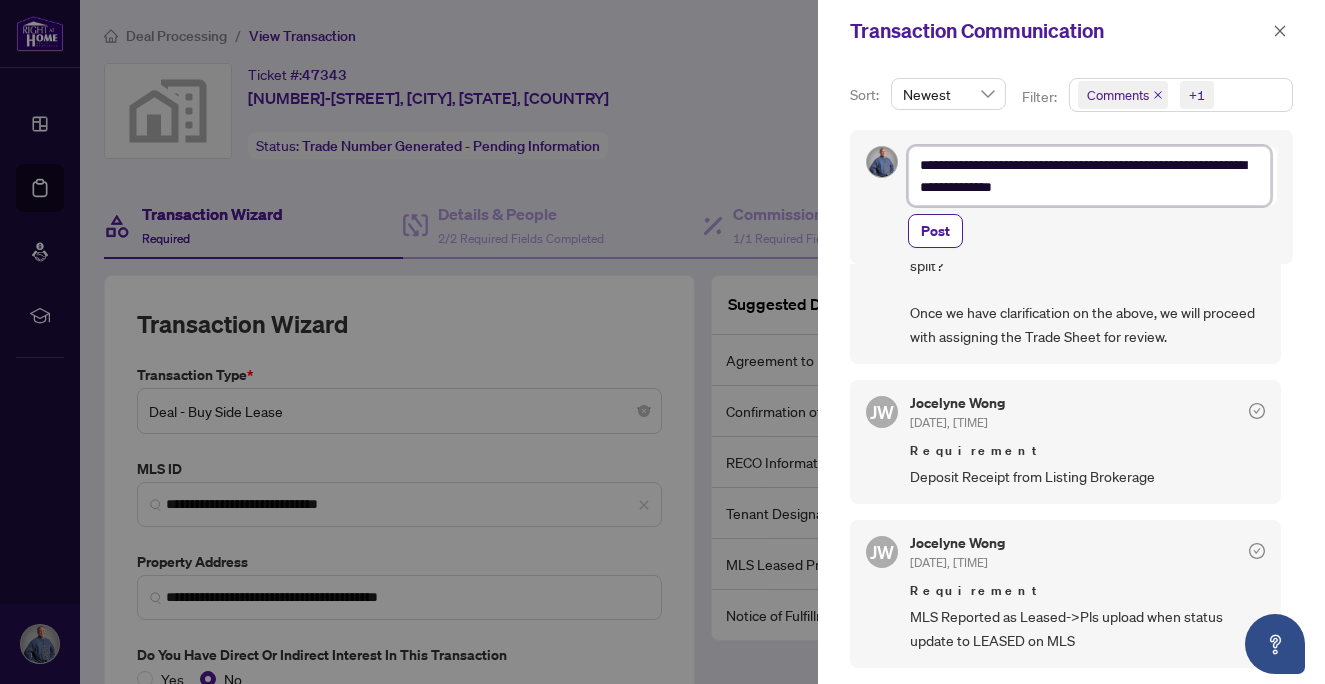 type on "**********" 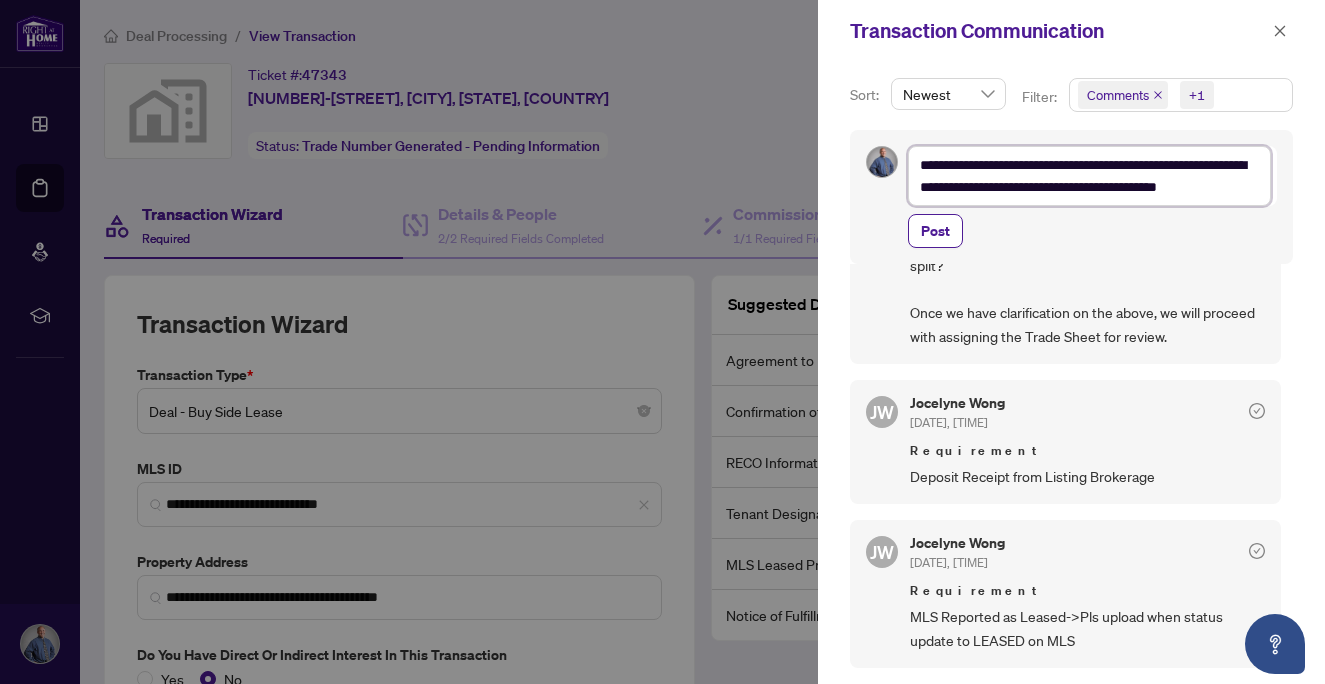 scroll, scrollTop: 4, scrollLeft: 0, axis: vertical 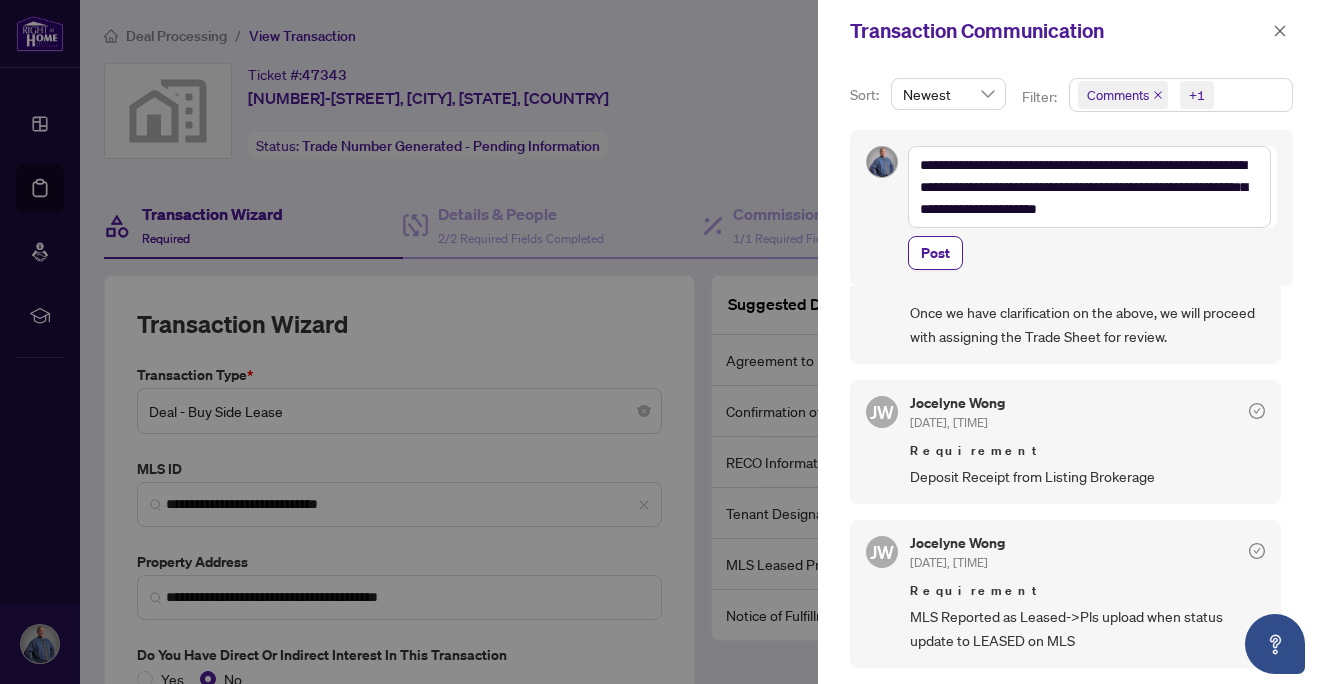 click at bounding box center [662, 342] 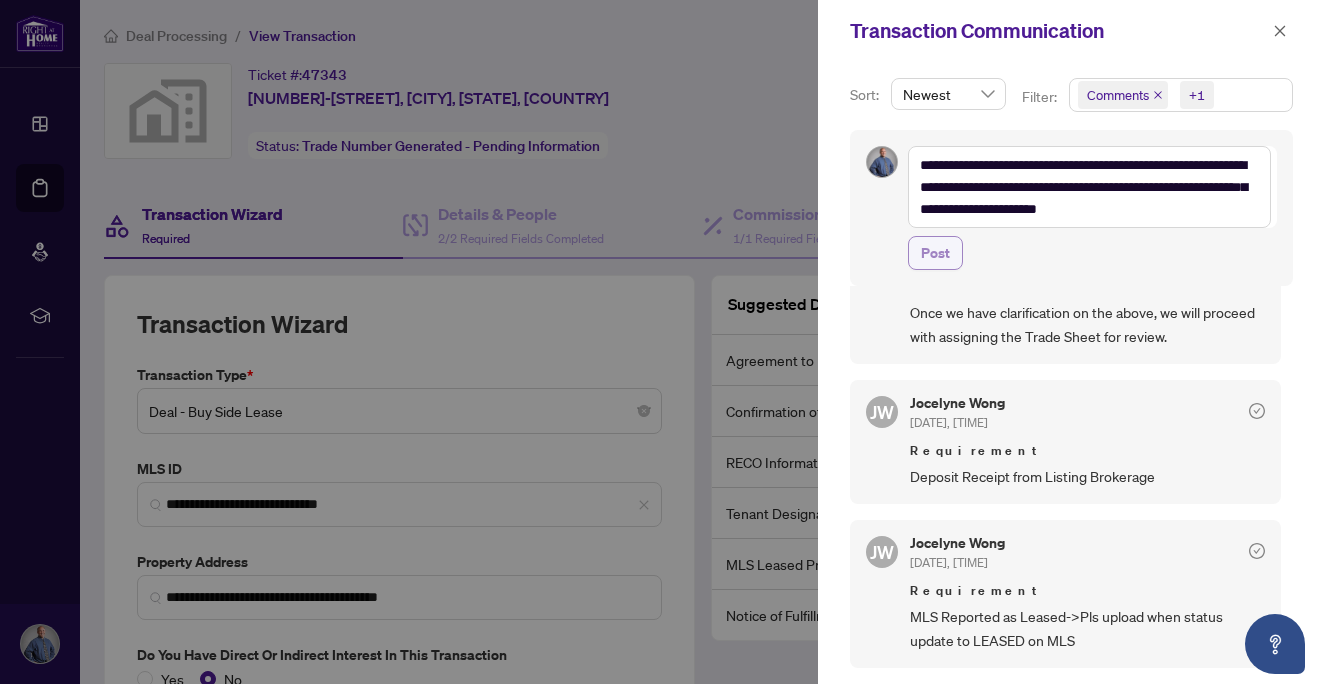 click on "Post" at bounding box center (935, 253) 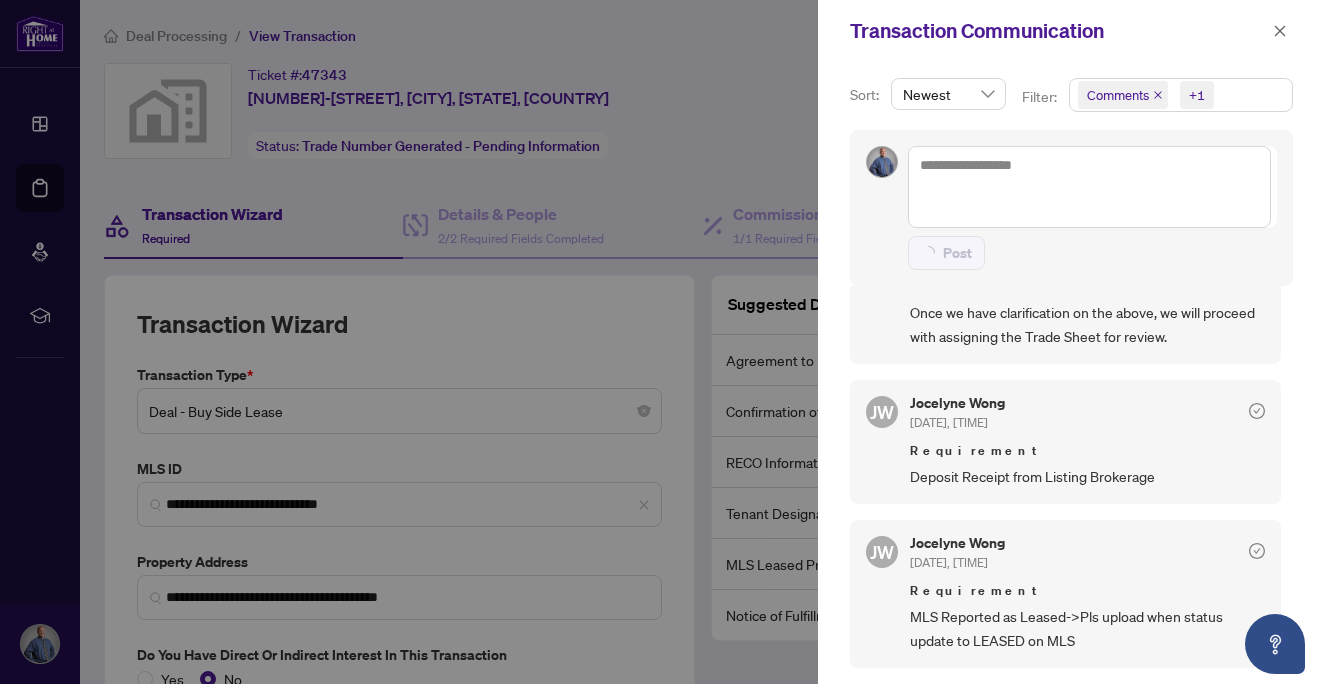 scroll, scrollTop: 0, scrollLeft: 0, axis: both 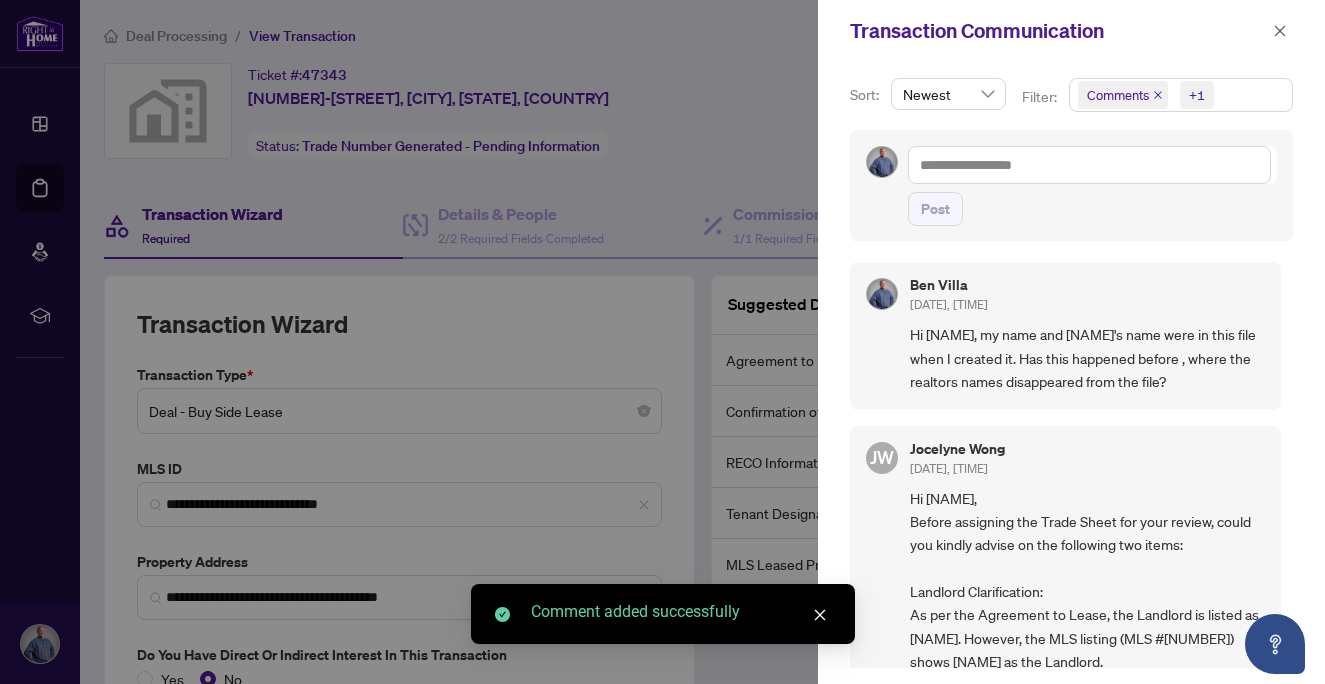 click 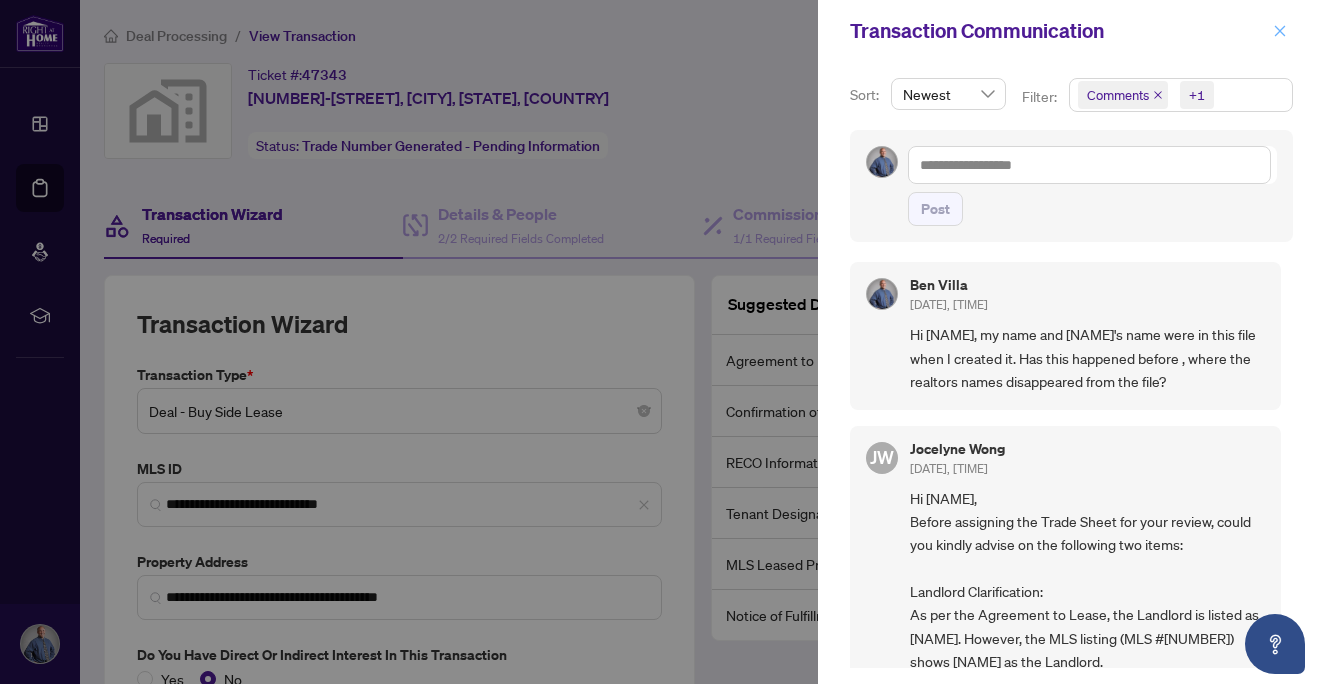 click 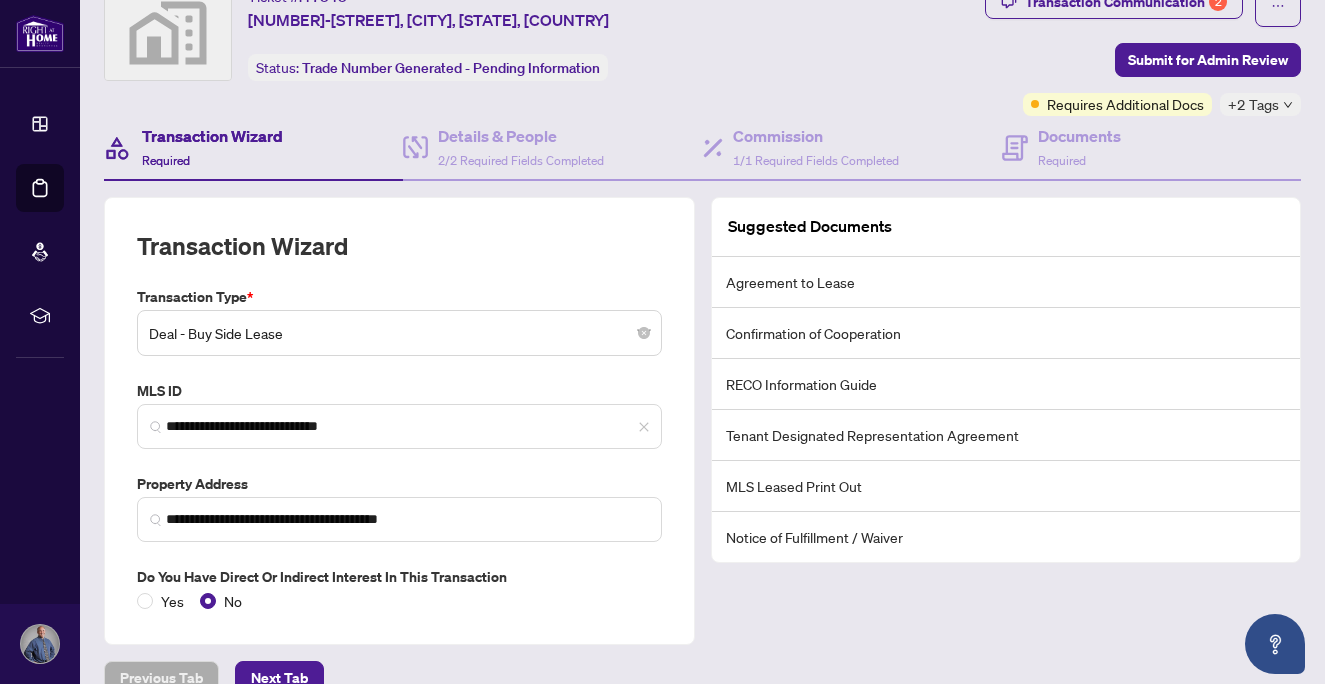 scroll, scrollTop: 17, scrollLeft: 0, axis: vertical 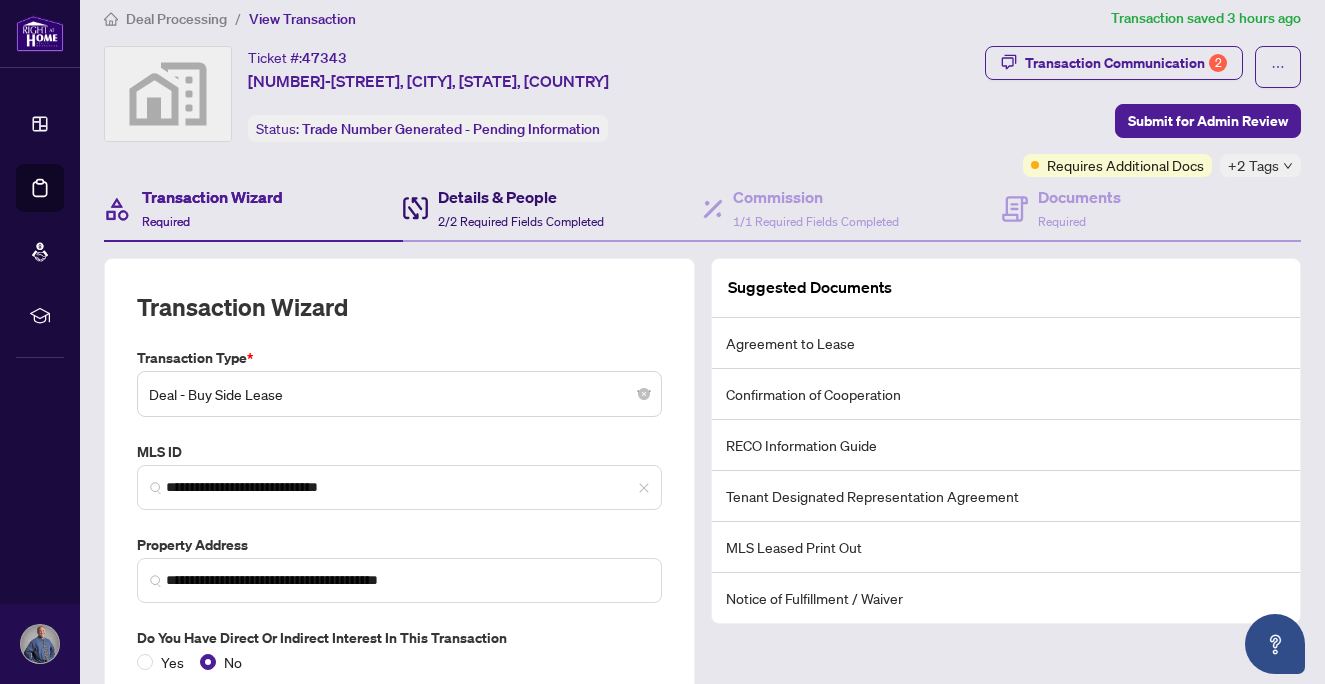 click on "Details & People" at bounding box center [521, 197] 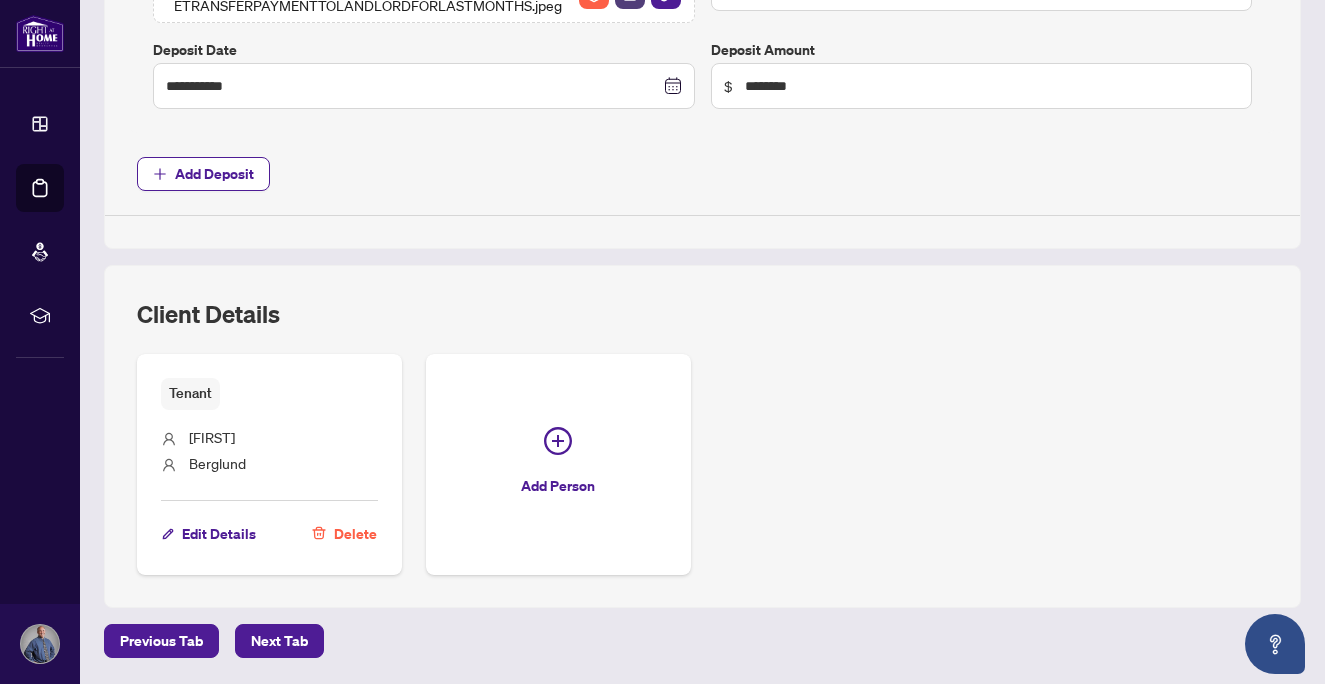 scroll, scrollTop: 1265, scrollLeft: 0, axis: vertical 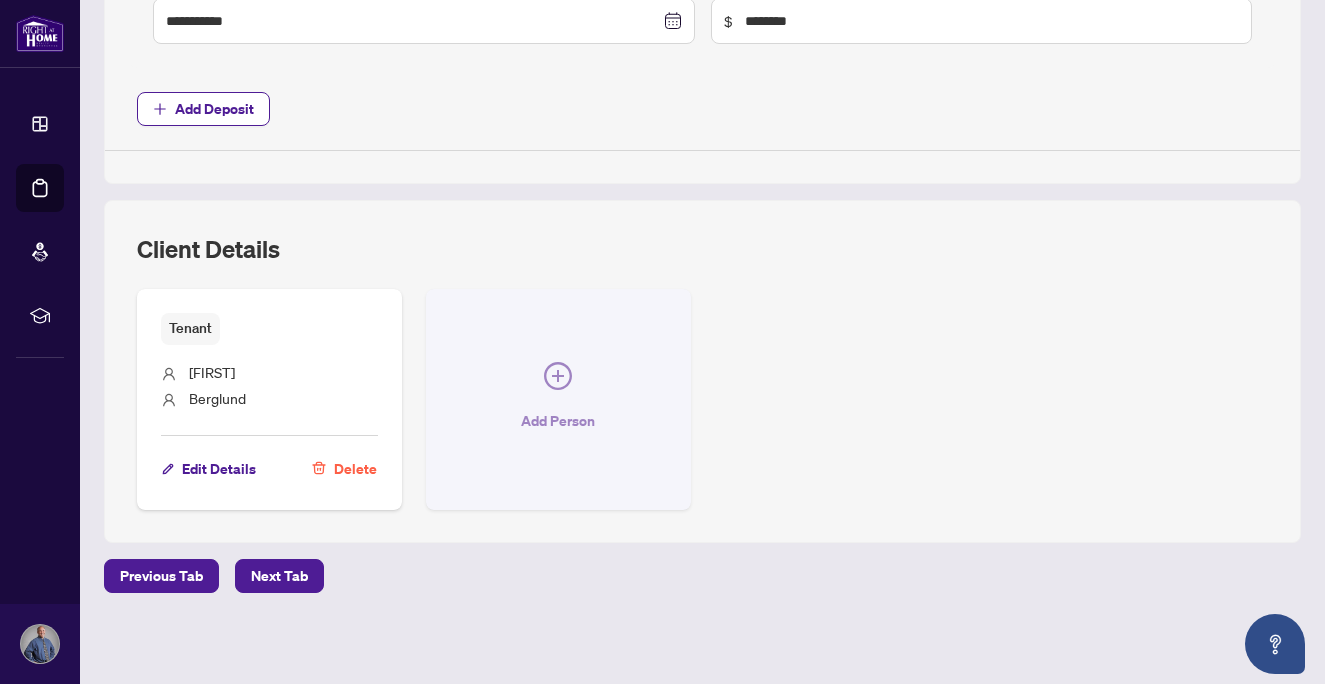 click 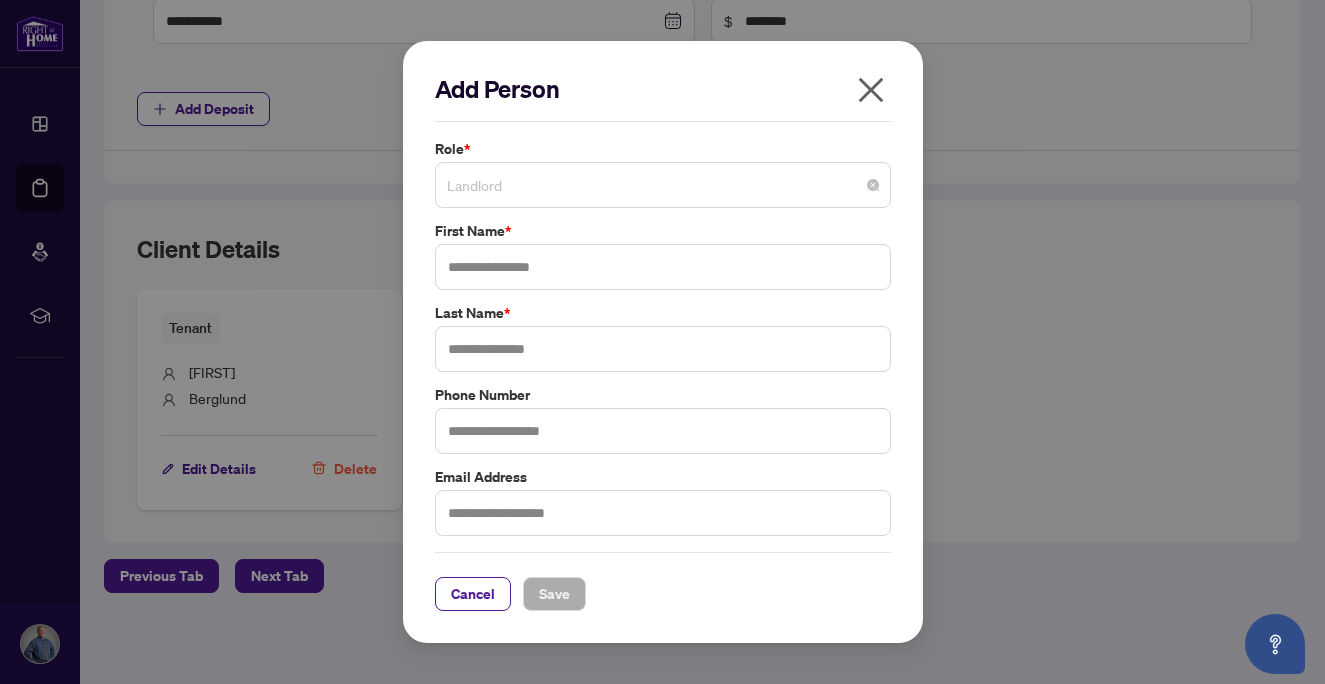 click on "Landlord" at bounding box center [663, 185] 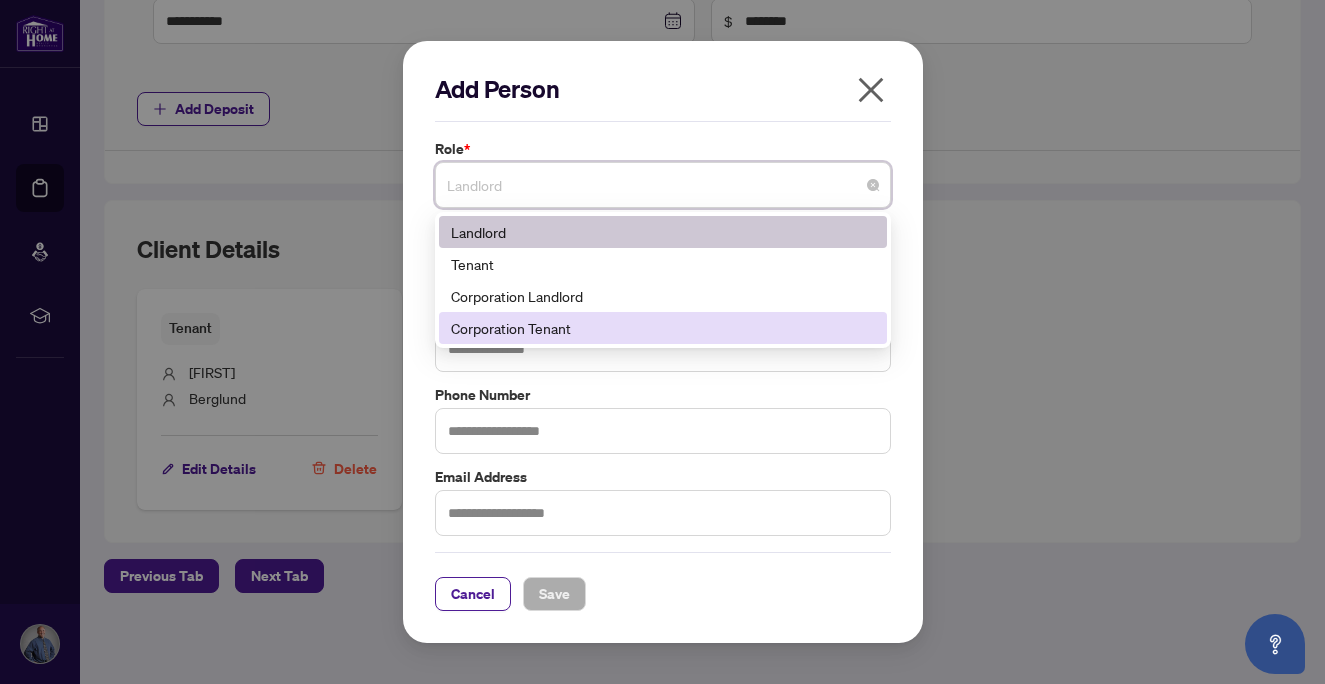 click on "Add Person Role * Landlord 186 187 Landlord Tenant Corporation Landlord Corporation Tenant First Name * Last Name * Phone Number Email Address Cancel Save Cancel OK" at bounding box center [663, 342] 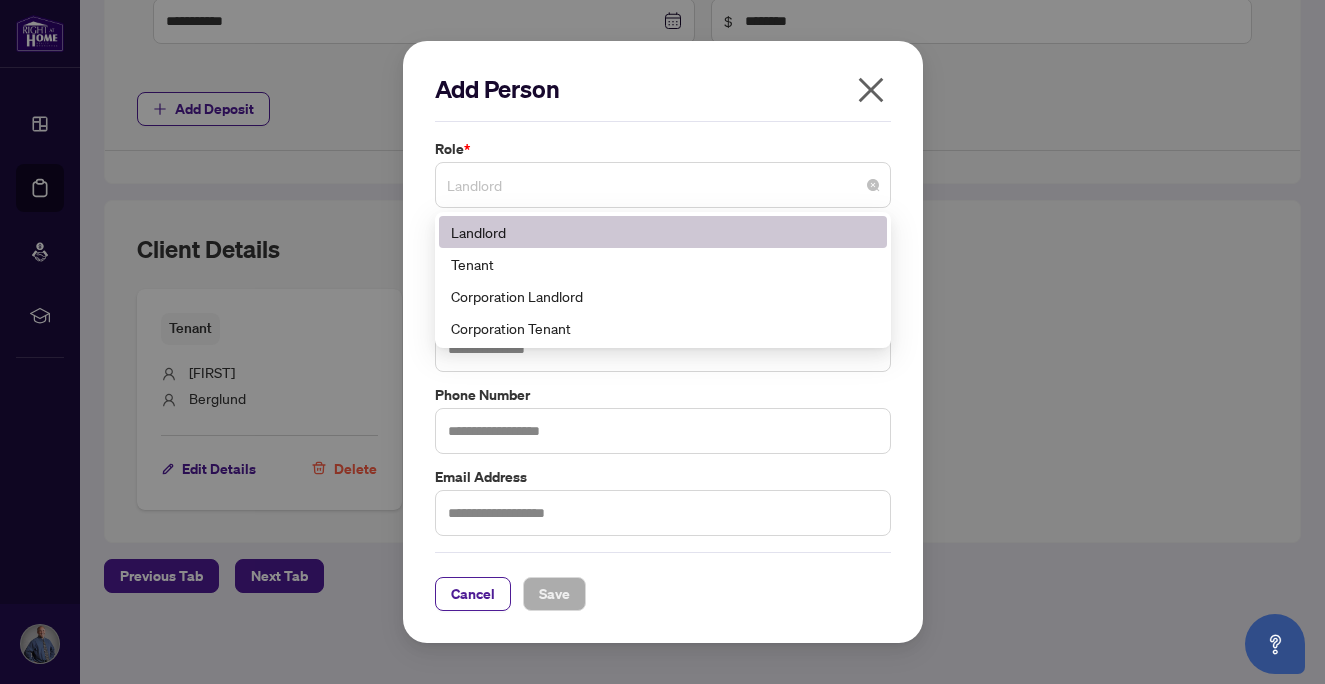click on "Landlord" at bounding box center (663, 185) 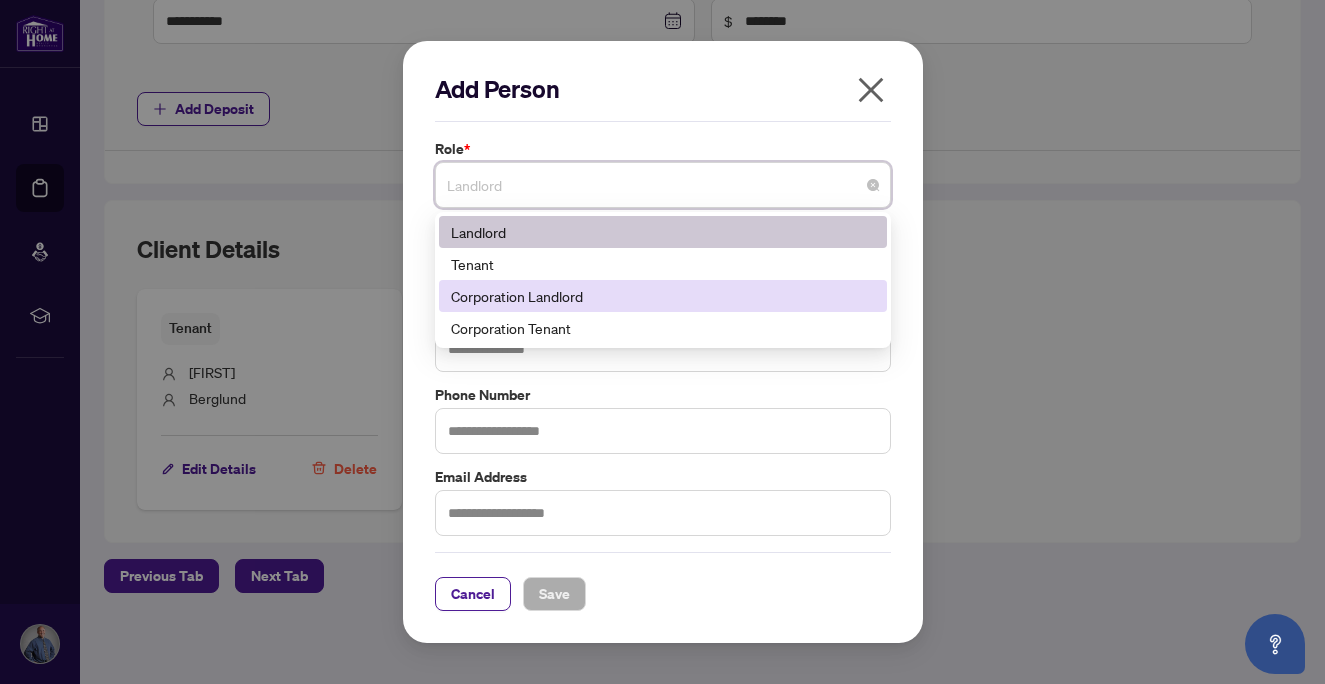 click on "Add Person Role * Landlord 4 186 187 Landlord Tenant Corporation Landlord Corporation Tenant First Name * Last Name * Phone Number Email Address Cancel Save Cancel OK" at bounding box center [663, 342] 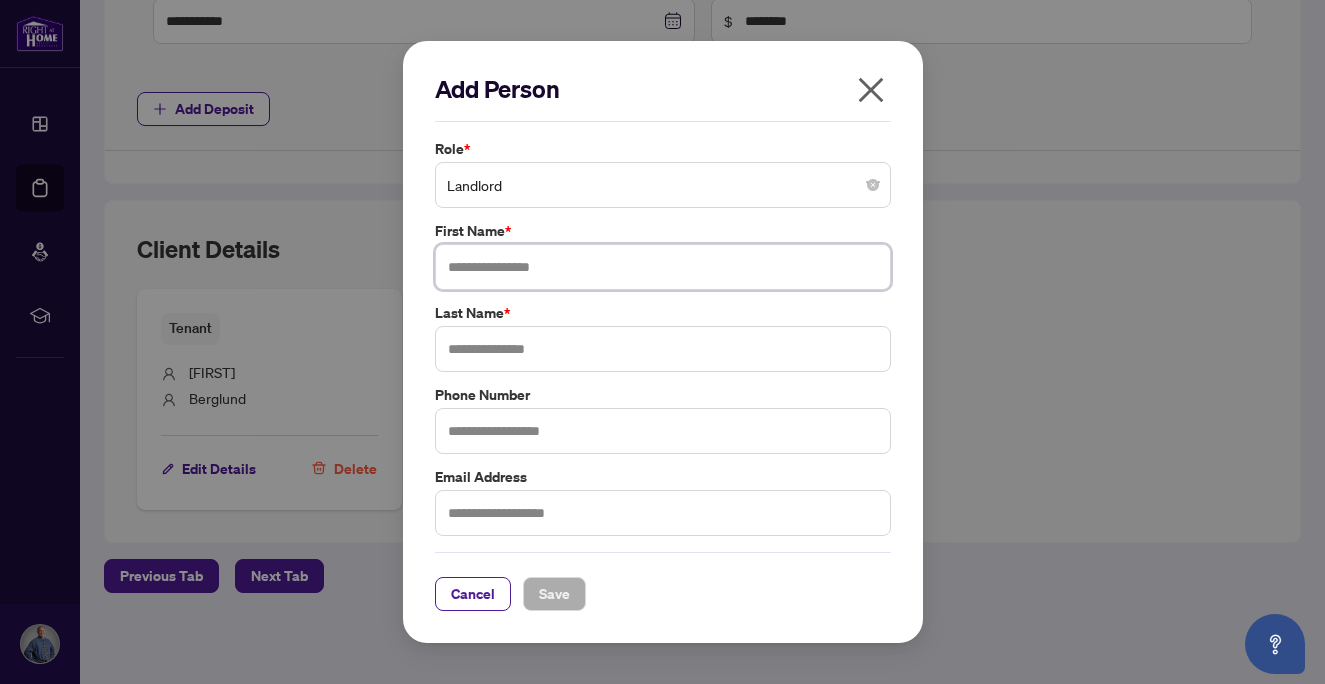 click at bounding box center [663, 267] 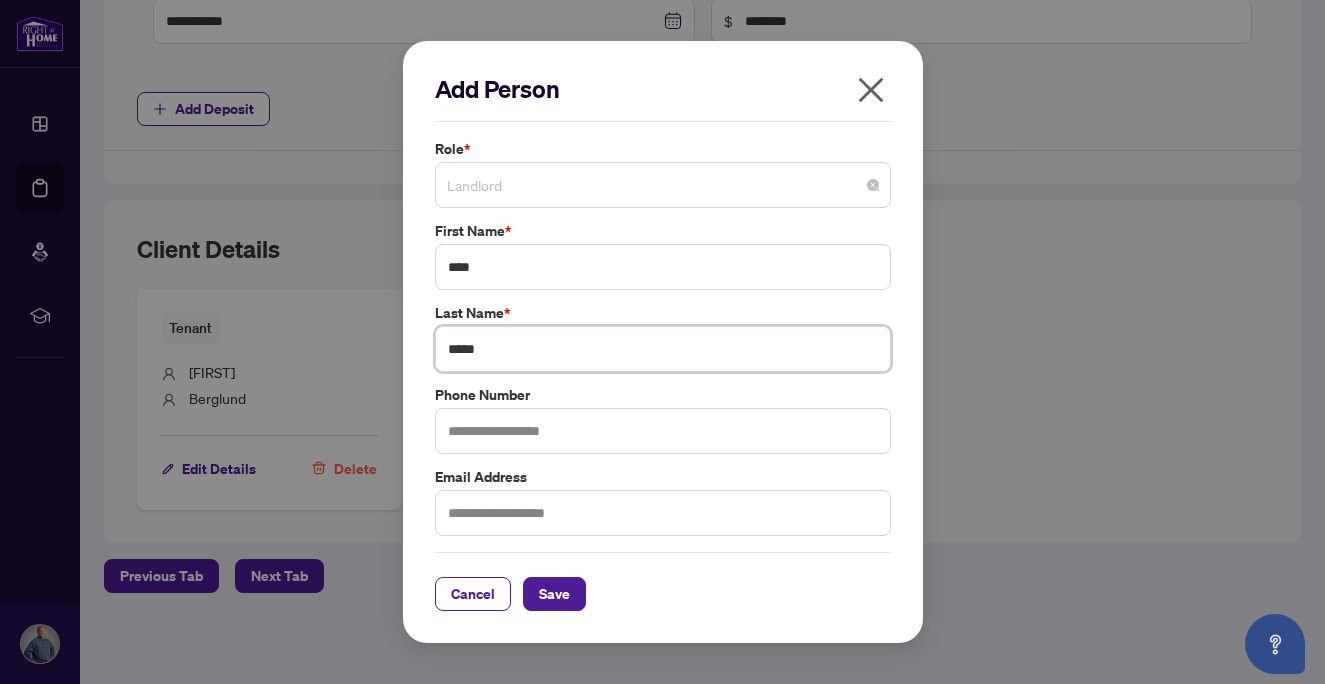 click on "Landlord" at bounding box center [663, 185] 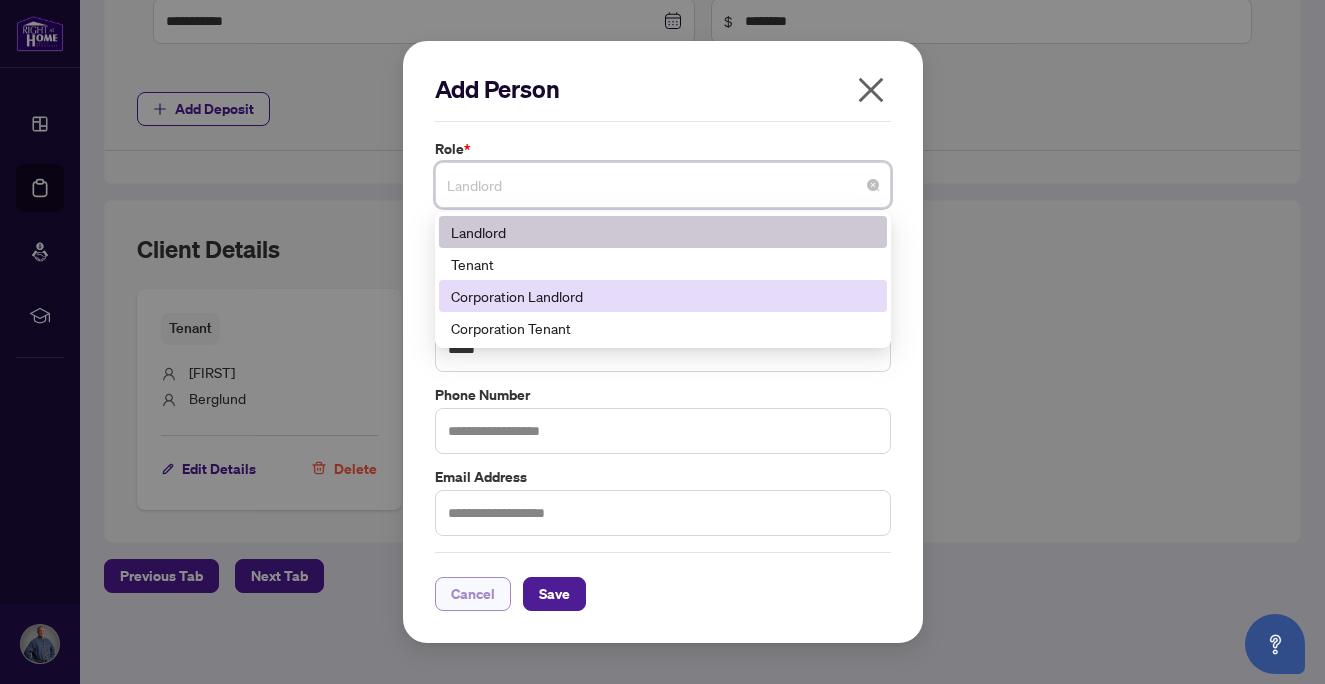 click on "Cancel" at bounding box center (473, 594) 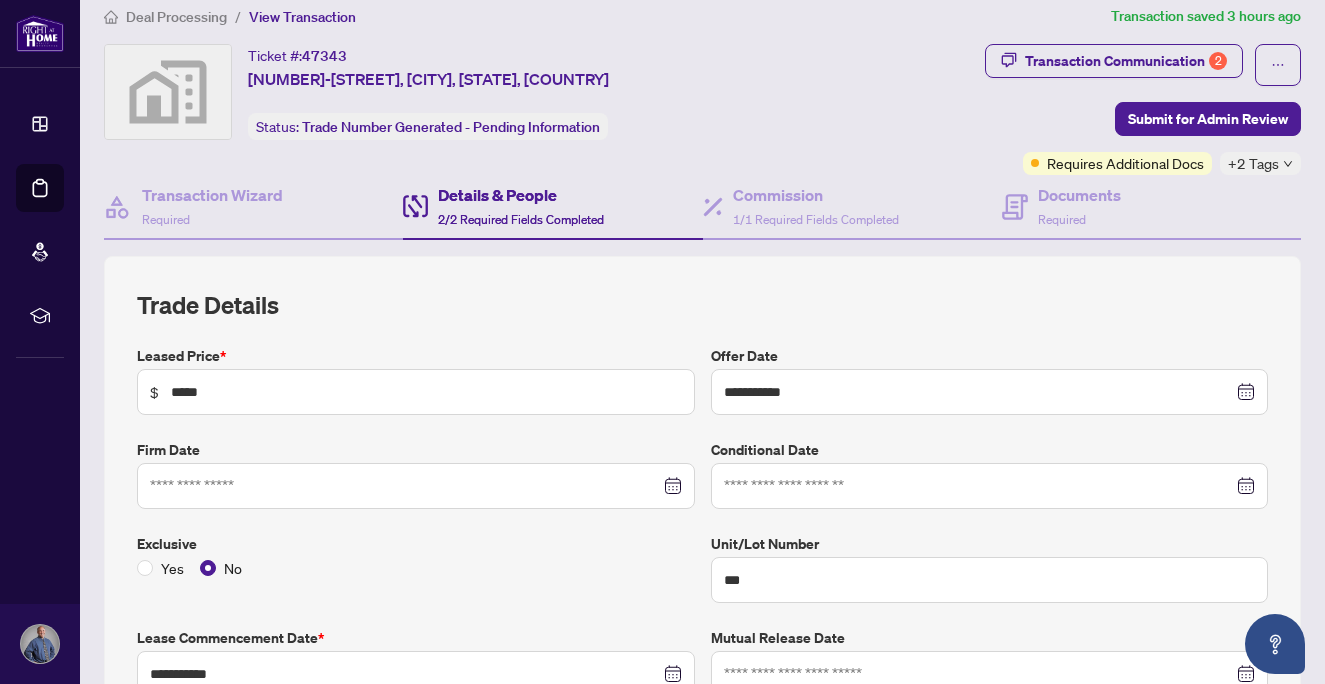scroll, scrollTop: 0, scrollLeft: 0, axis: both 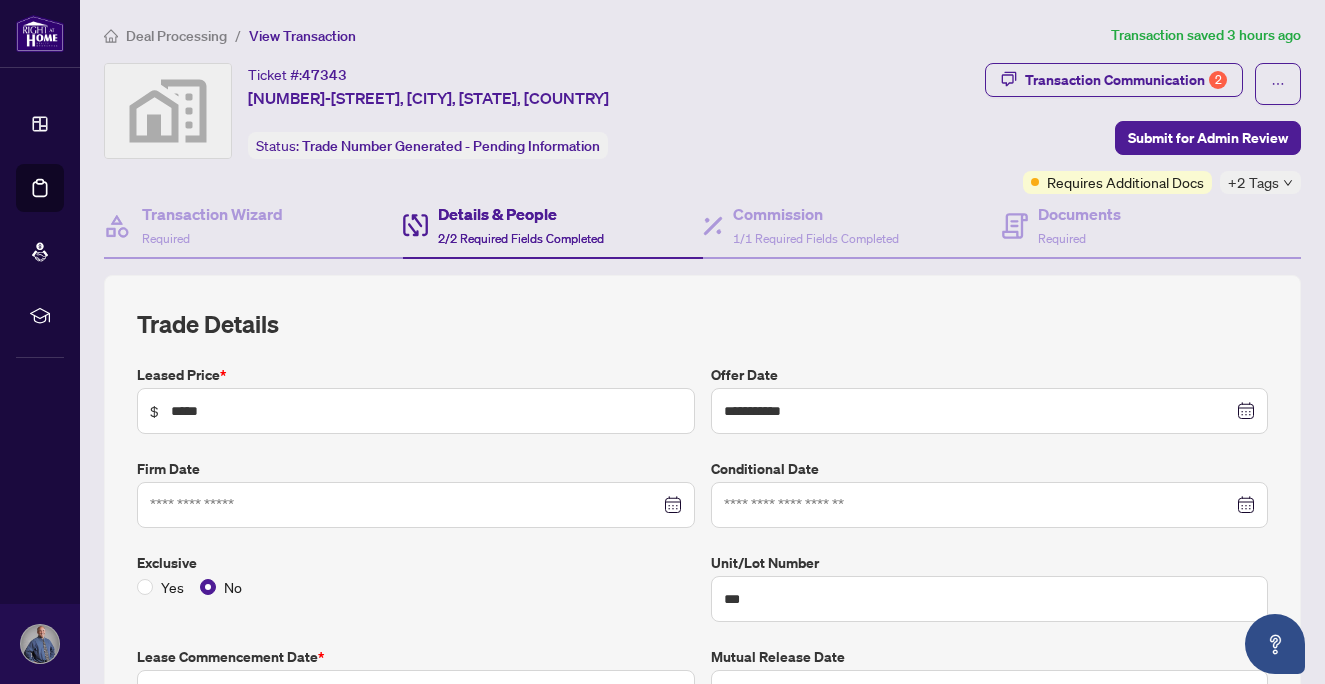 click on "Details & People" at bounding box center [521, 214] 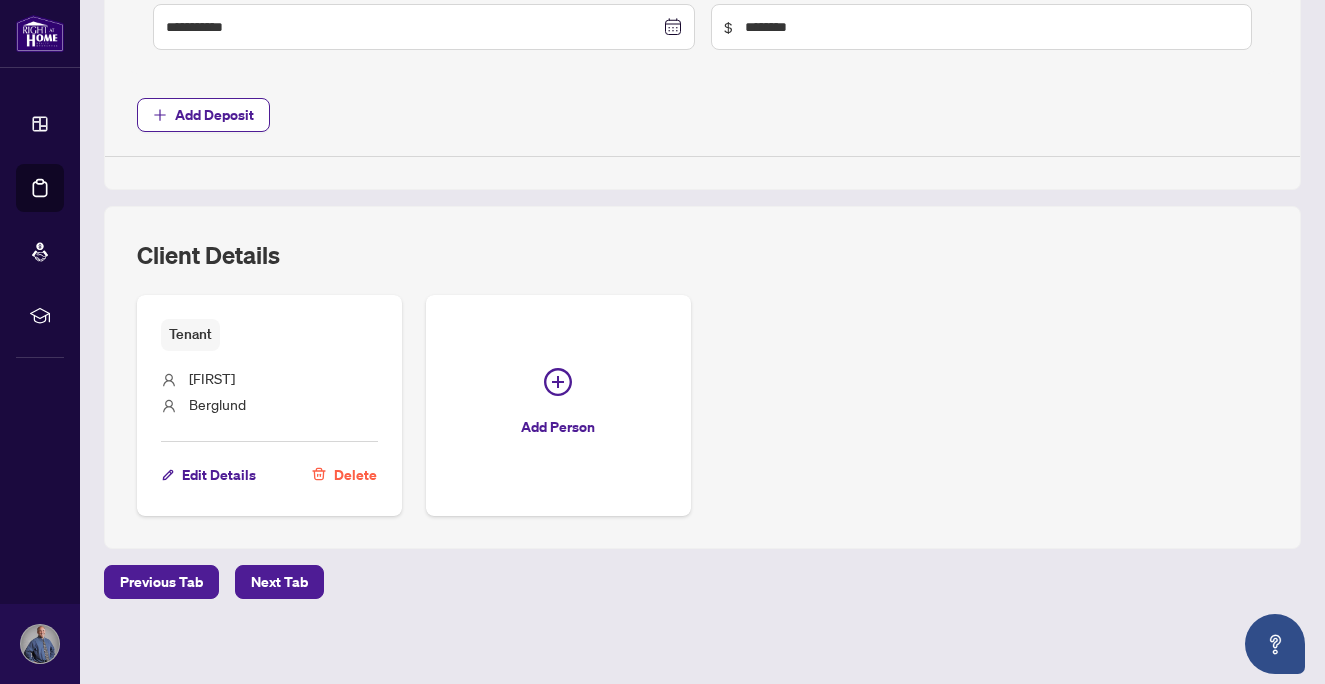 scroll, scrollTop: 1265, scrollLeft: 0, axis: vertical 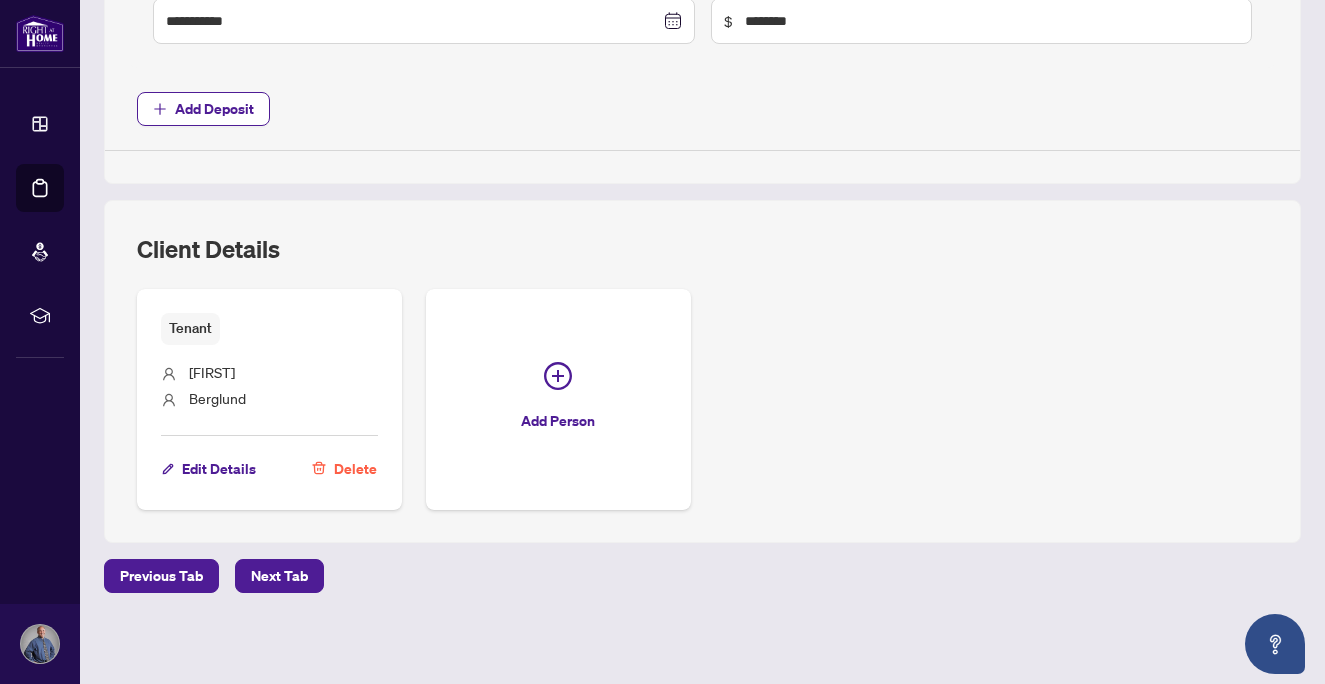 click on "Client Details" at bounding box center (702, 261) 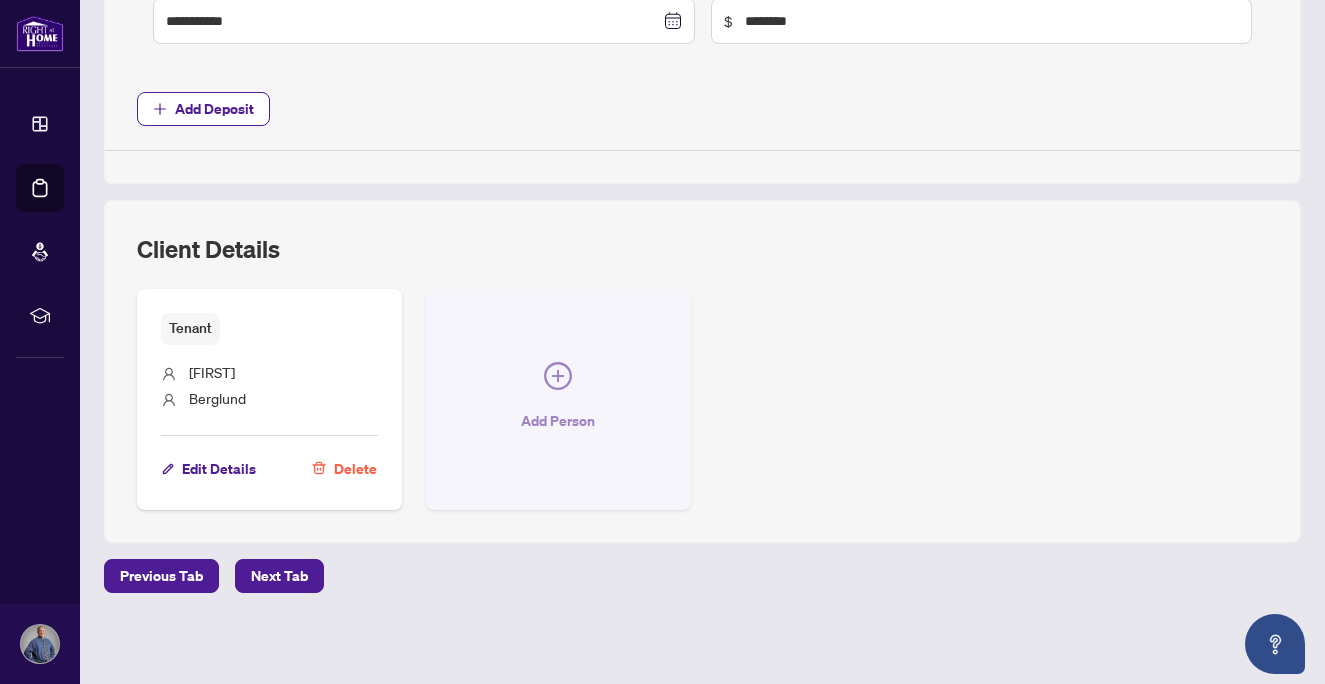click 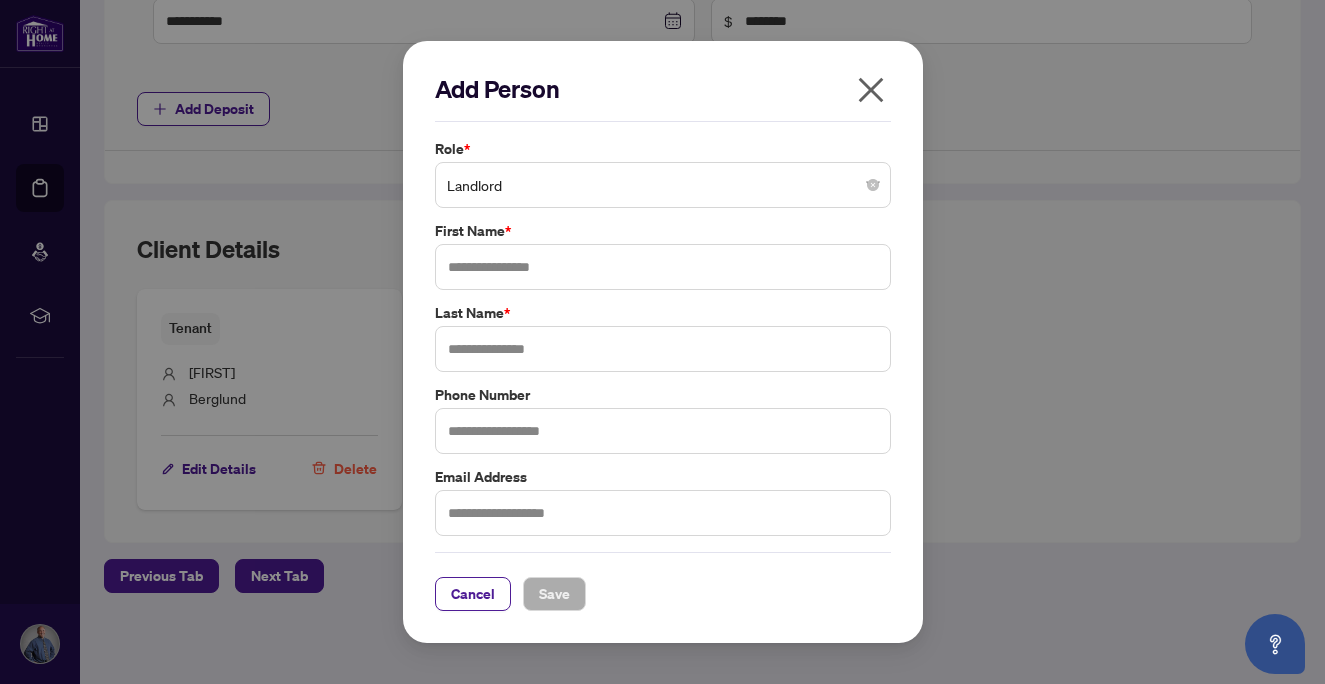 click on "Landlord" at bounding box center (663, 185) 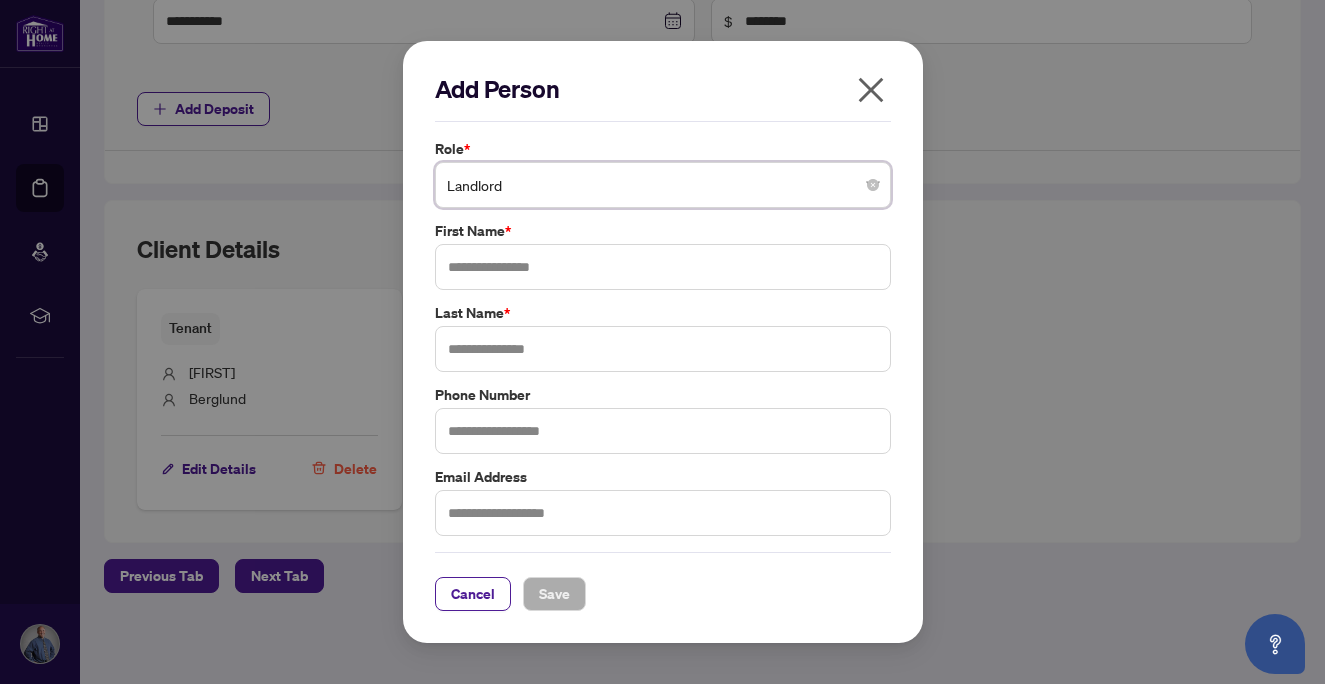 click on "Add Person Role * Landlord Landlord 4 186 187 Landlord Tenant Corporation Landlord Corporation Tenant First Name * Last Name * Phone Number Email Address Cancel Save Cancel OK" at bounding box center (663, 342) 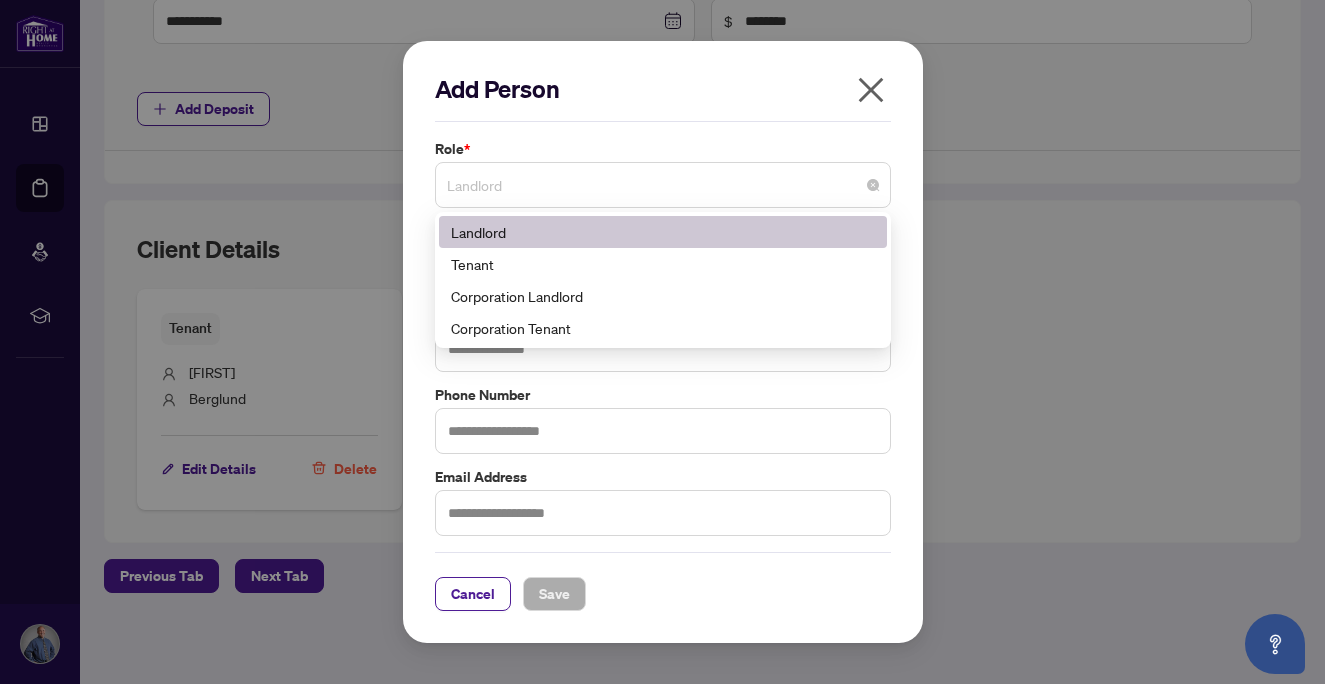 click on "Landlord" at bounding box center [663, 185] 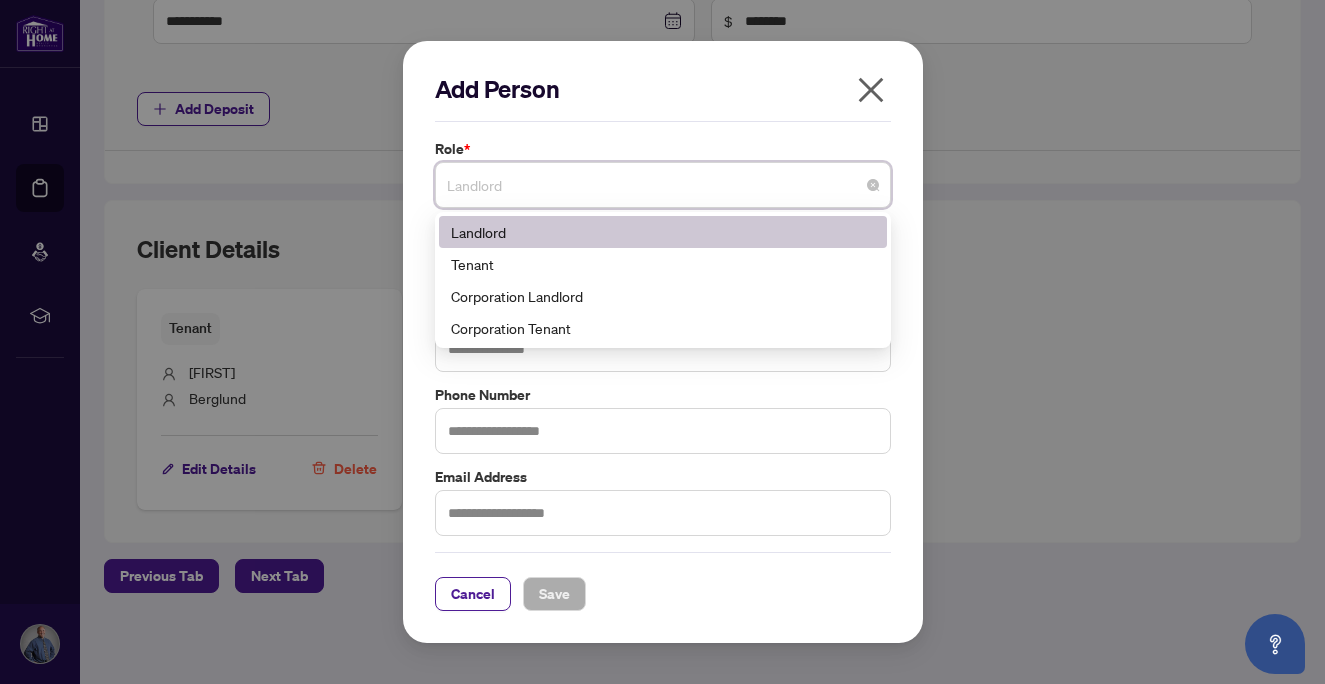 drag, startPoint x: 619, startPoint y: 326, endPoint x: 607, endPoint y: 183, distance: 143.50261 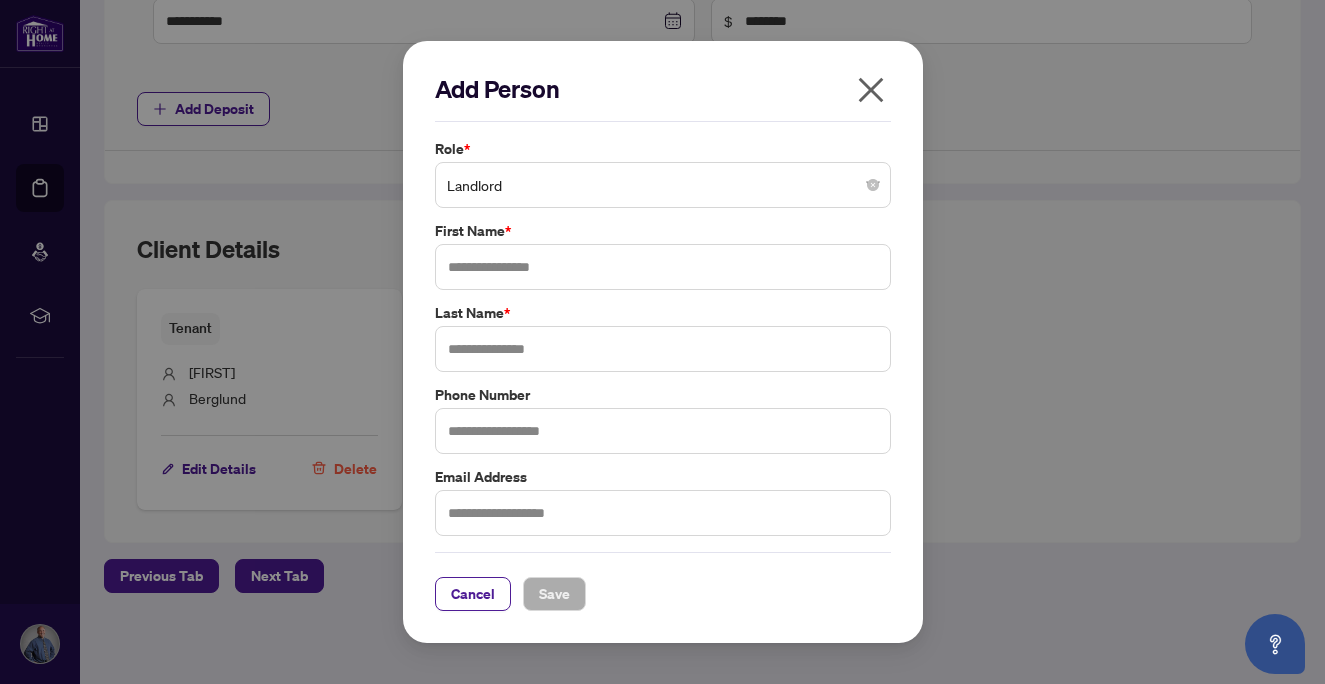 click 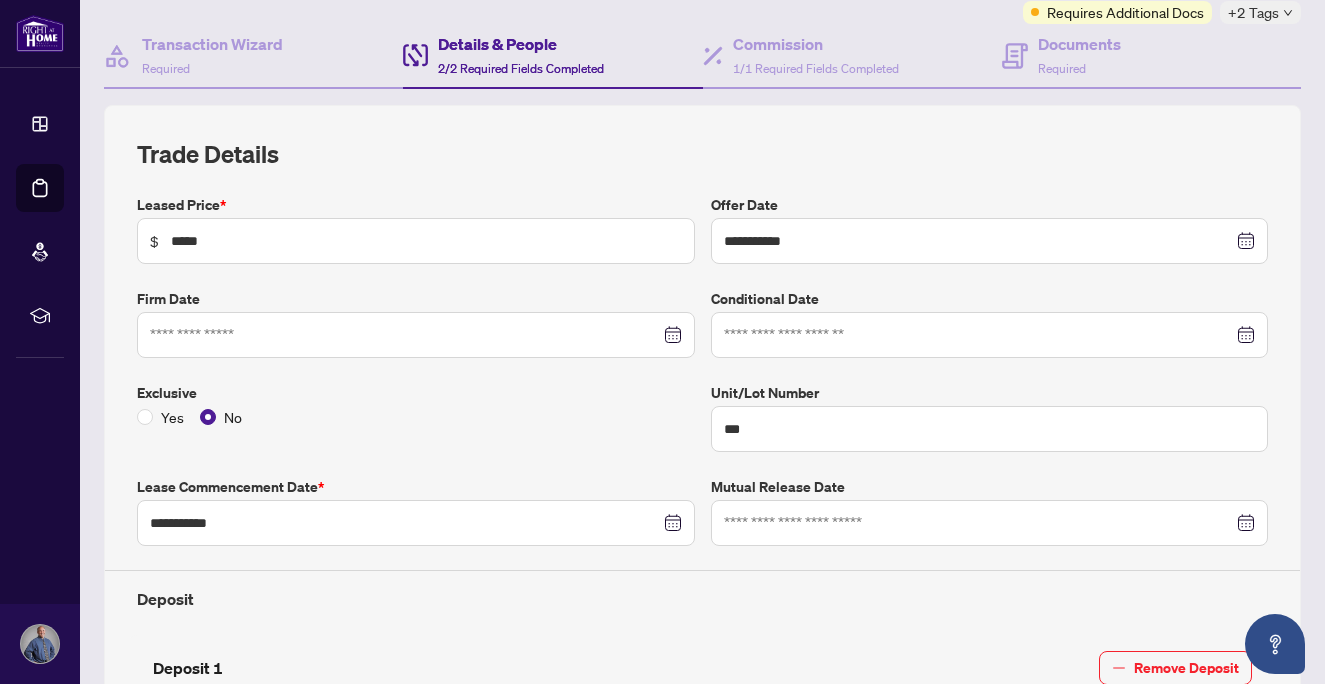 scroll, scrollTop: 0, scrollLeft: 0, axis: both 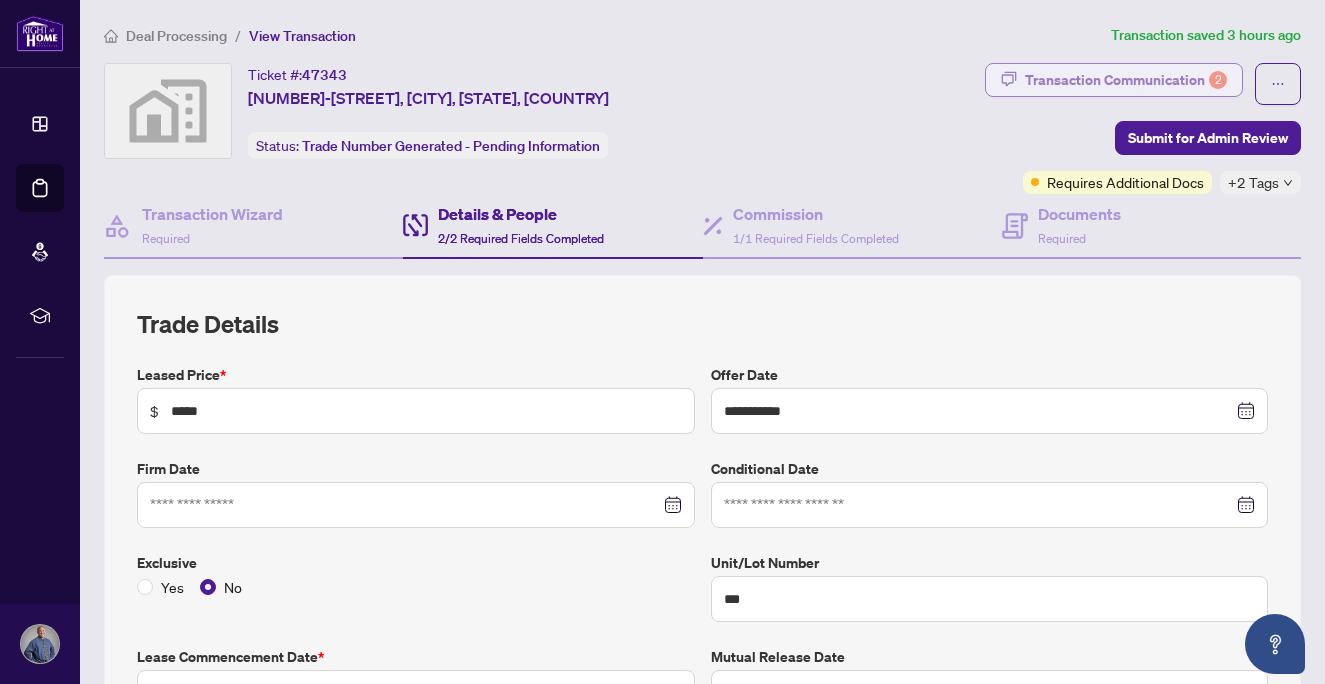 click on "Transaction Communication 2" at bounding box center (1126, 80) 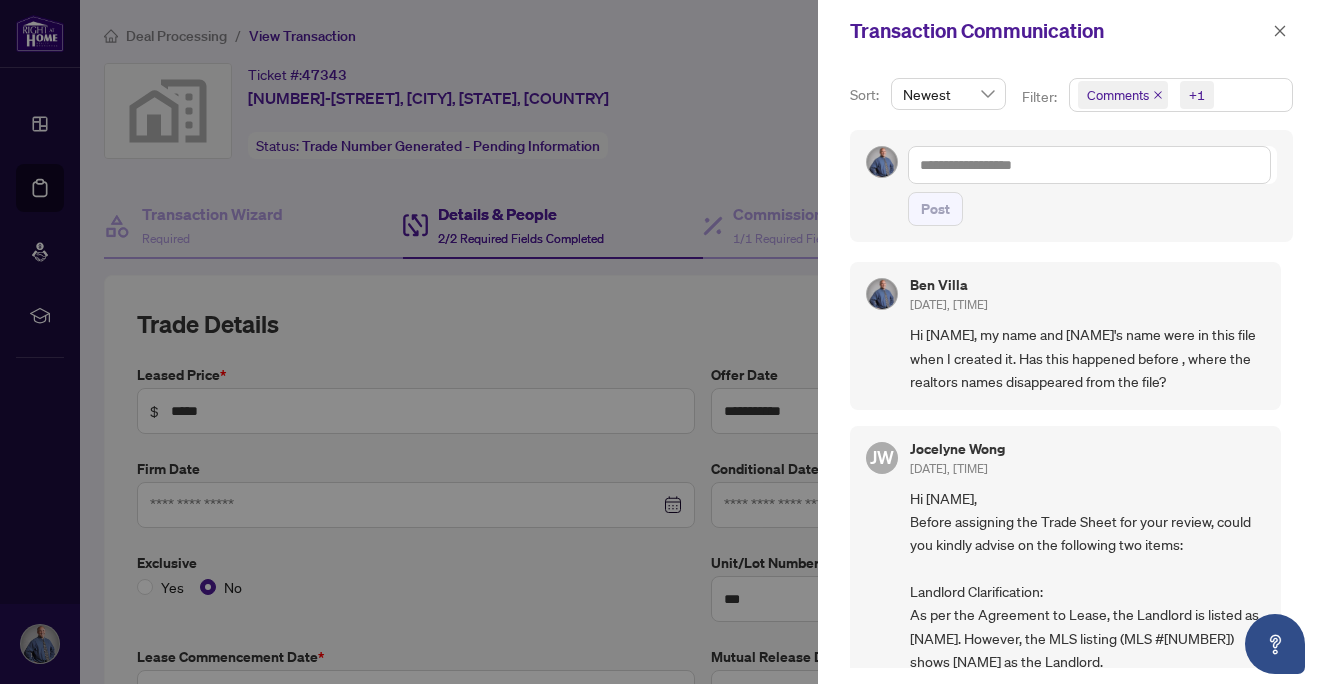 click on "Hi [NAME], my name and [NAME]'s name were in this file when I created it. Has this happened before , where the realtors names disappeared from the file?" at bounding box center [1087, 358] 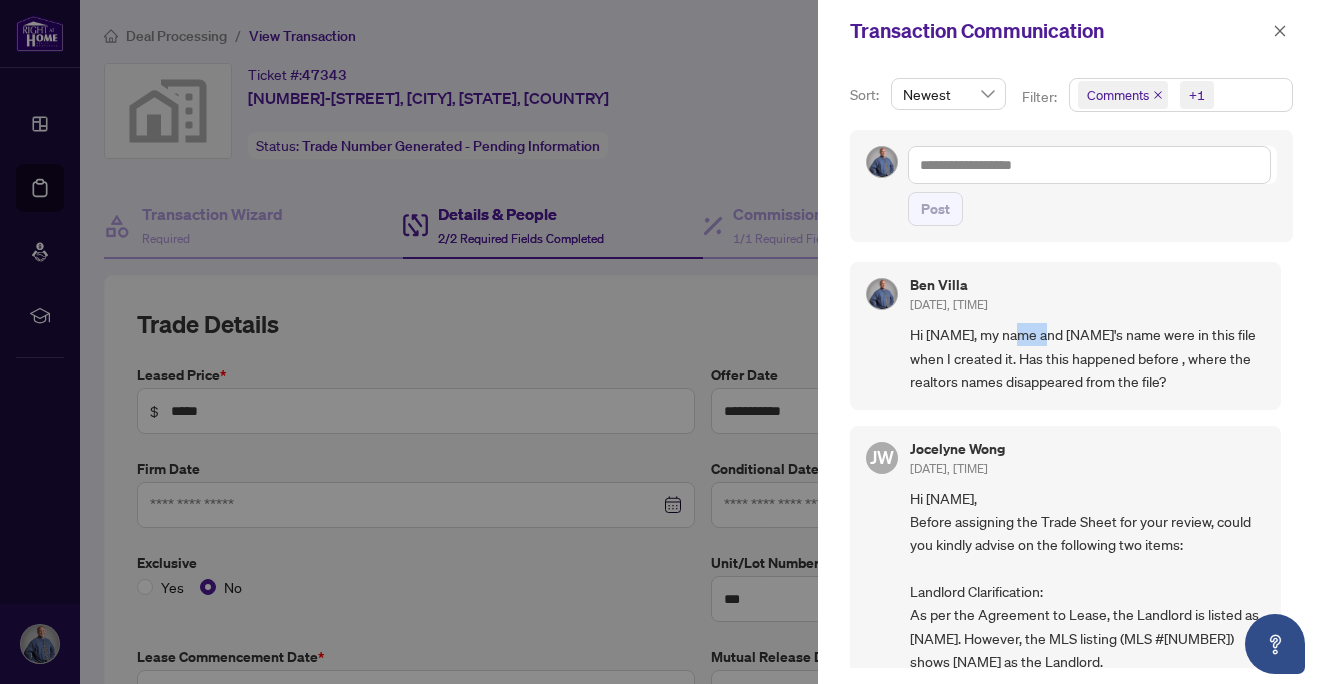 click on "Hi [NAME], my name and [NAME]'s name were in this file when I created it. Has this happened before , where the realtors names disappeared from the file?" at bounding box center [1087, 358] 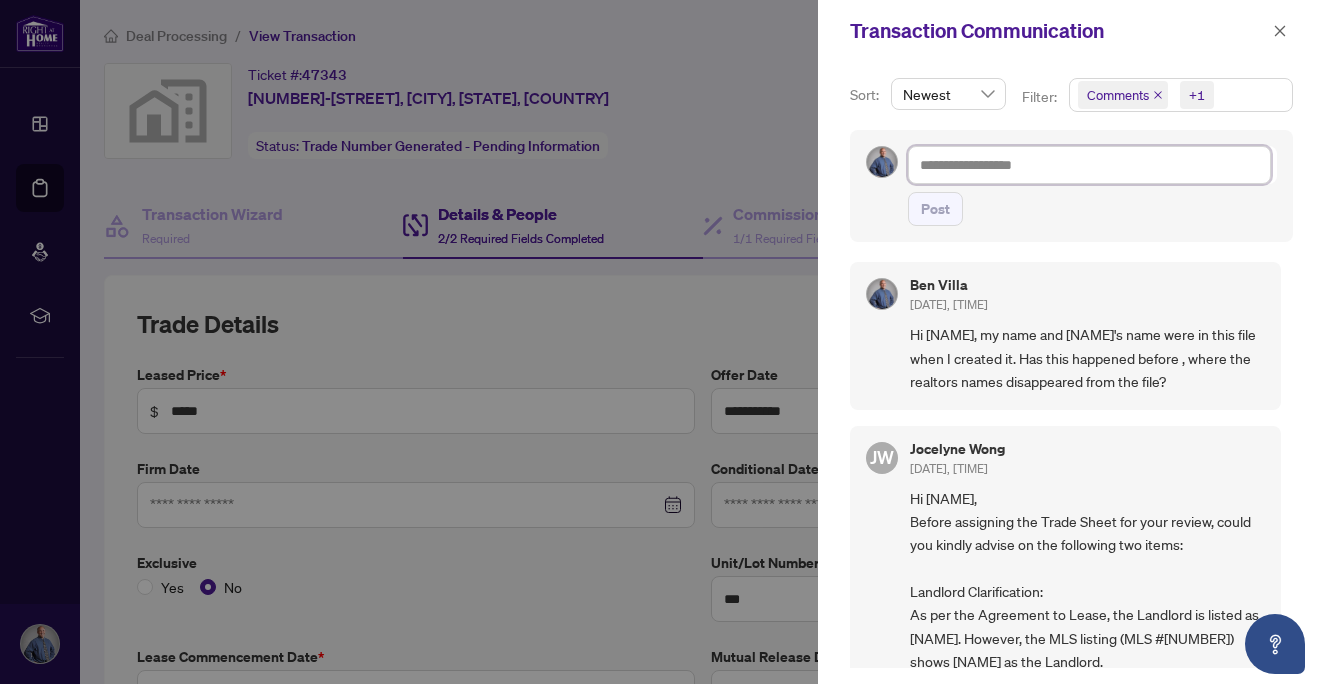 click at bounding box center (1089, 165) 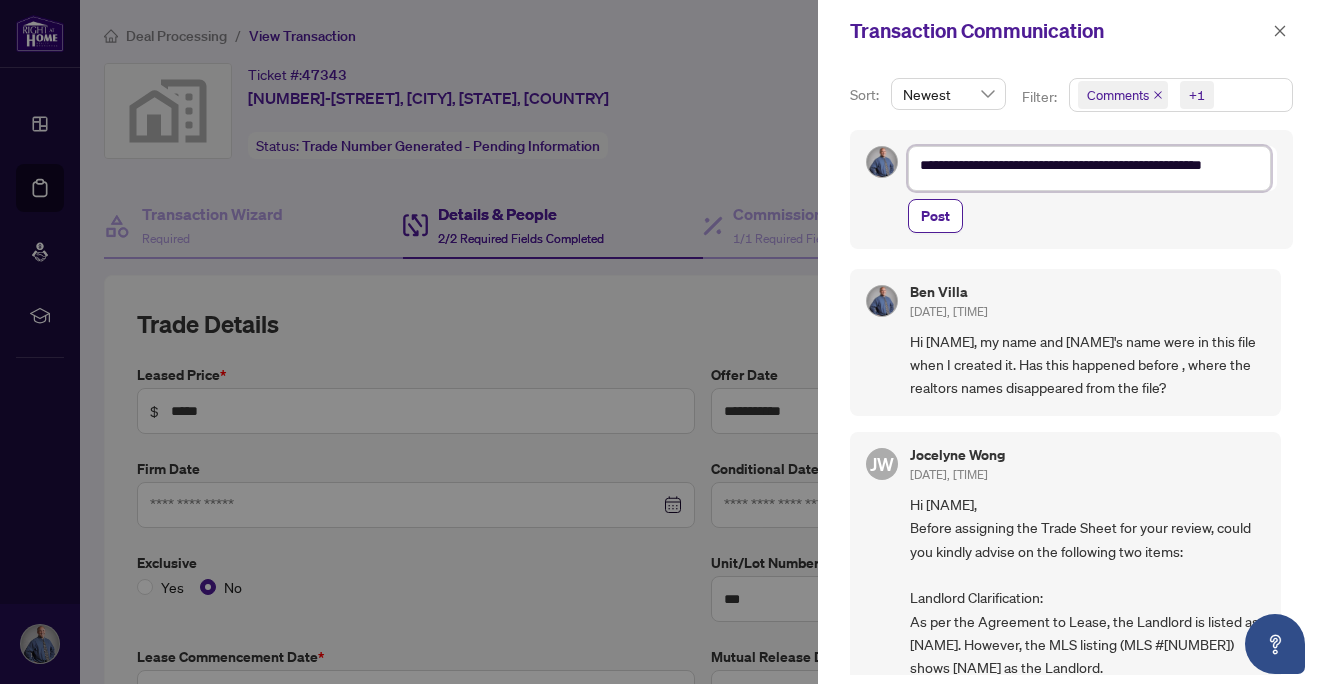 scroll, scrollTop: 4, scrollLeft: 0, axis: vertical 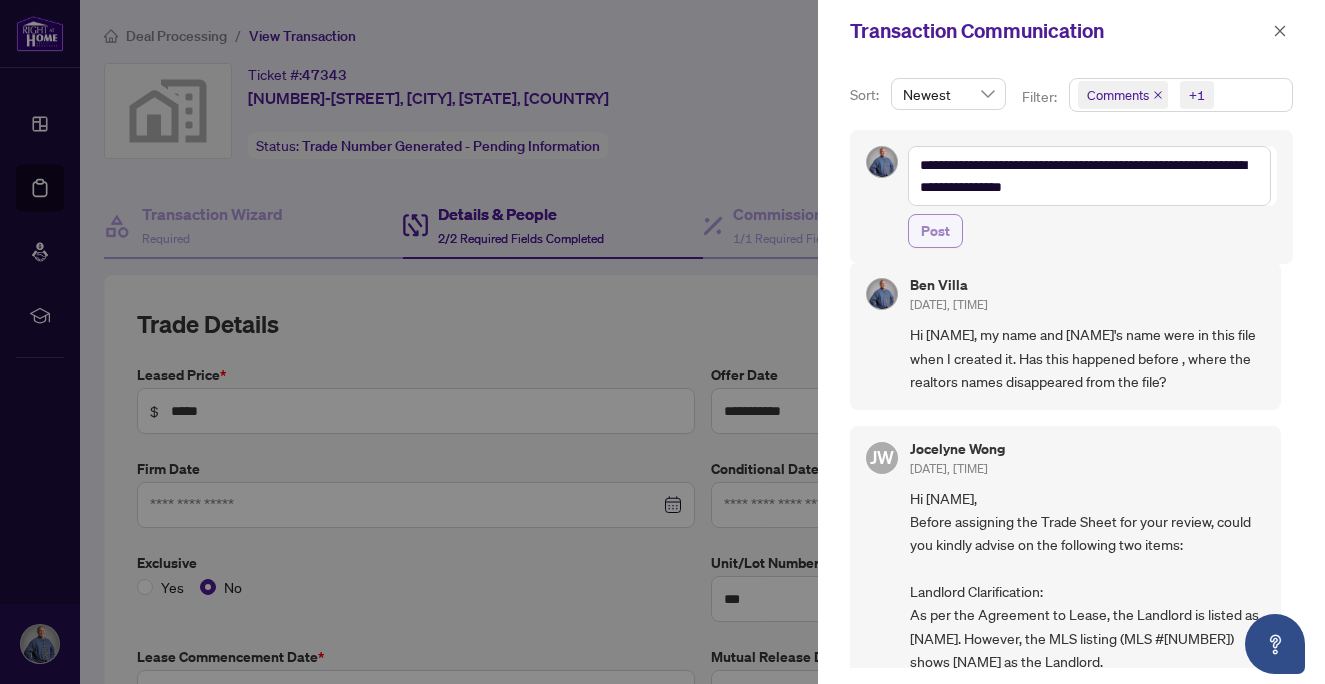 click on "Post" at bounding box center (935, 231) 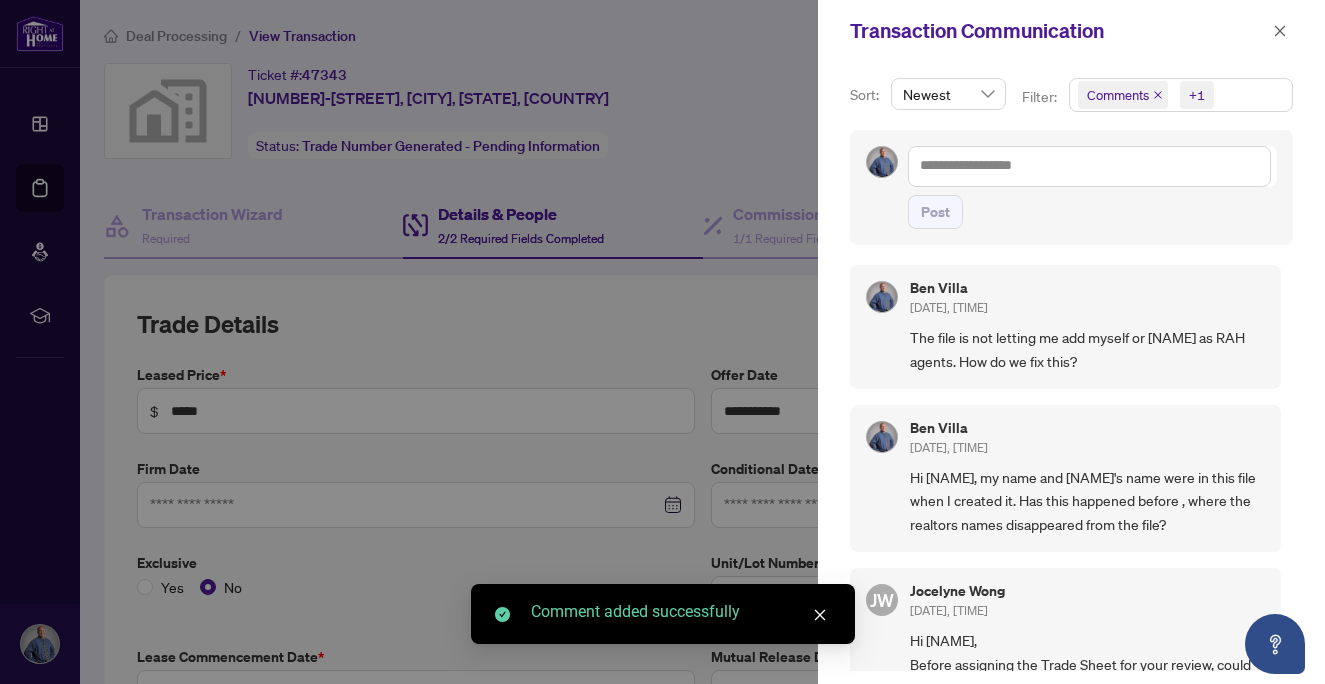 scroll, scrollTop: 4, scrollLeft: 0, axis: vertical 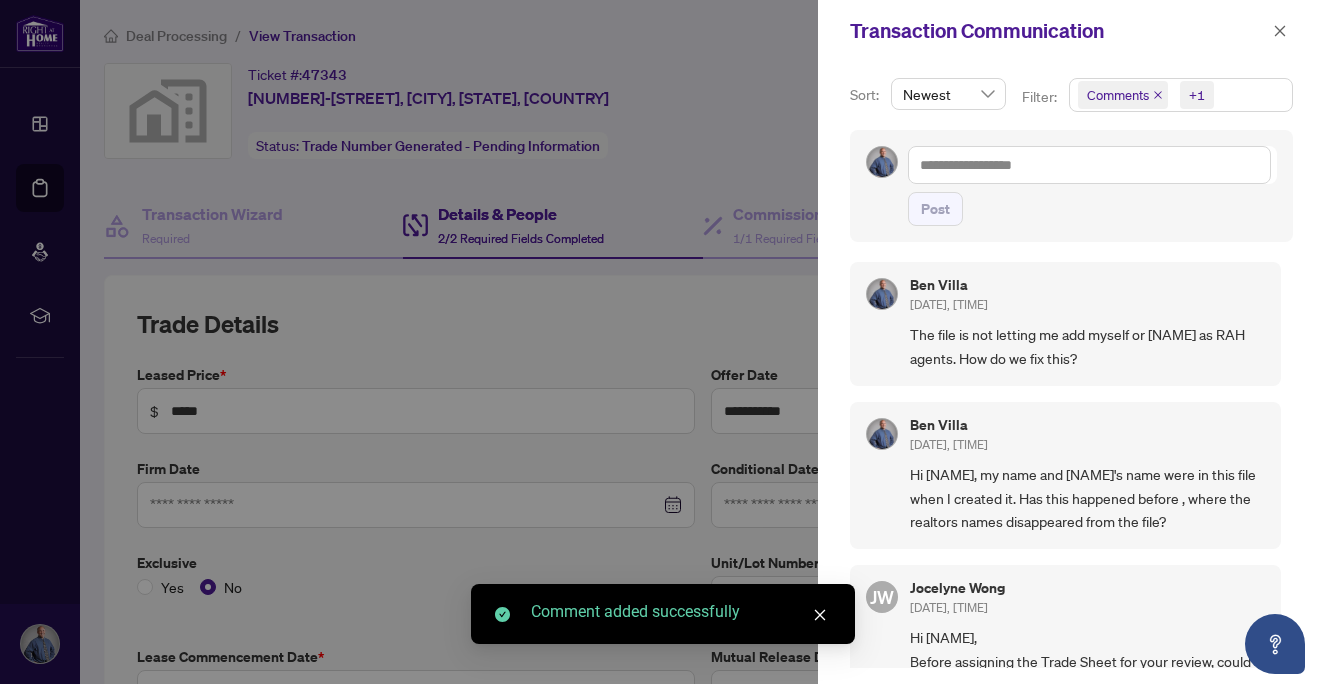 click at bounding box center (662, 342) 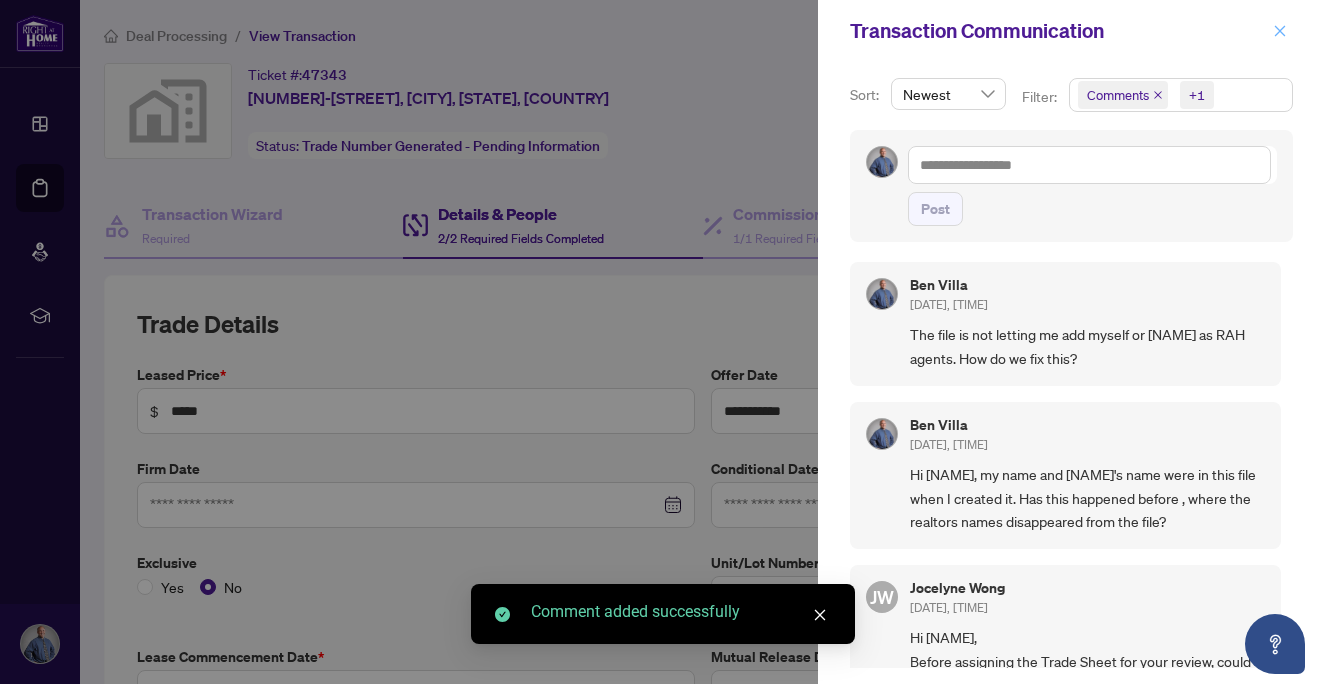 click 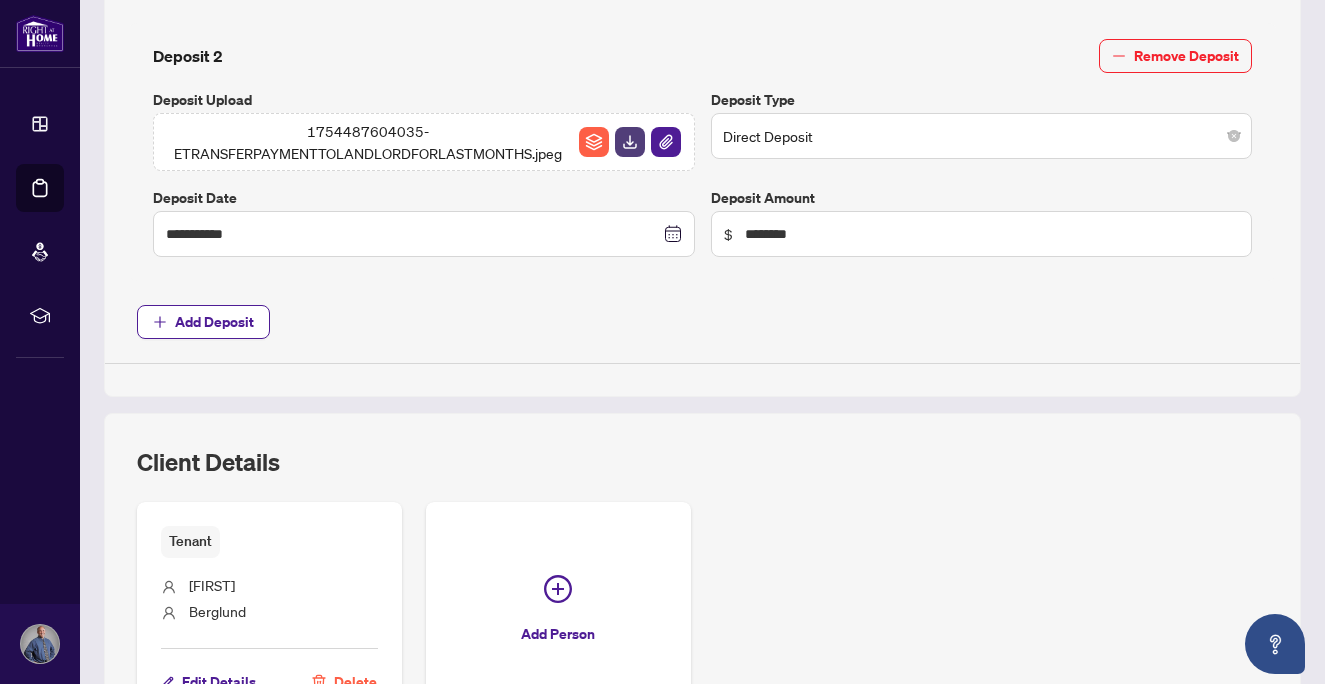 scroll, scrollTop: 1112, scrollLeft: 0, axis: vertical 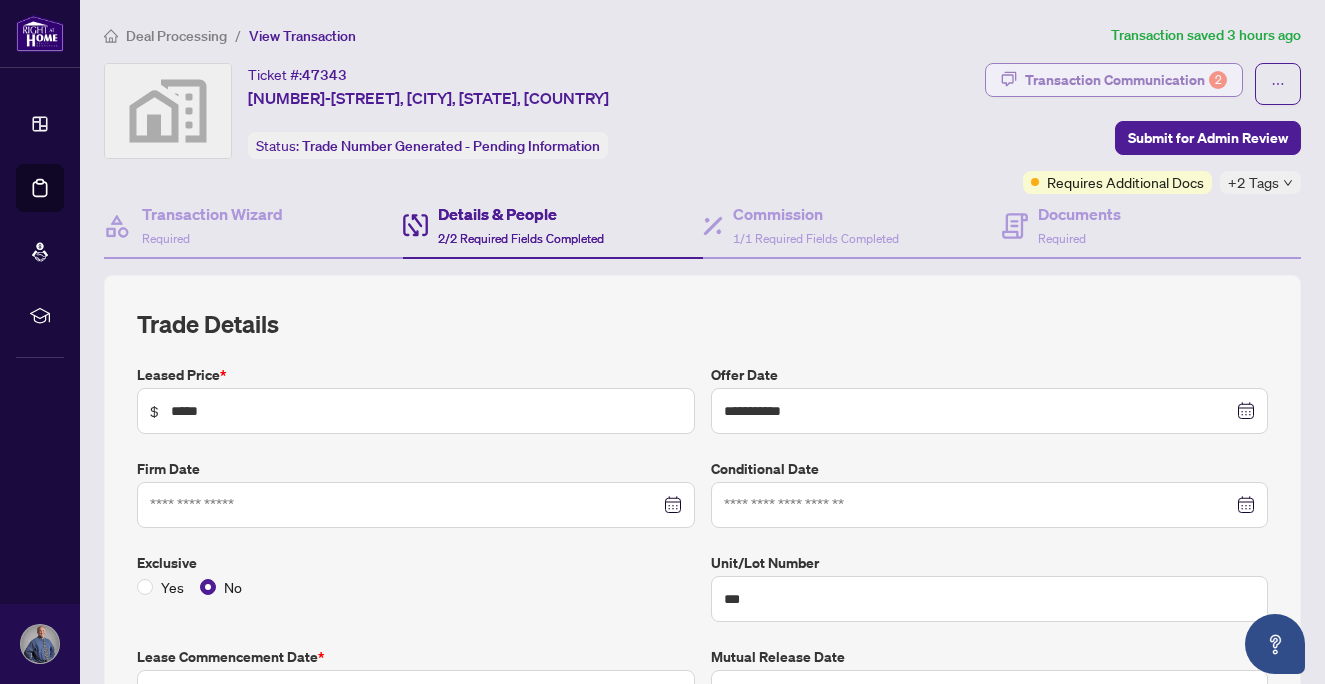 click on "Transaction Communication 2" at bounding box center [1126, 80] 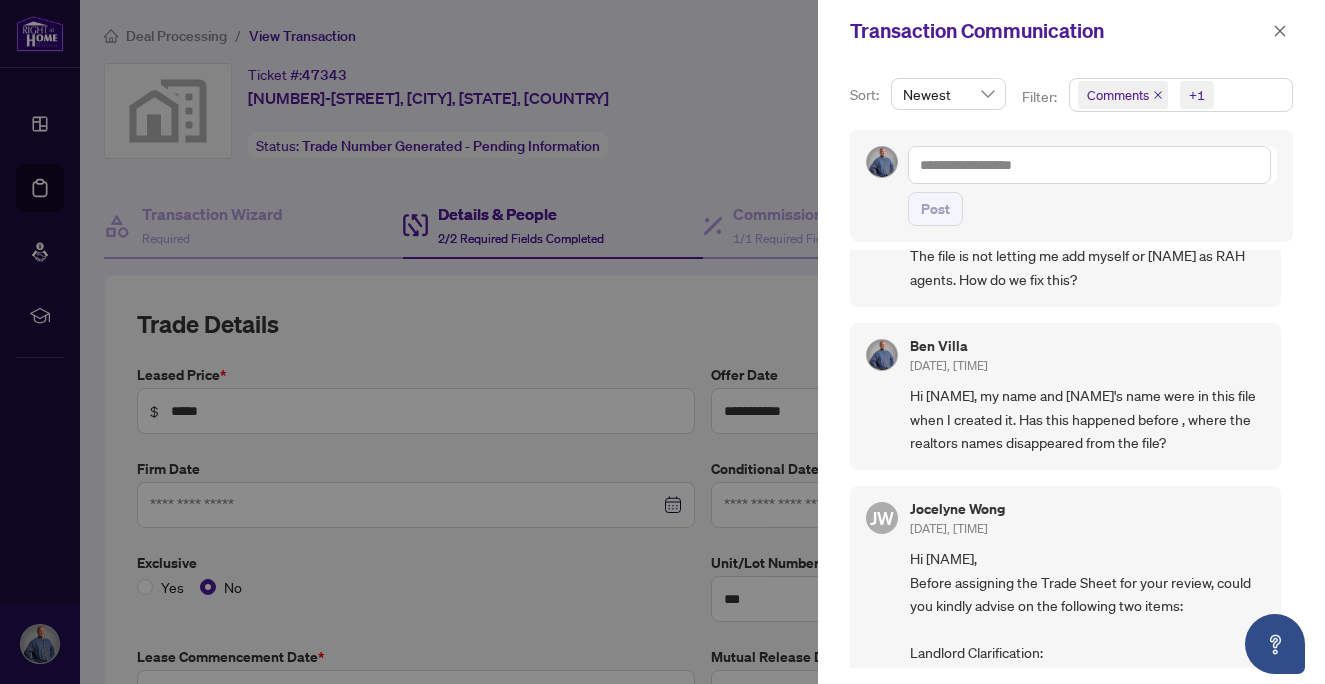 scroll, scrollTop: 80, scrollLeft: 0, axis: vertical 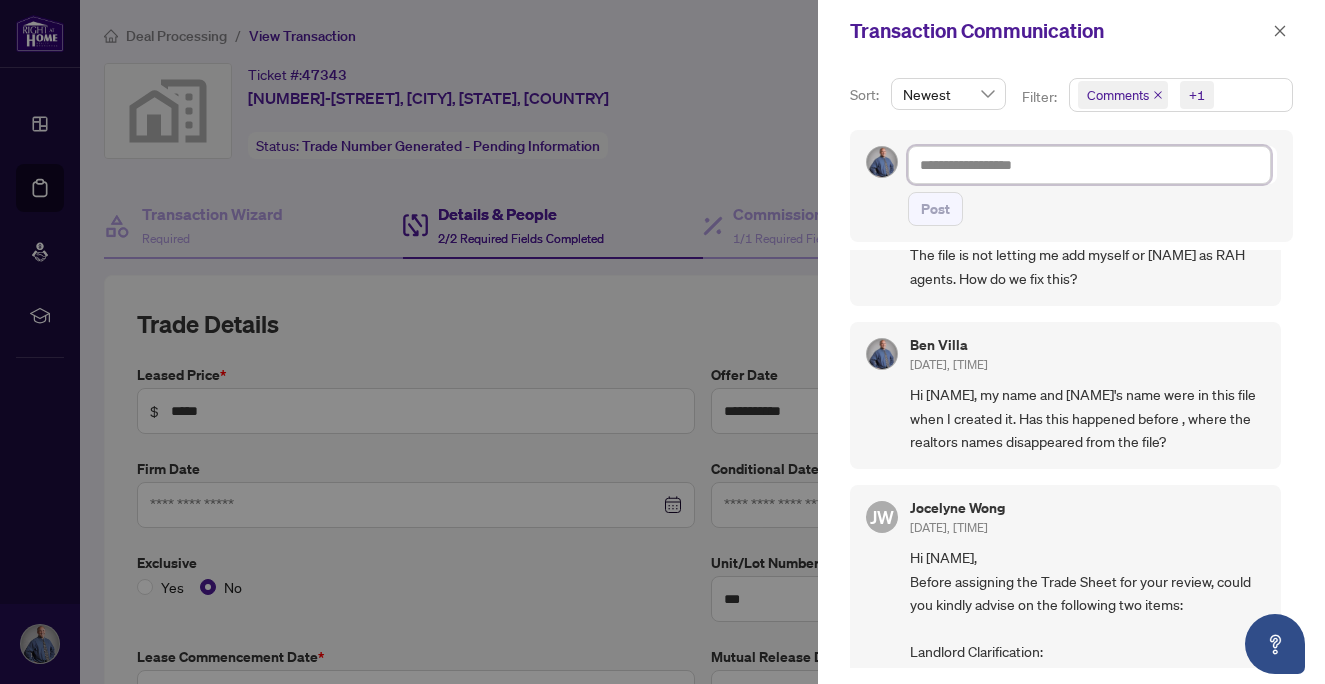click at bounding box center (1089, 165) 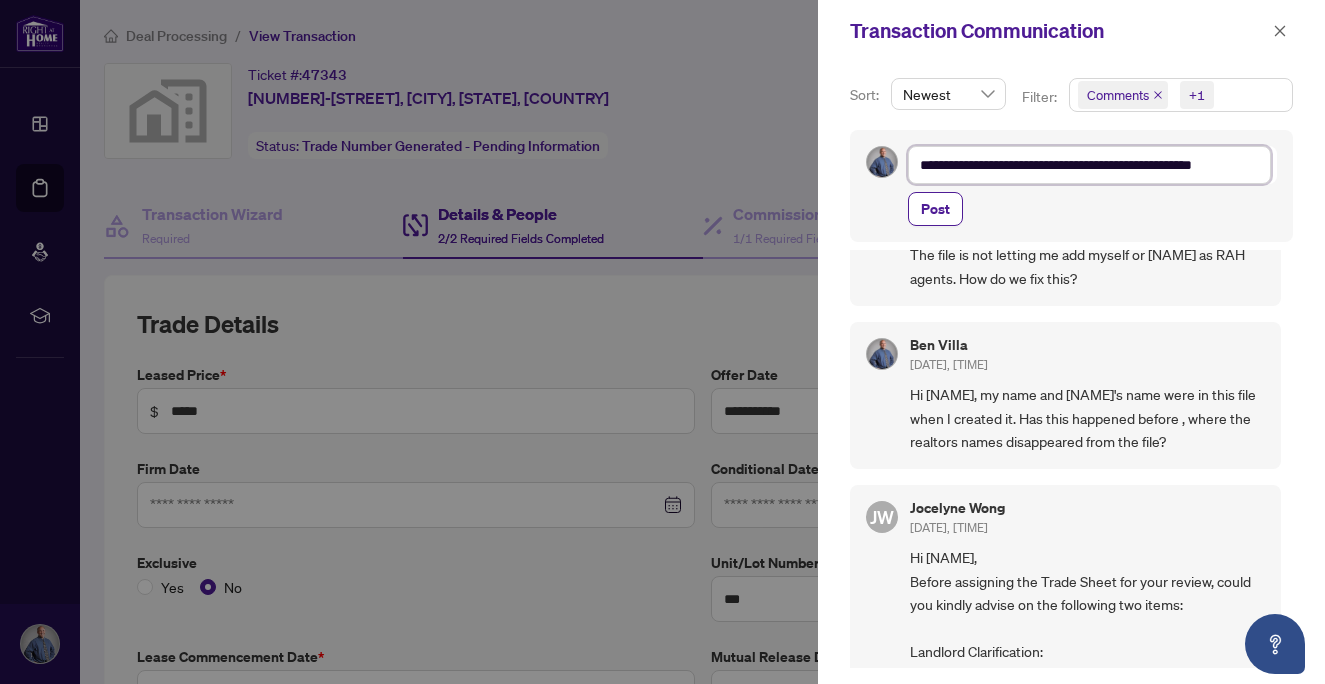 scroll, scrollTop: 3, scrollLeft: 0, axis: vertical 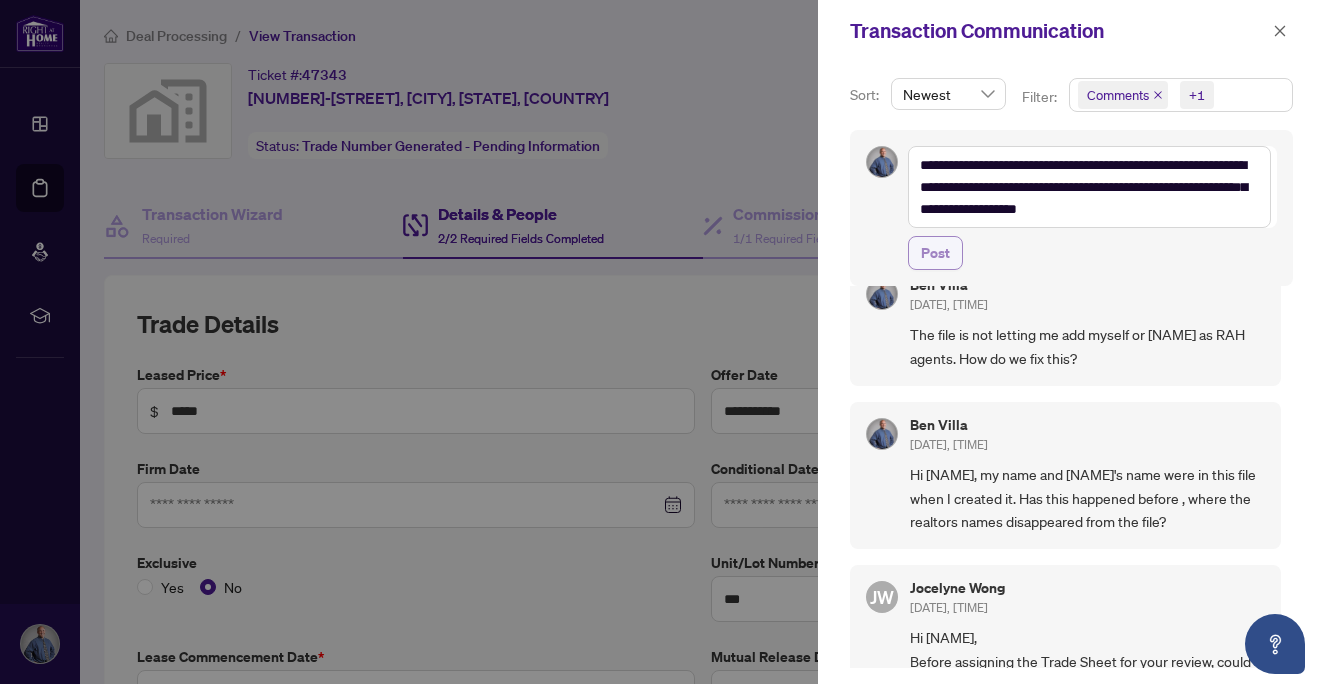 click on "Post" at bounding box center [935, 253] 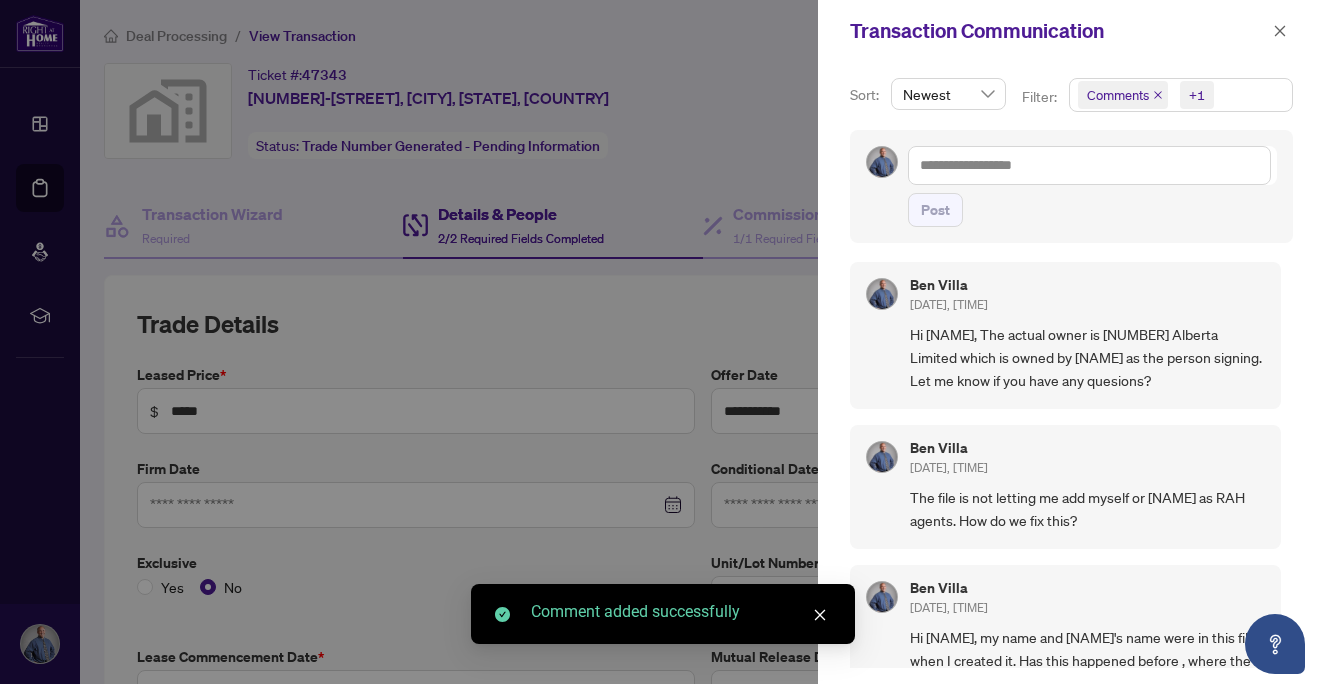 scroll, scrollTop: 4, scrollLeft: 0, axis: vertical 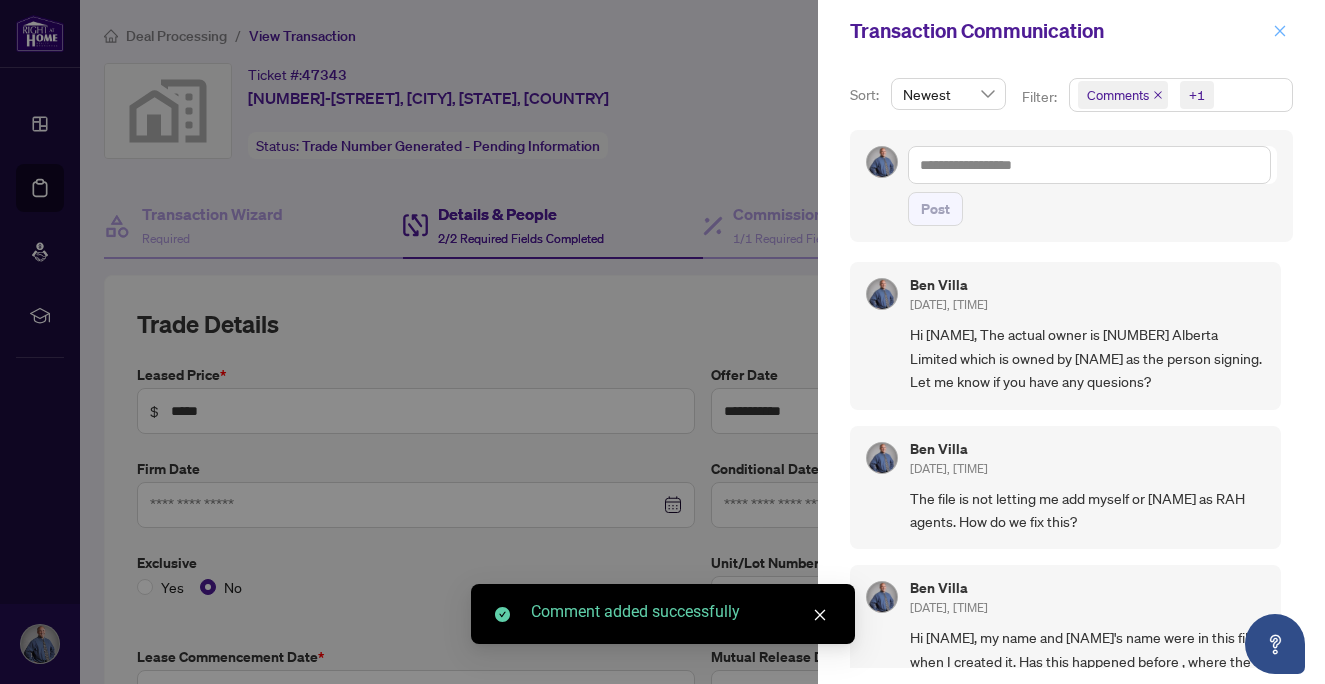 click 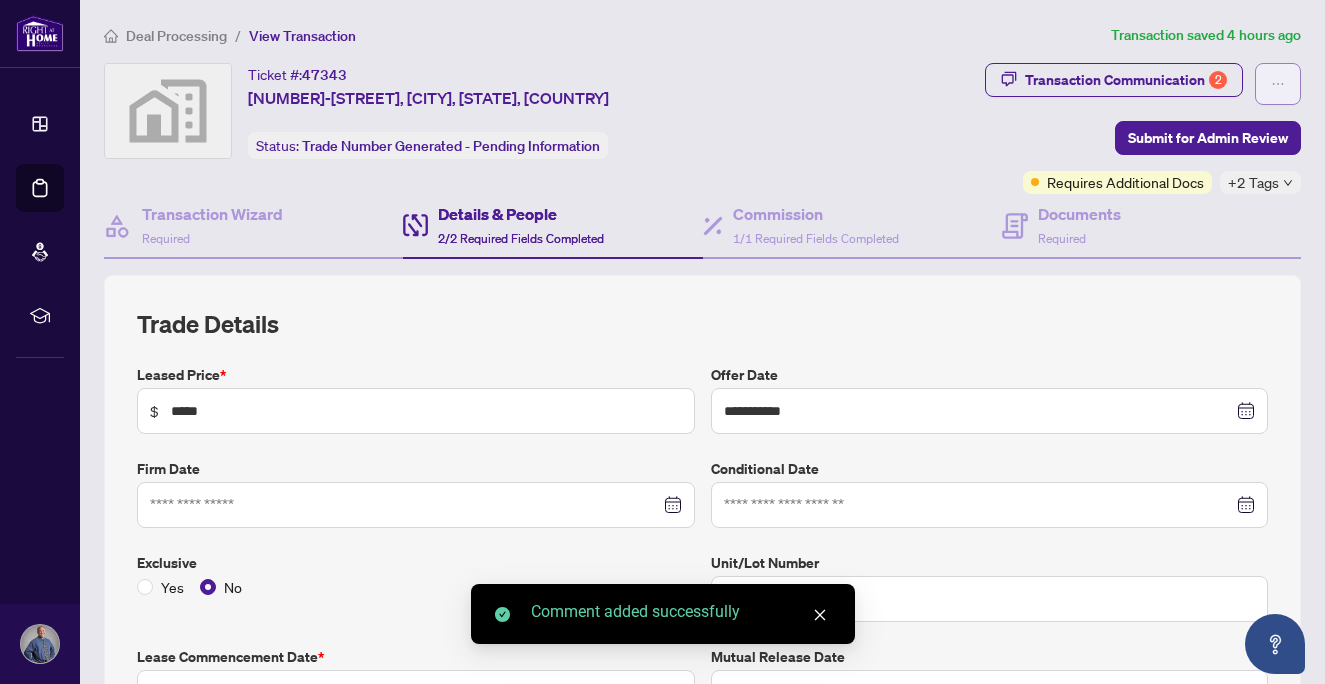 click 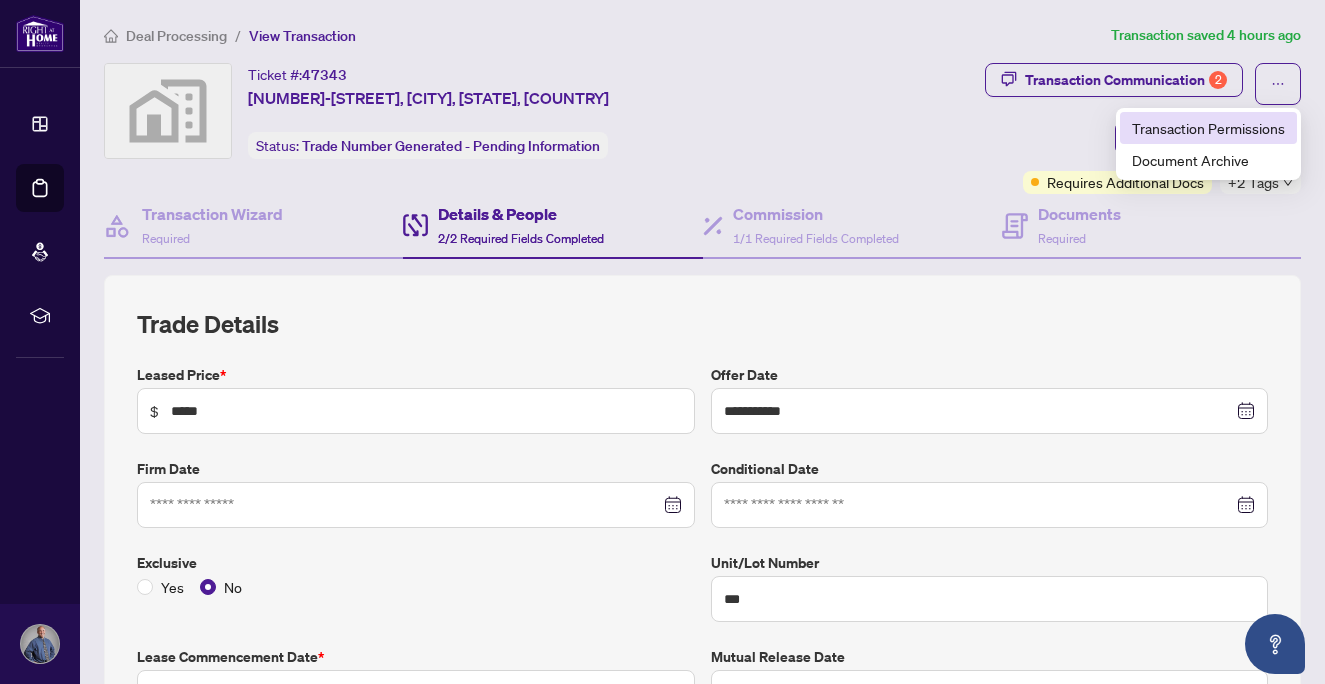 click on "Transaction Permissions" at bounding box center (1208, 128) 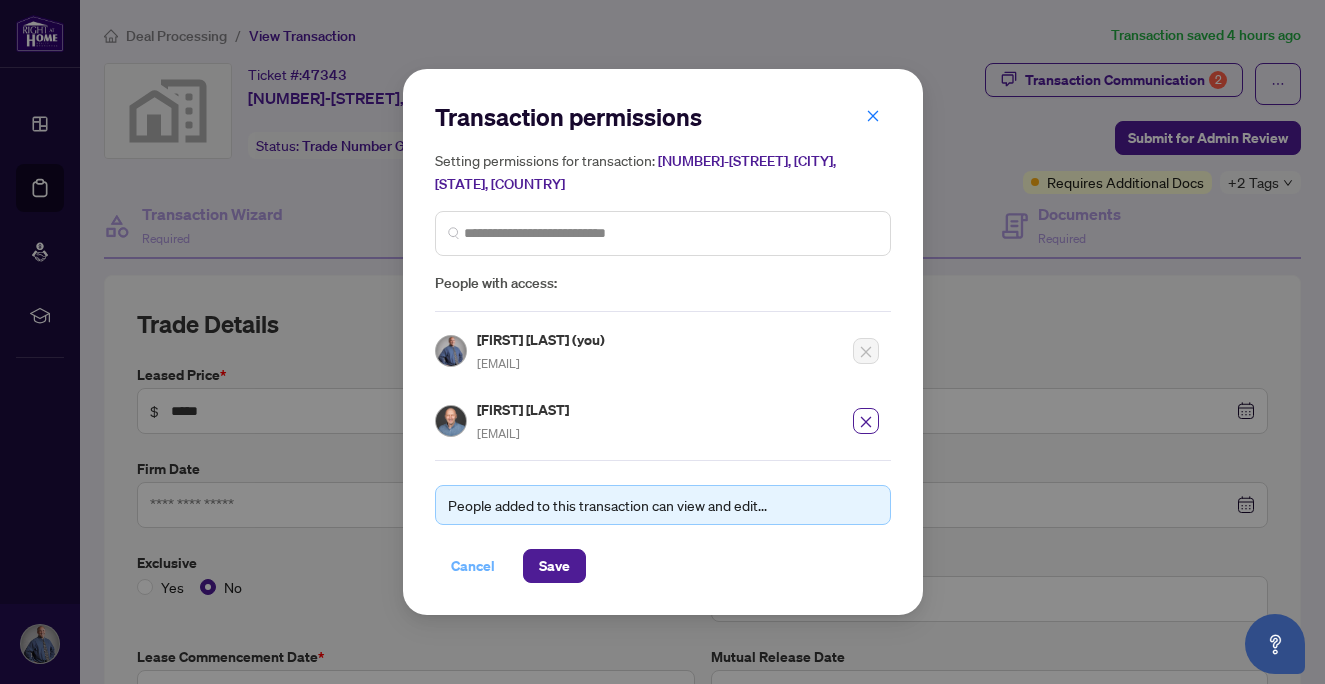 click on "Cancel" at bounding box center [473, 566] 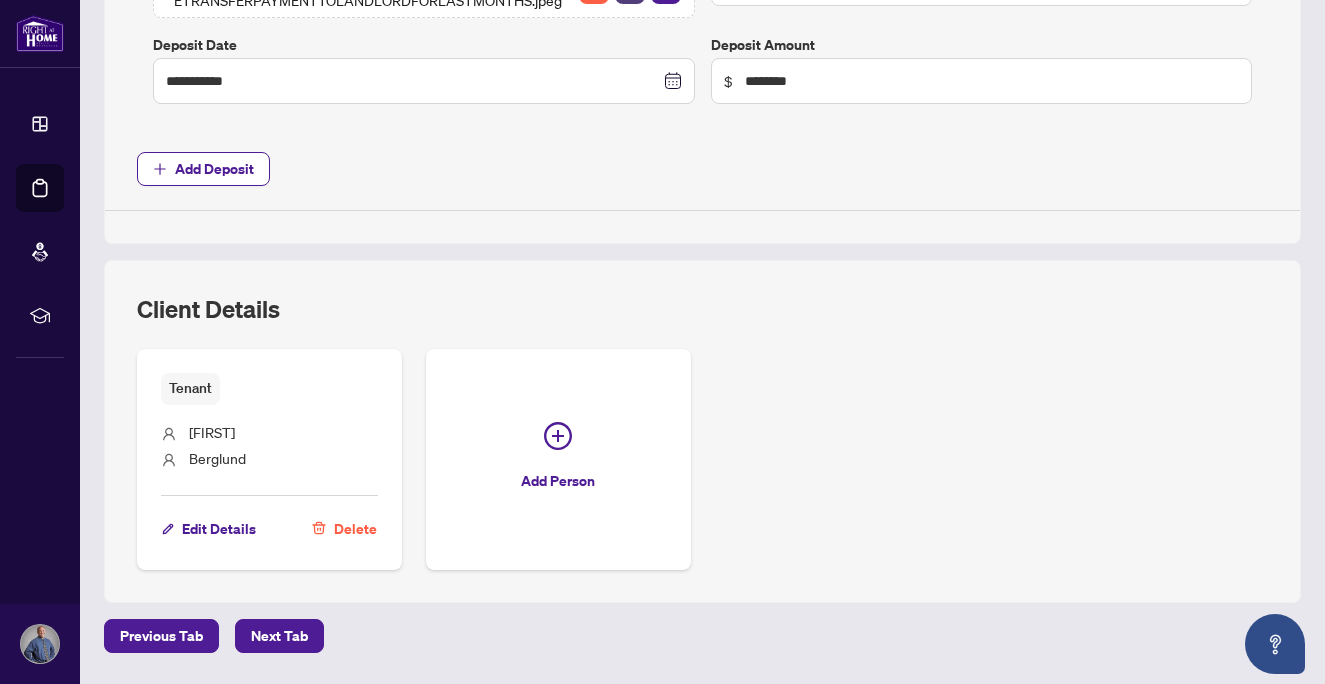scroll, scrollTop: 1265, scrollLeft: 0, axis: vertical 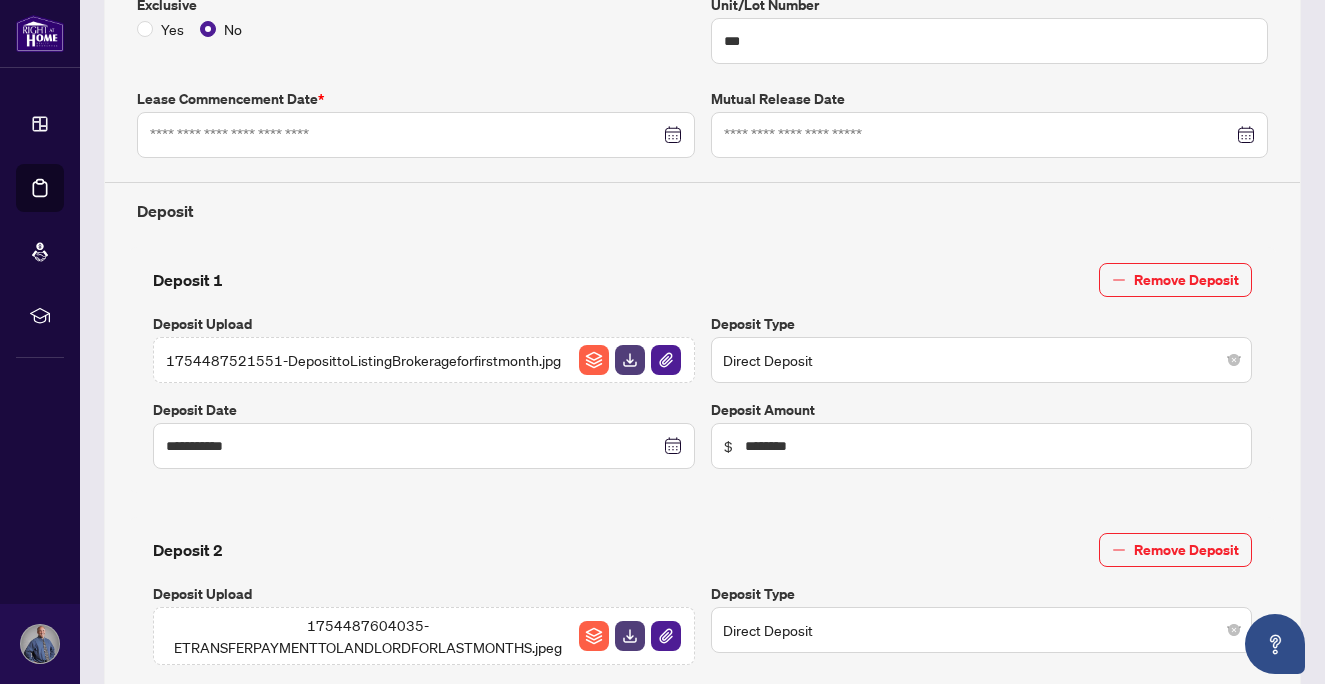 type on "**********" 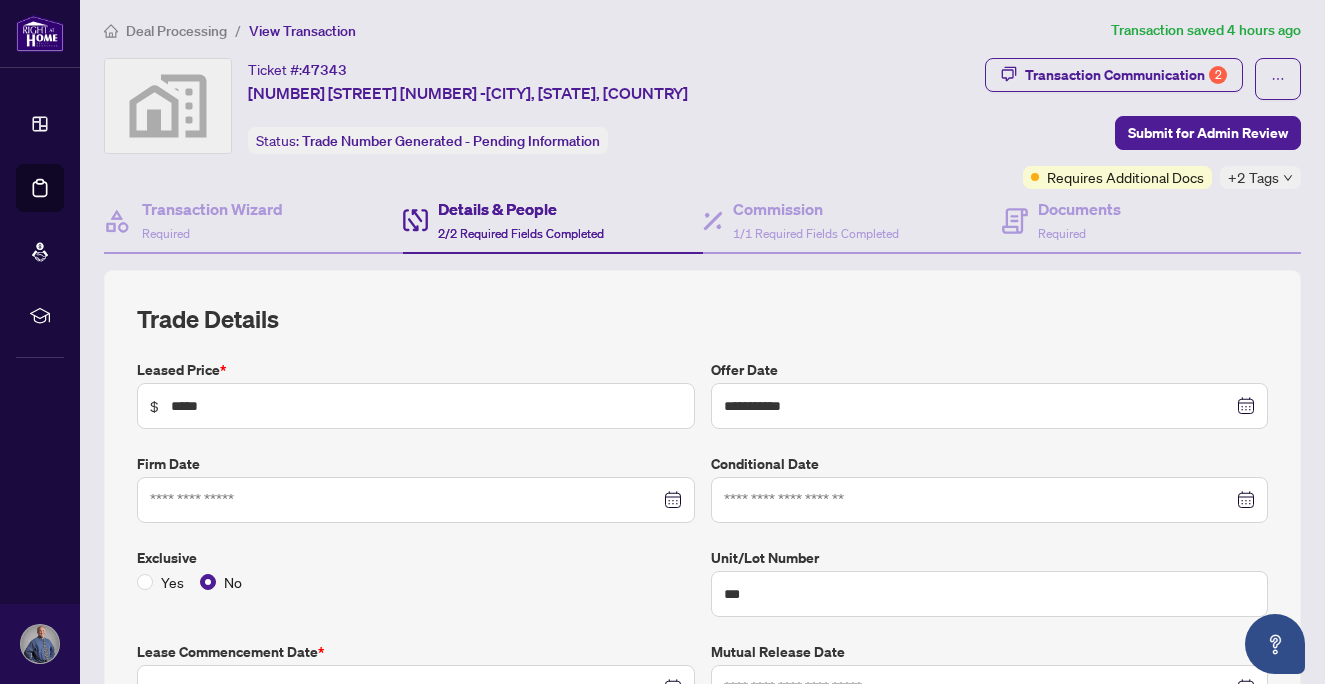 scroll, scrollTop: 0, scrollLeft: 0, axis: both 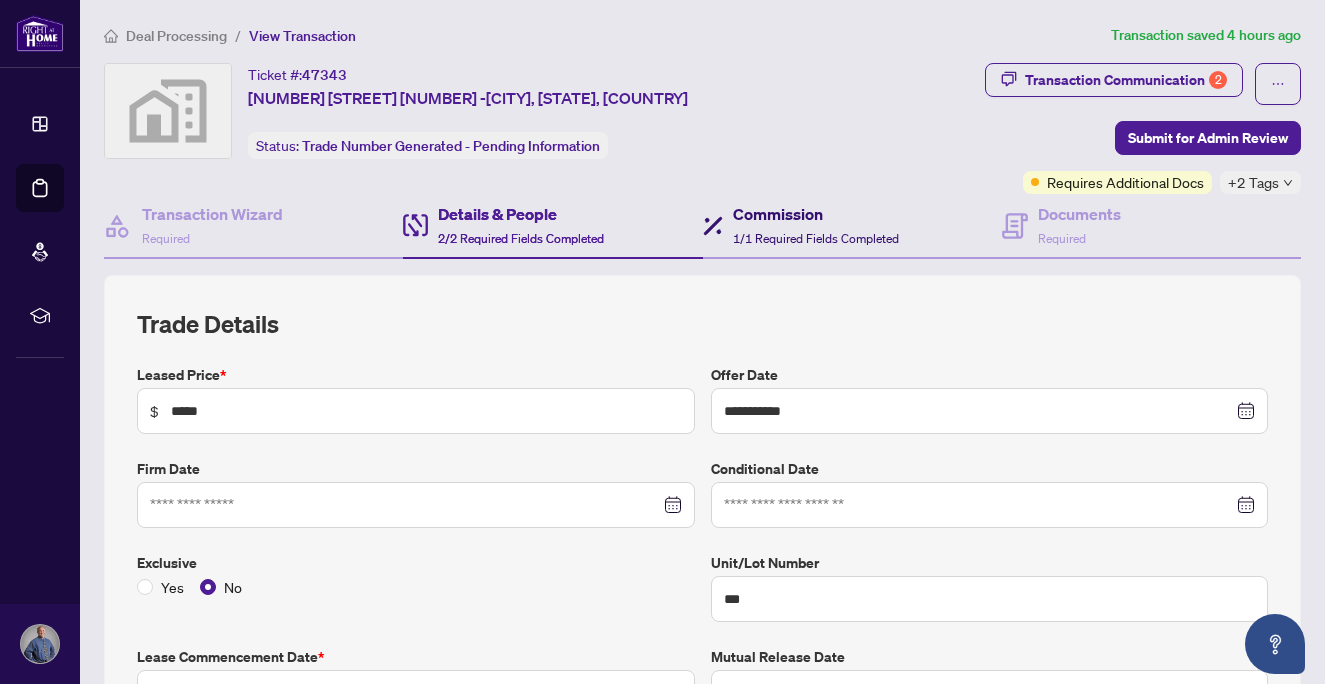 click on "Commission" at bounding box center [816, 214] 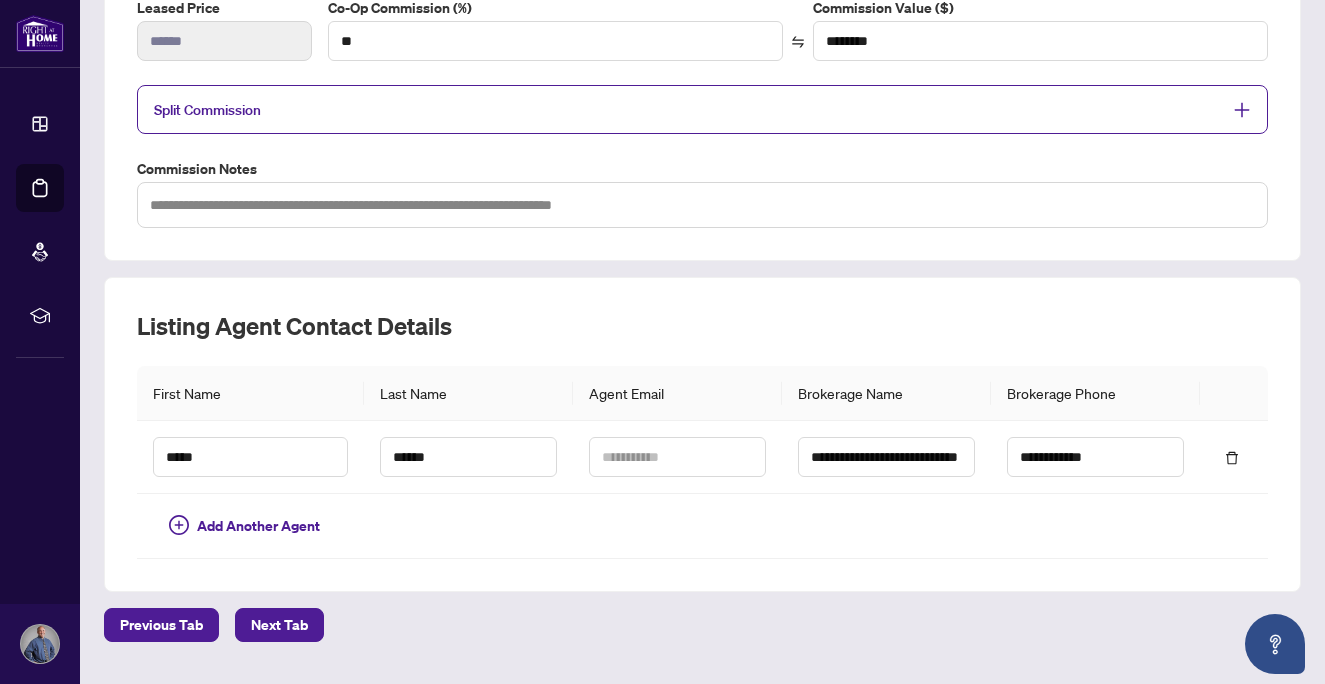 scroll, scrollTop: 416, scrollLeft: 0, axis: vertical 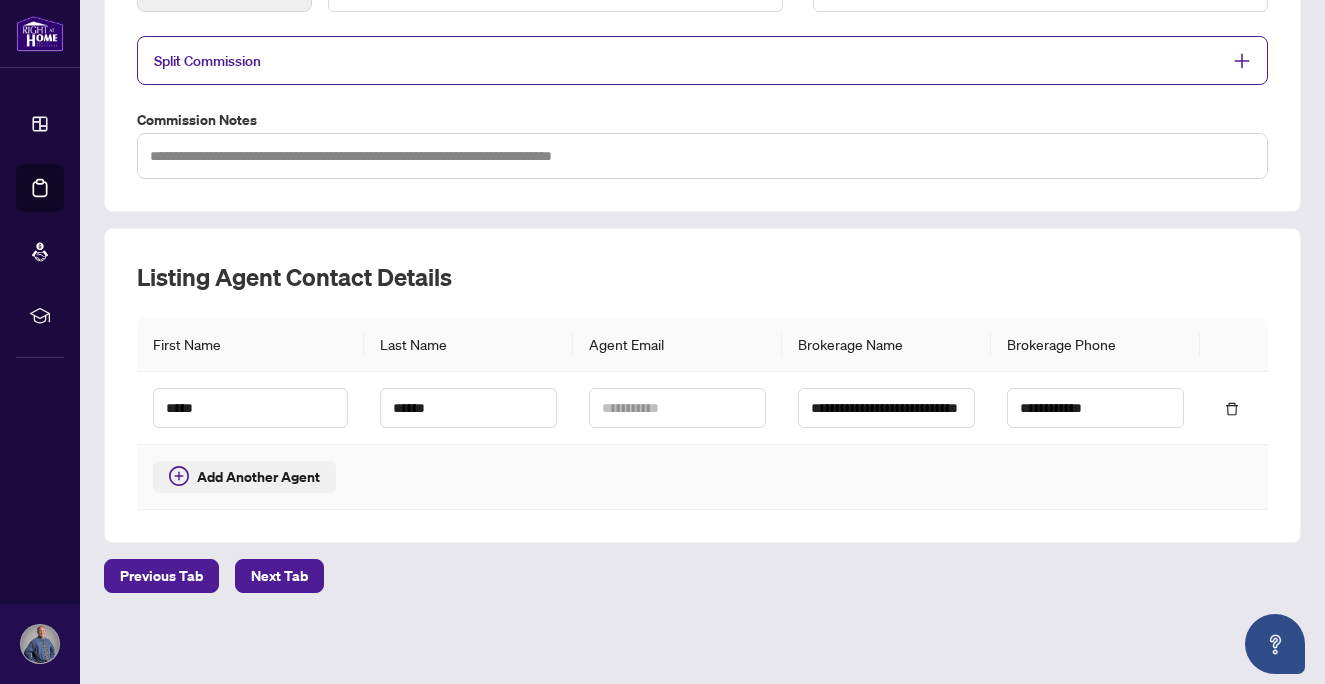 click on "Add Another Agent" at bounding box center (258, 477) 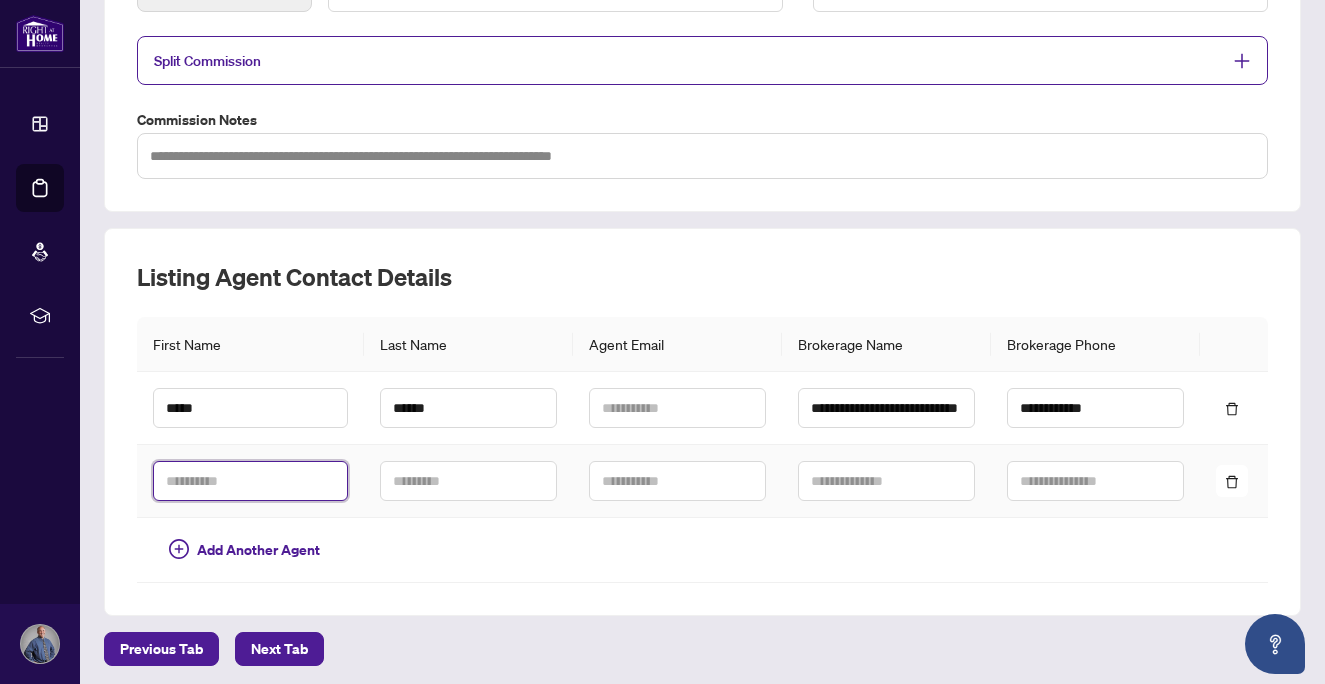 click at bounding box center [250, 481] 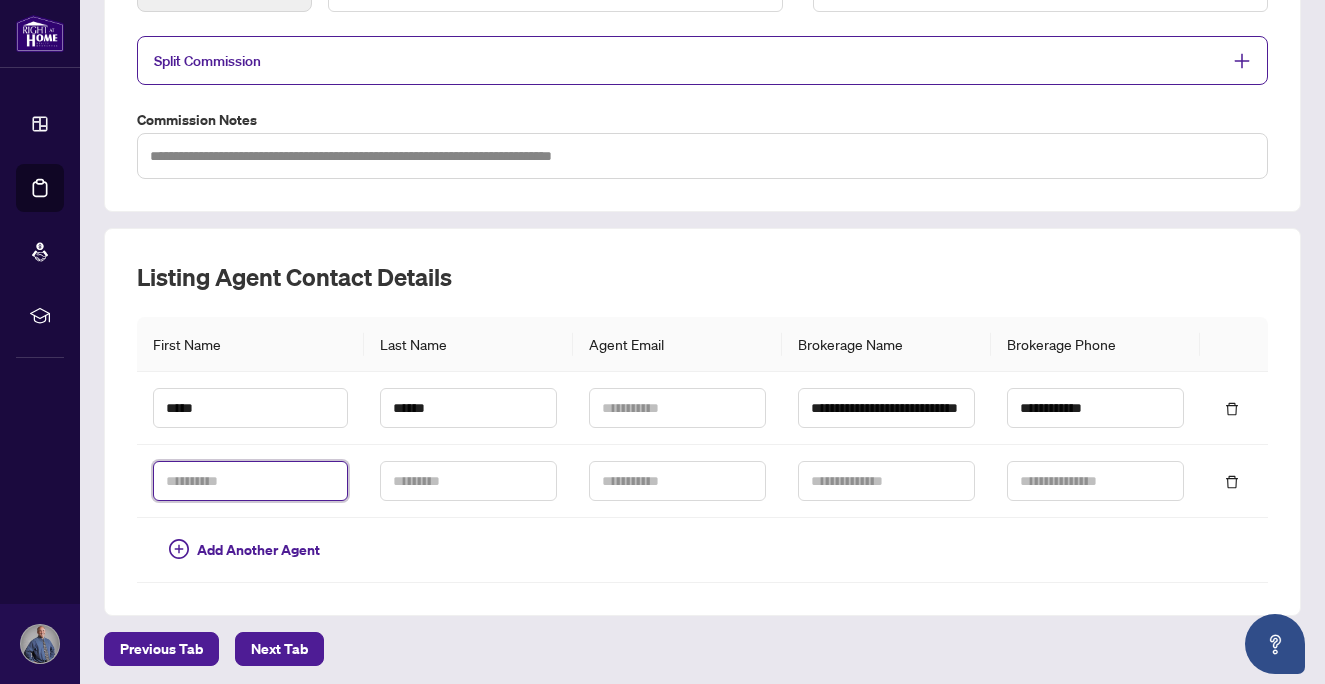 type on "***" 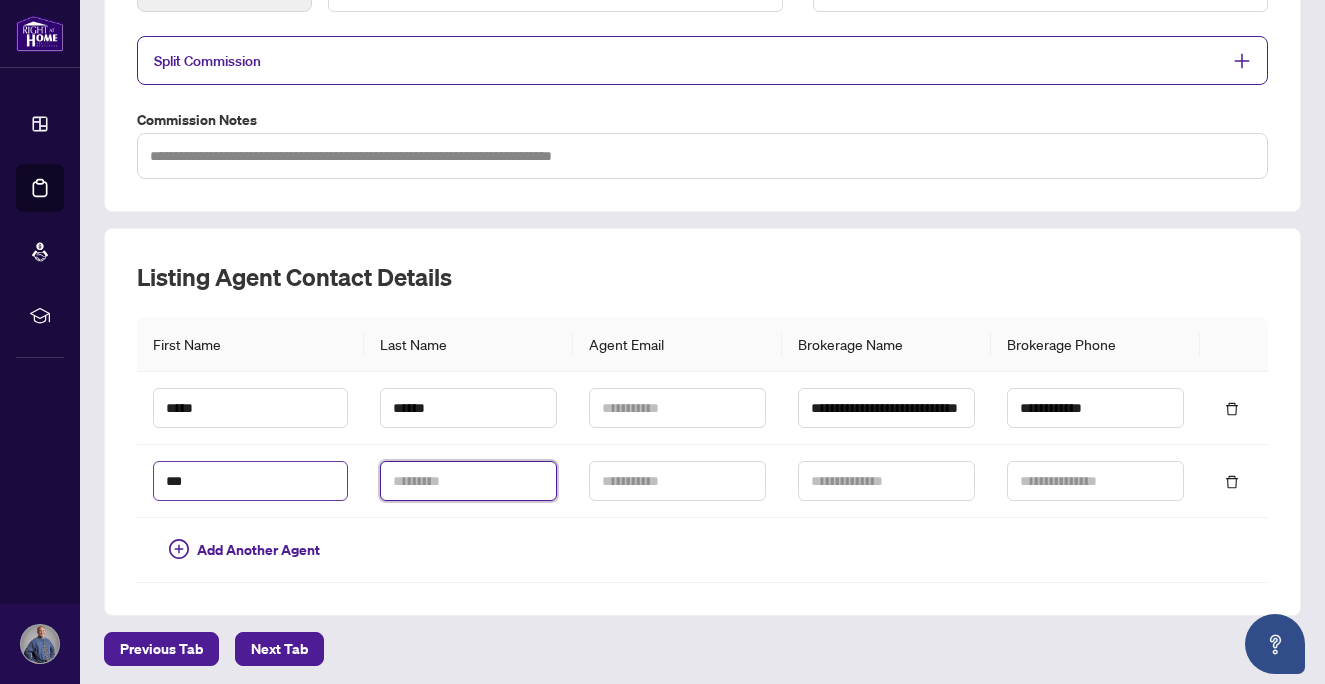 type on "*****" 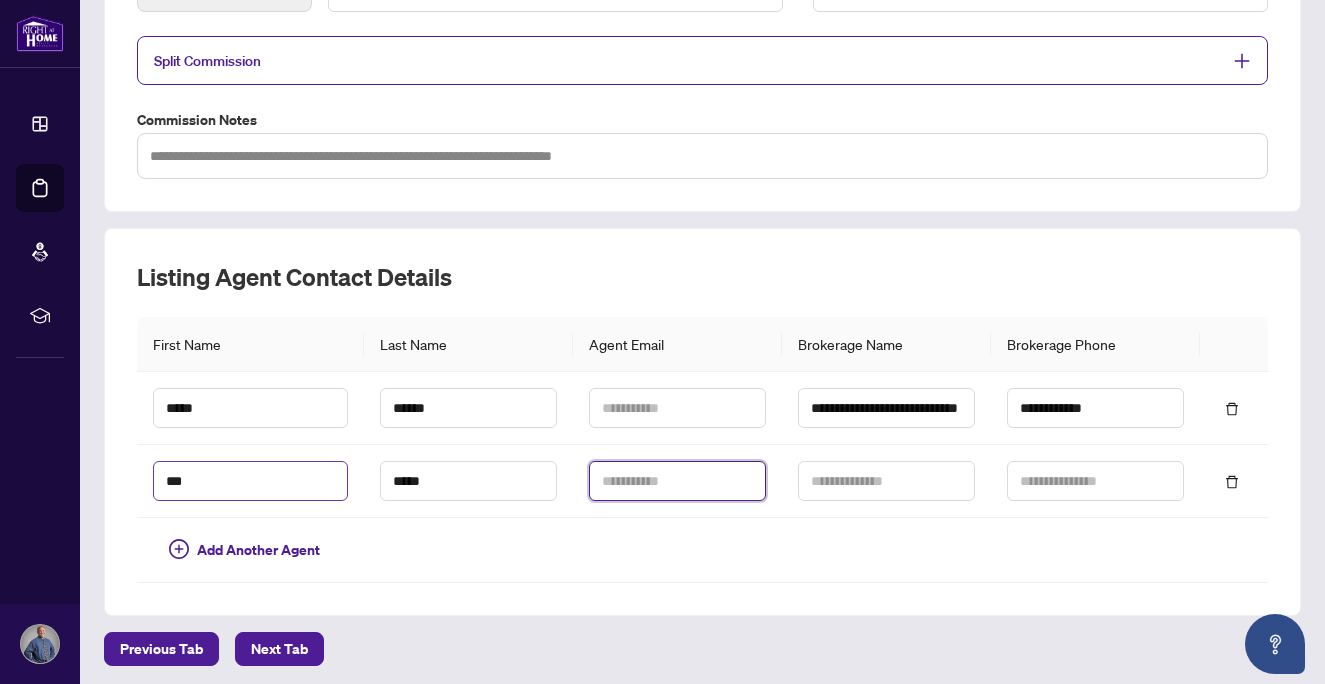 type on "**********" 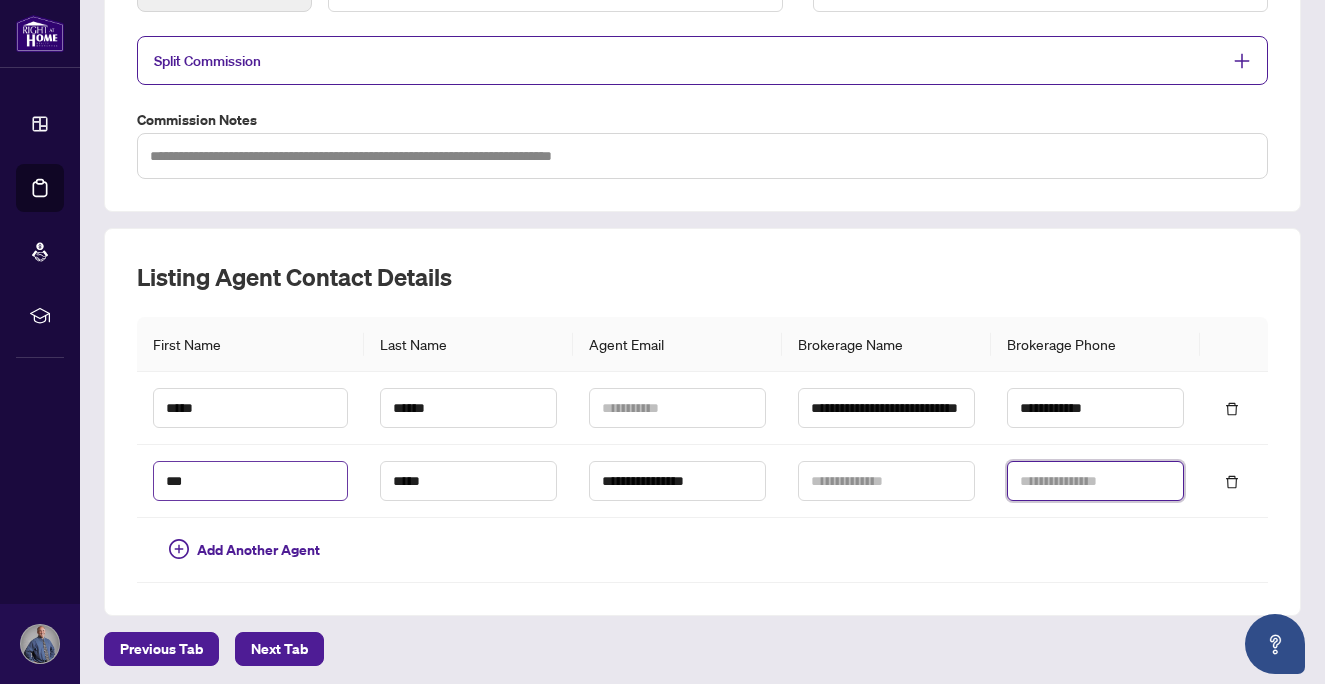 type on "**********" 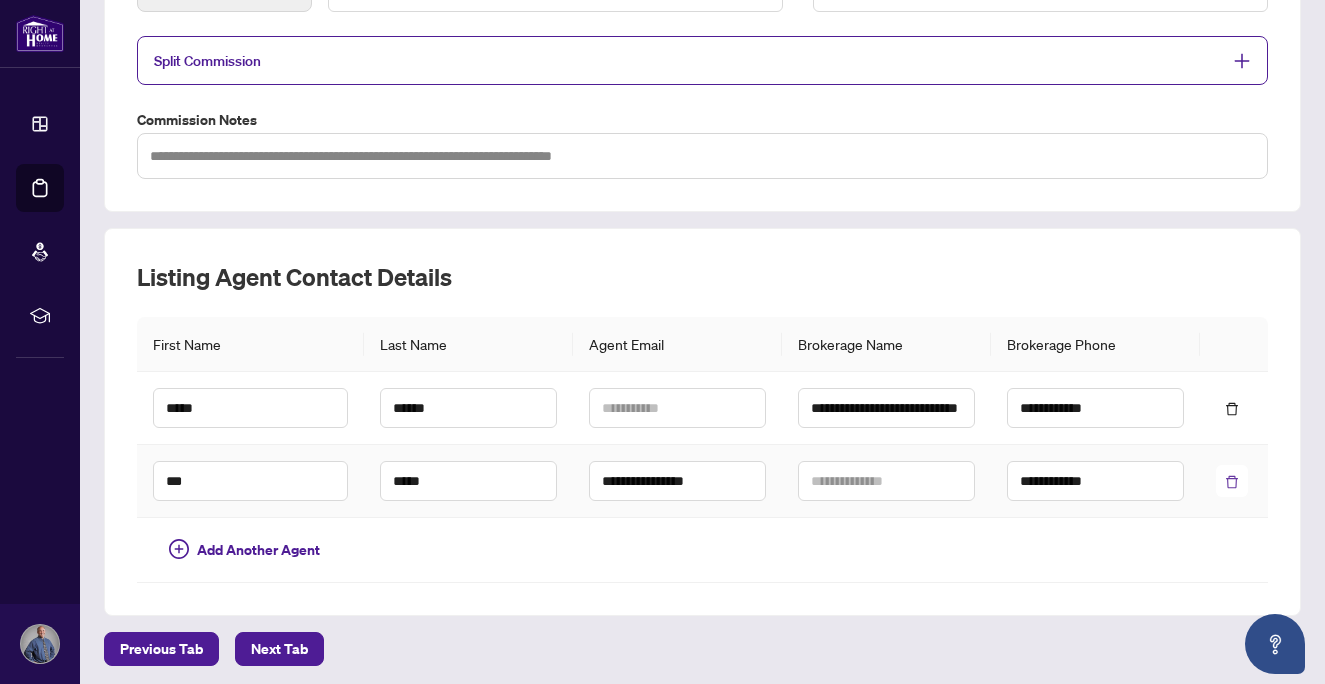 click at bounding box center (1232, 481) 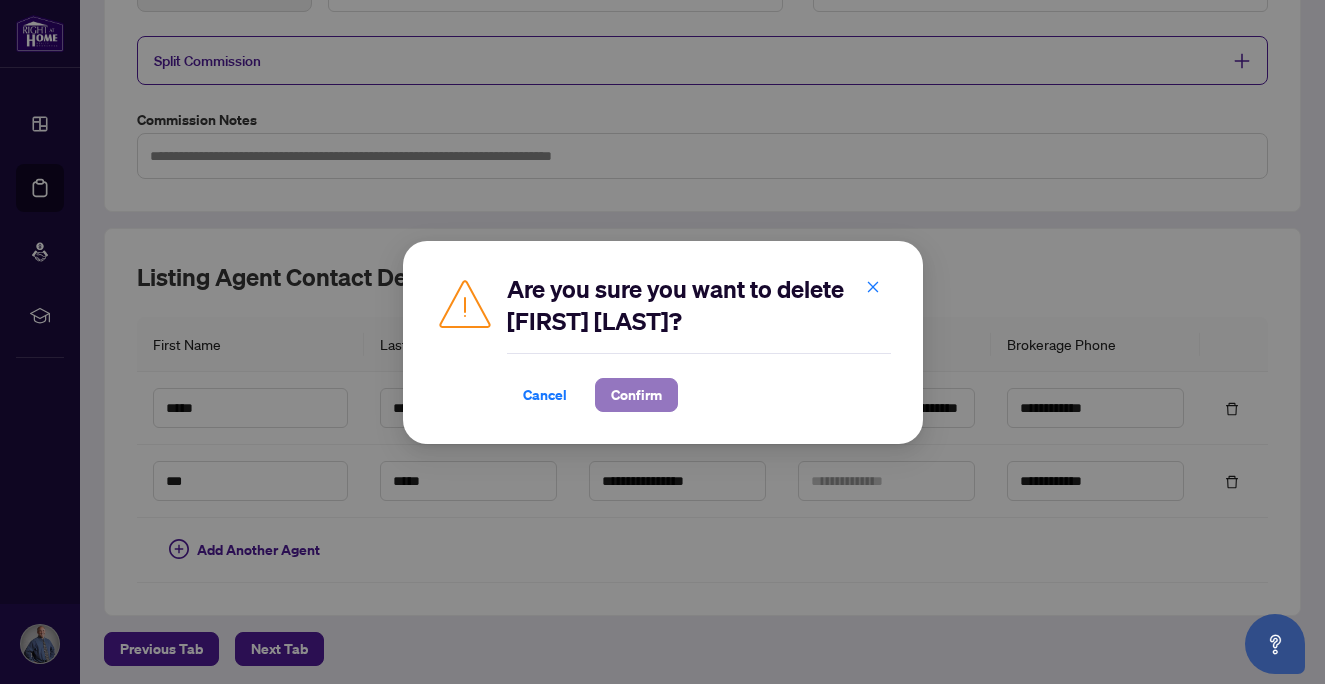 click on "Confirm" at bounding box center [636, 395] 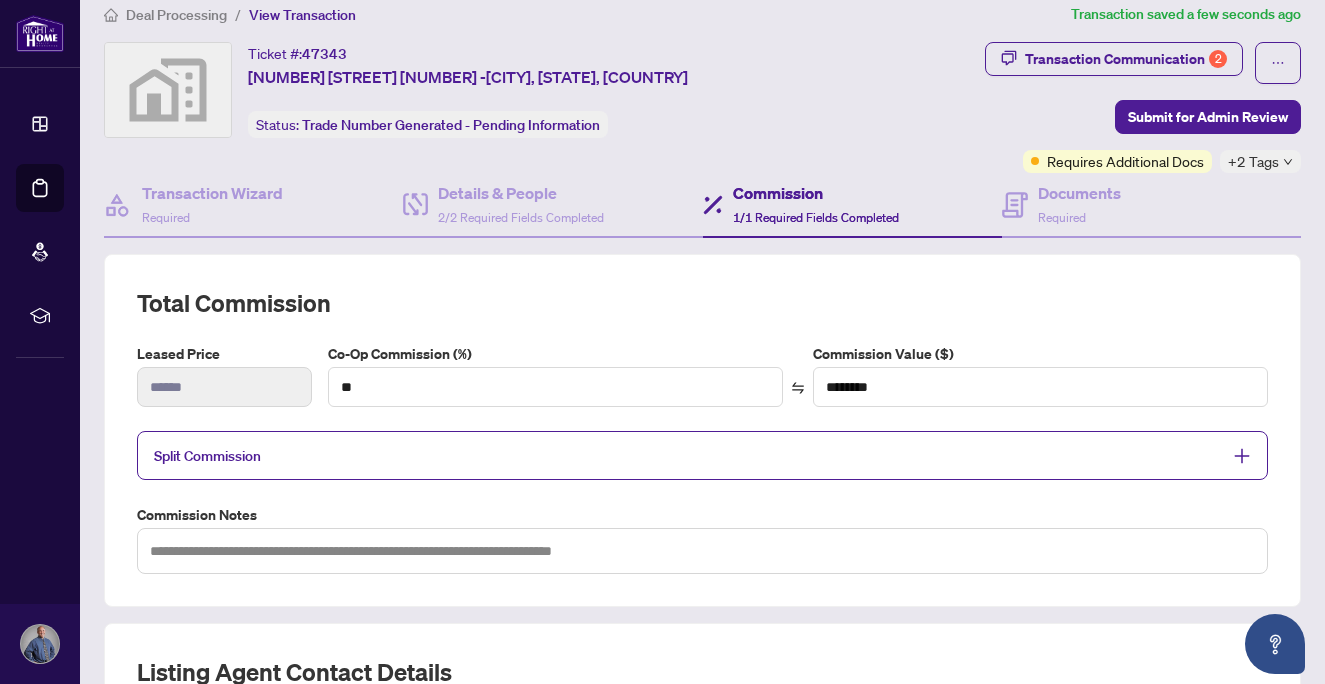 scroll, scrollTop: 25, scrollLeft: 0, axis: vertical 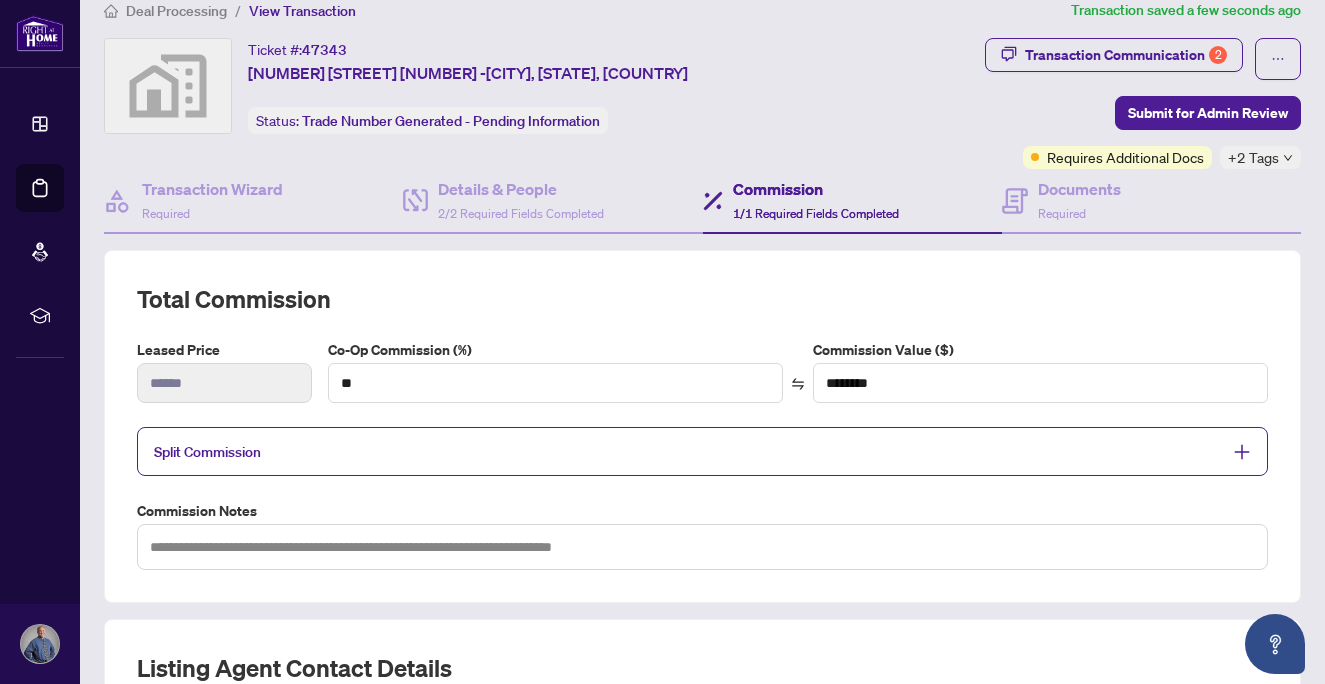 click on "Split Commission" at bounding box center [702, 451] 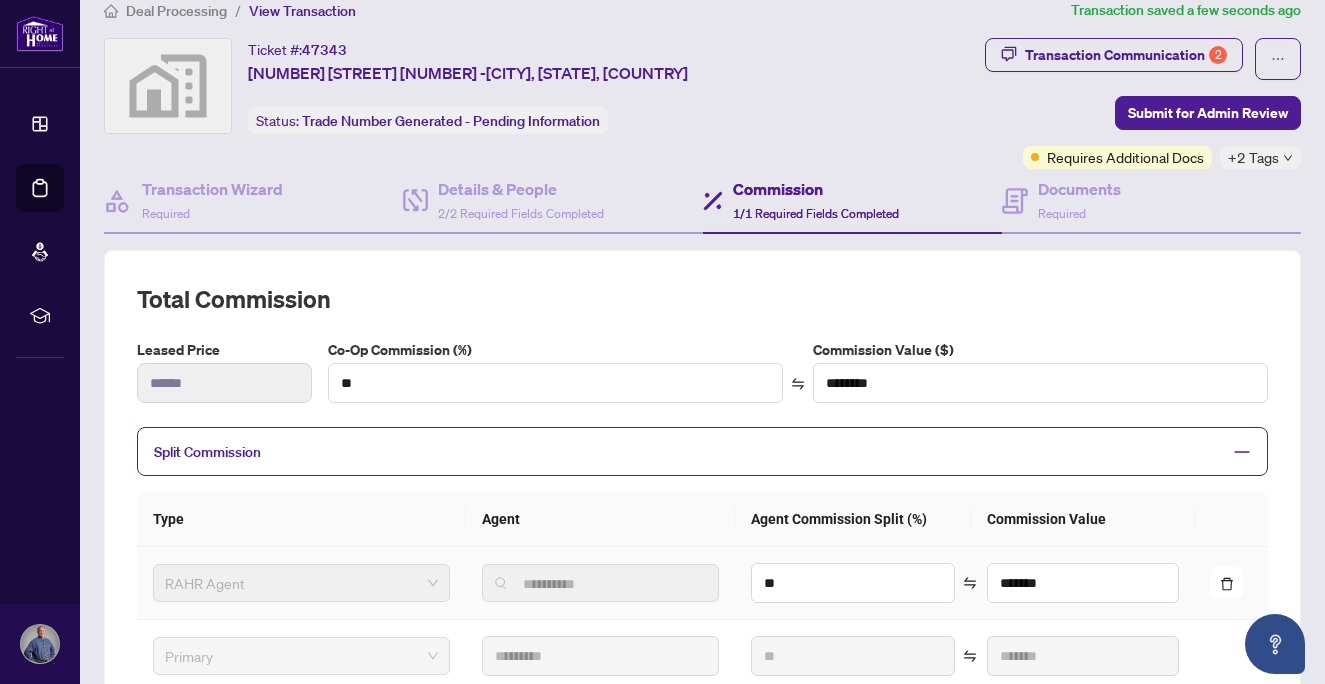 click on "RAHR Agent" at bounding box center [301, 583] 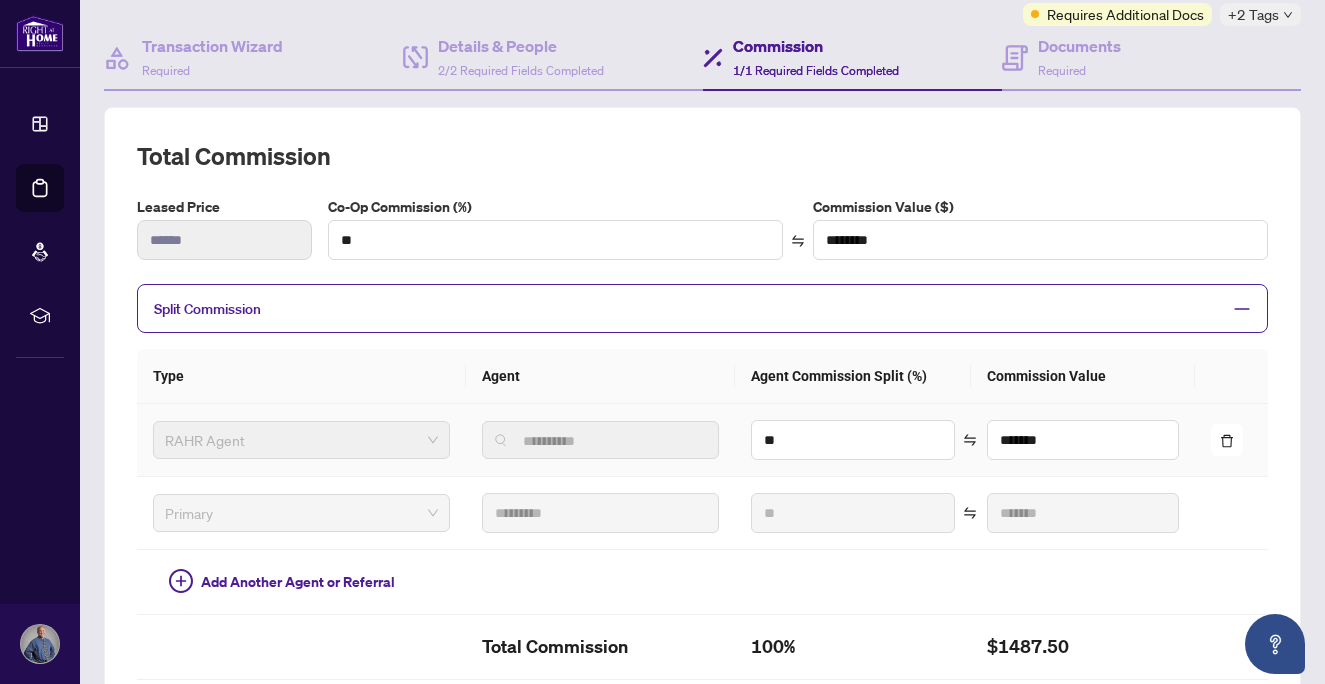 scroll, scrollTop: 202, scrollLeft: 0, axis: vertical 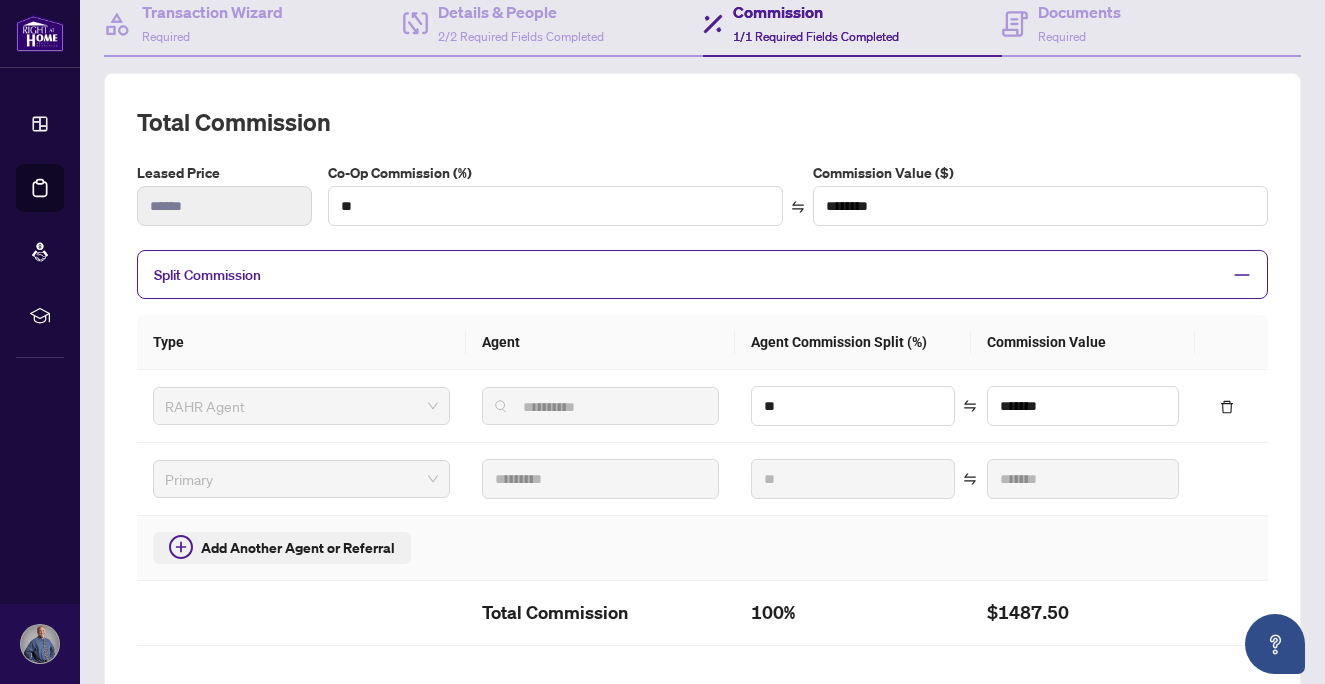 click on "Add Another Agent or Referral" at bounding box center [298, 548] 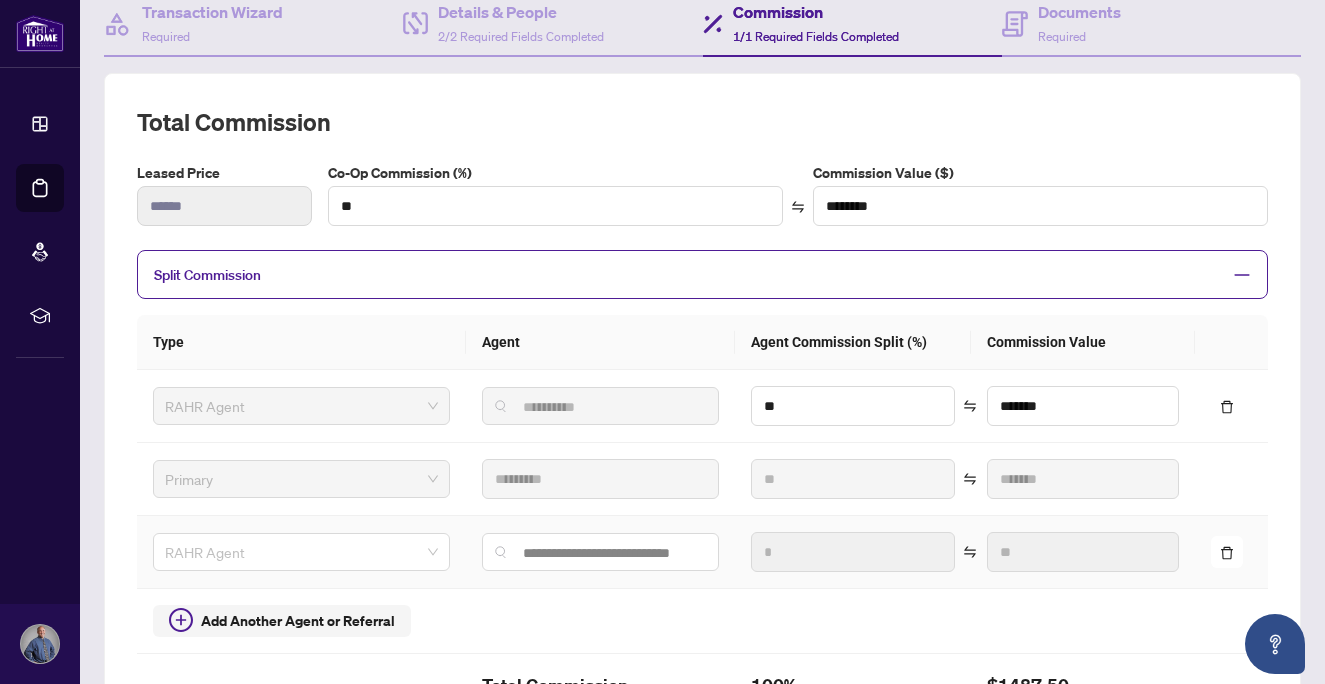 click on "RAHR Agent" at bounding box center [301, 552] 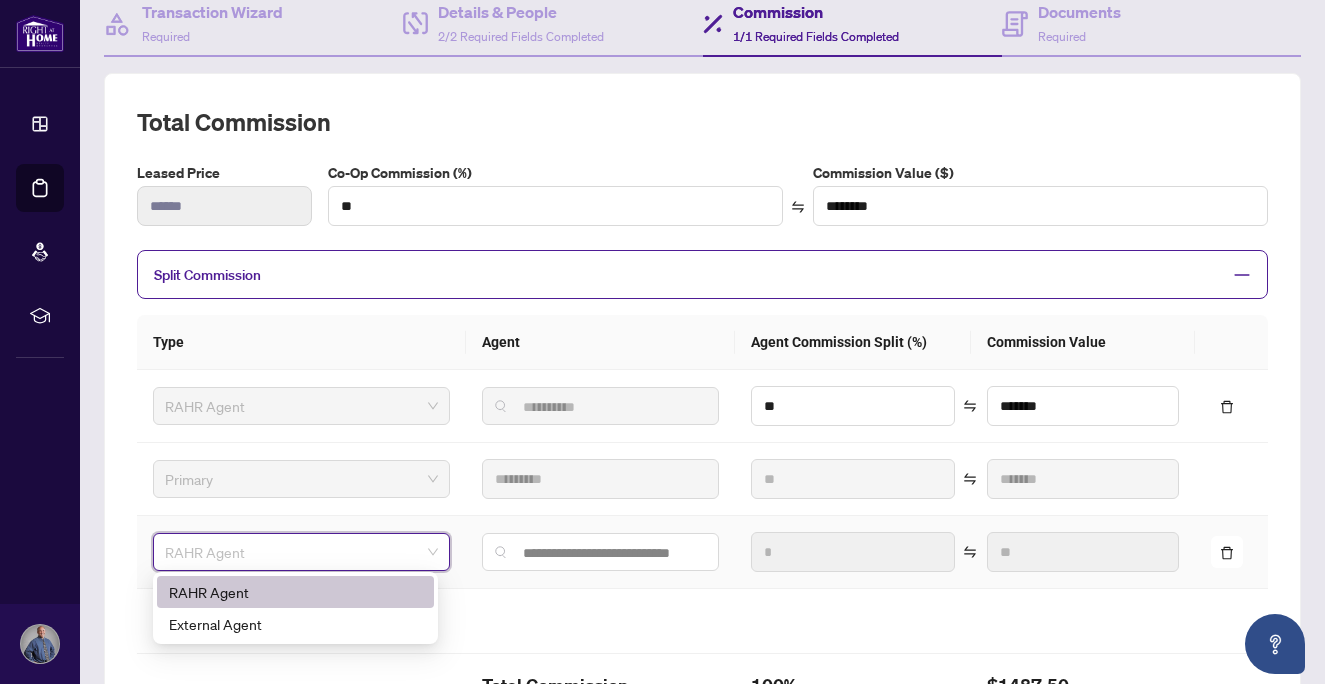 click on "RAHR Agent" at bounding box center (301, 552) 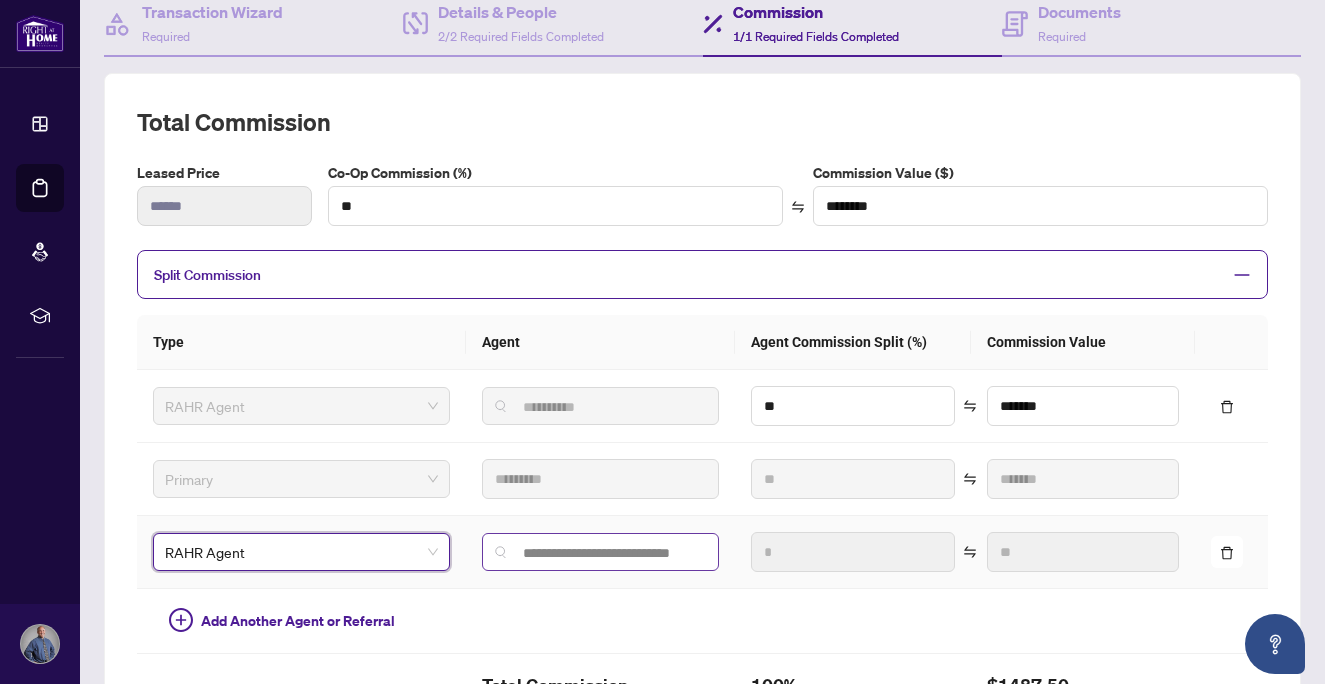 click at bounding box center [601, 552] 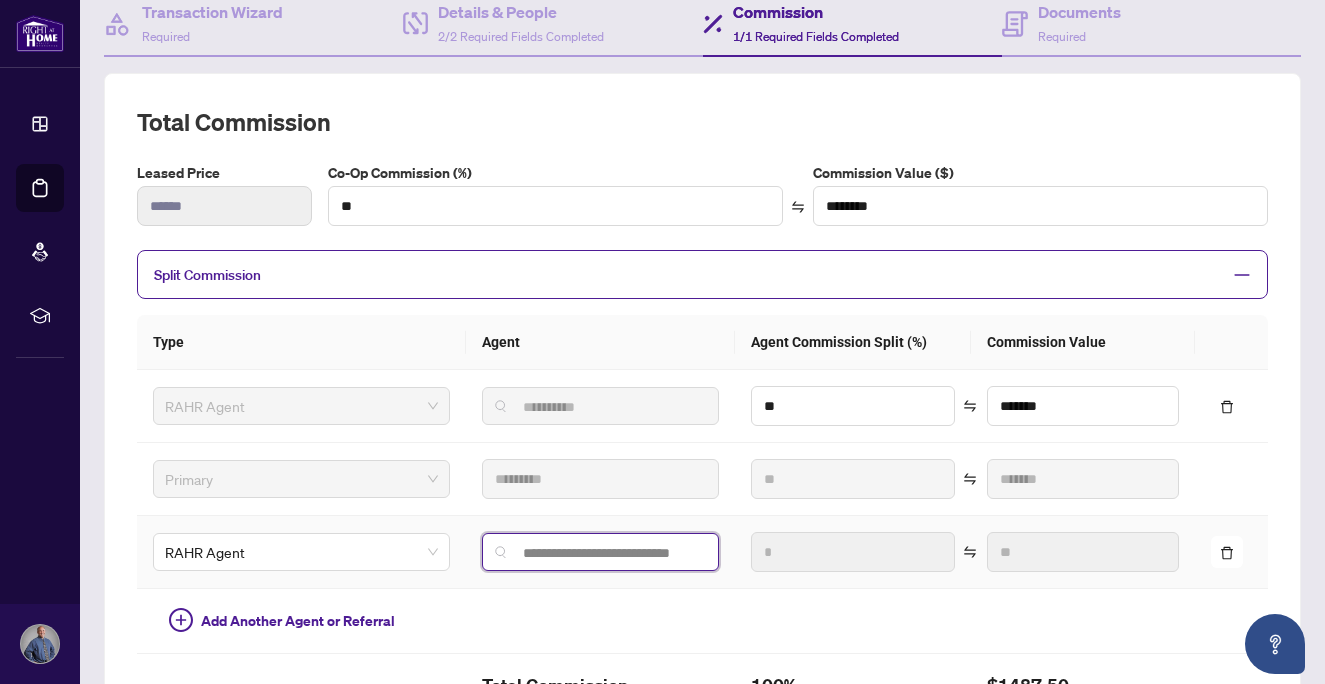 click at bounding box center [609, 553] 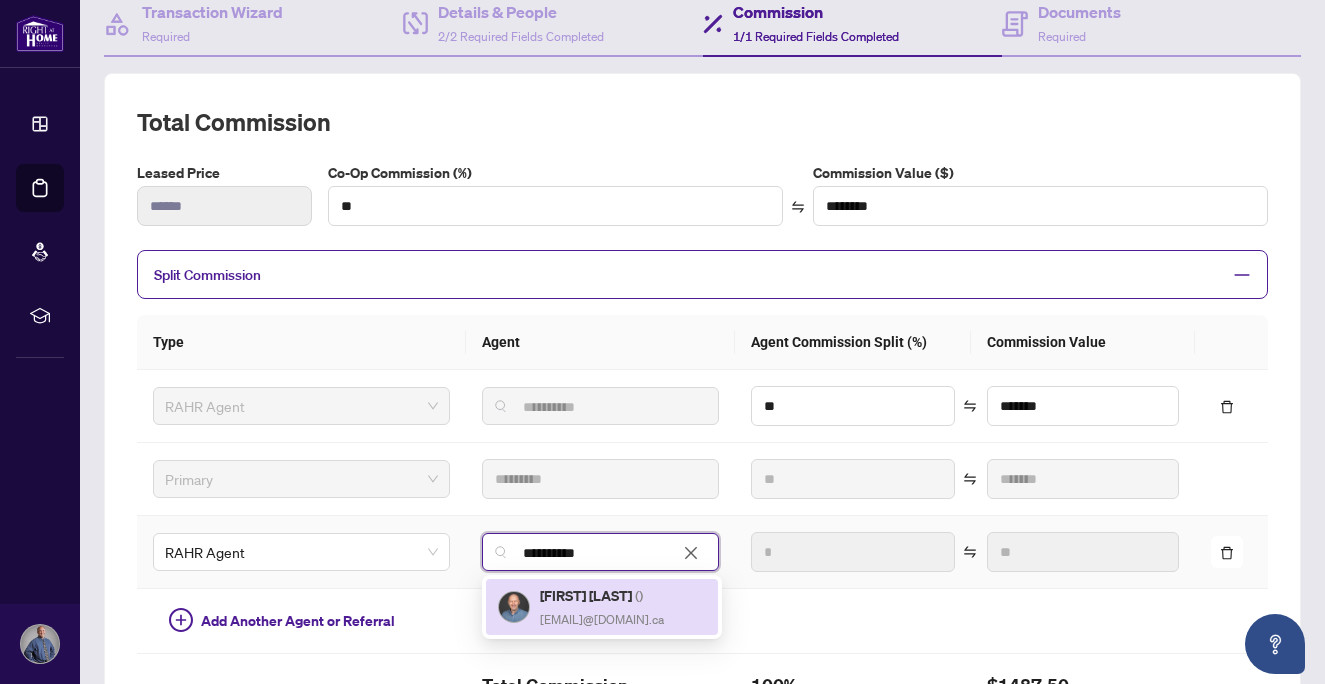 click on "Alex Price   ( )" at bounding box center (602, 595) 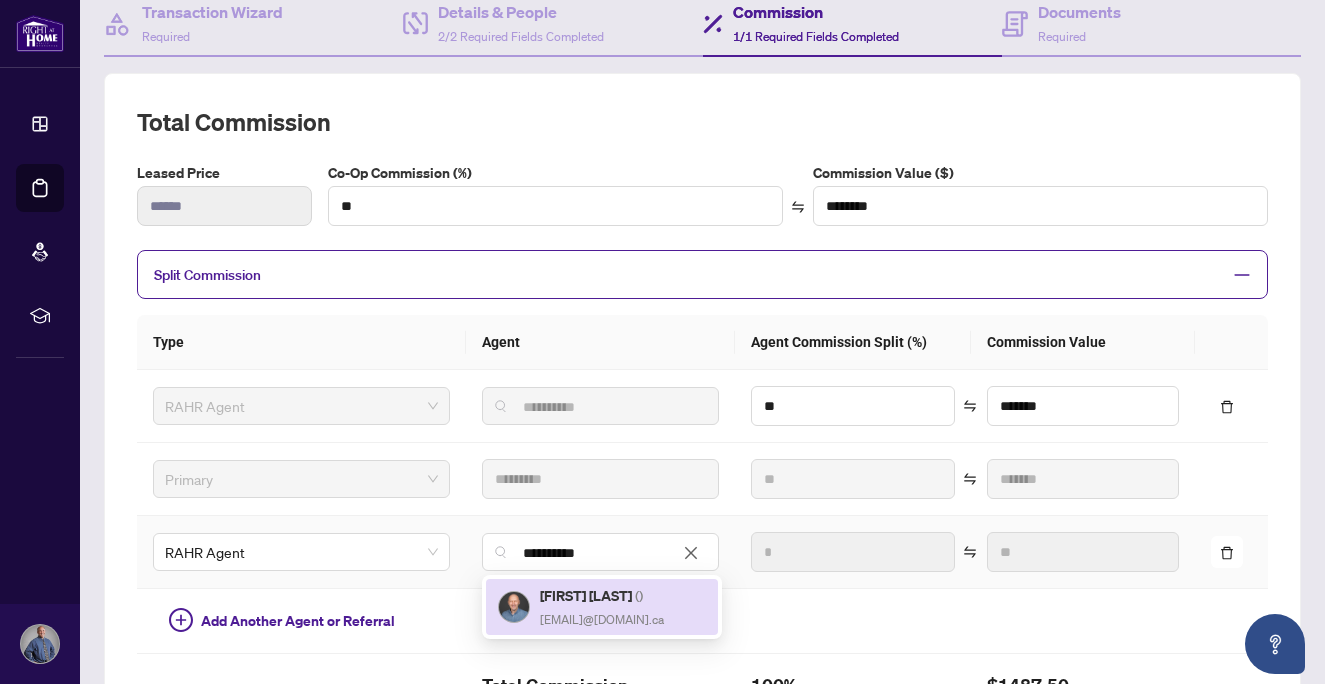 type on "**********" 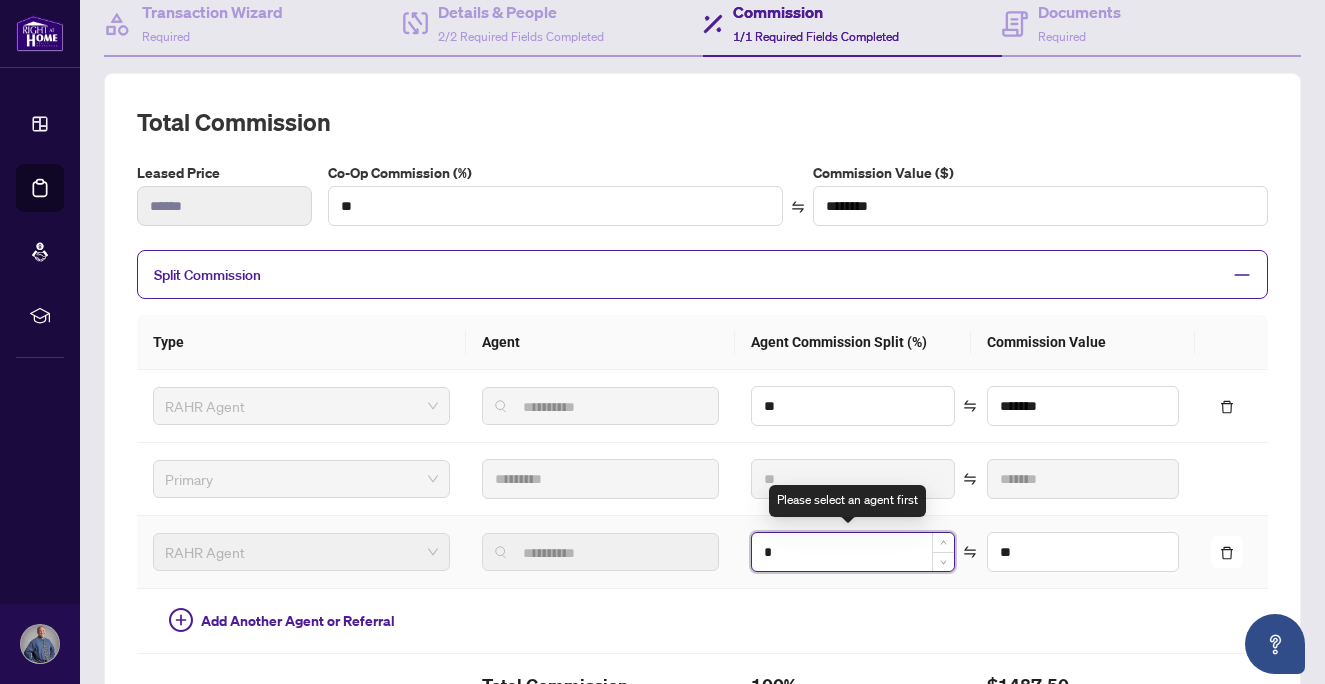 click on "*" at bounding box center (853, 552) 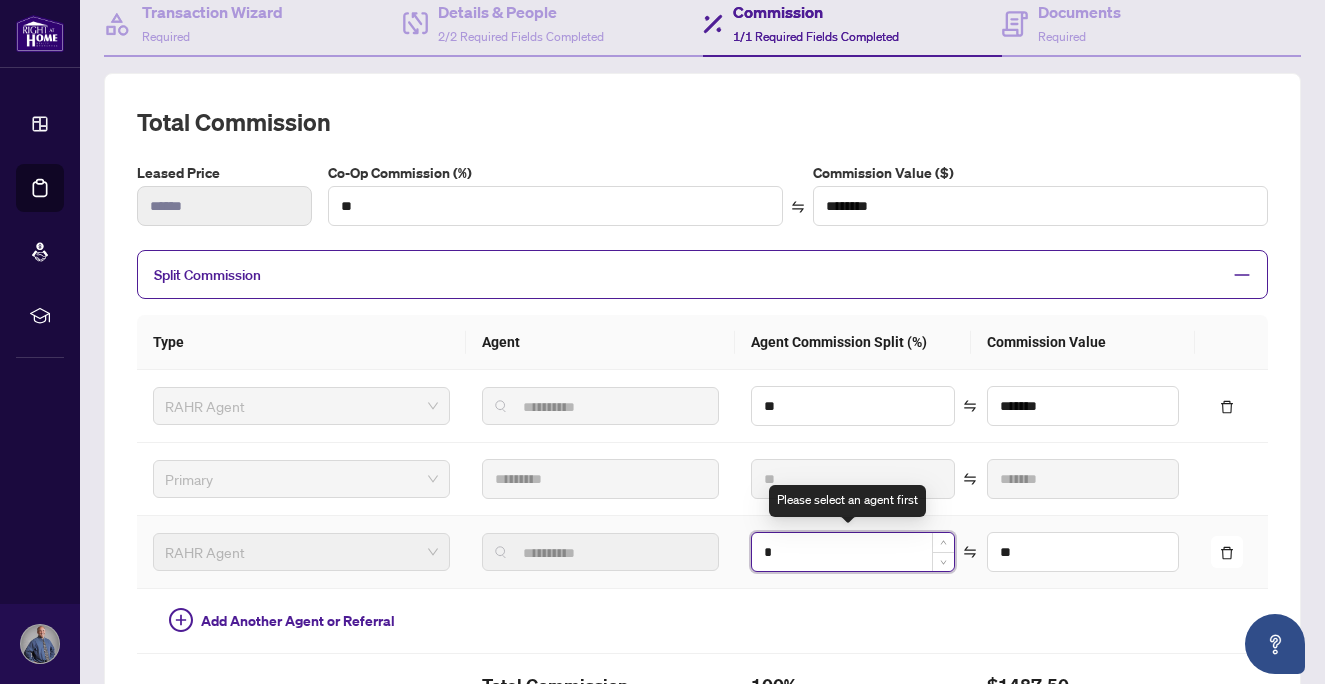 click on "*" at bounding box center [853, 552] 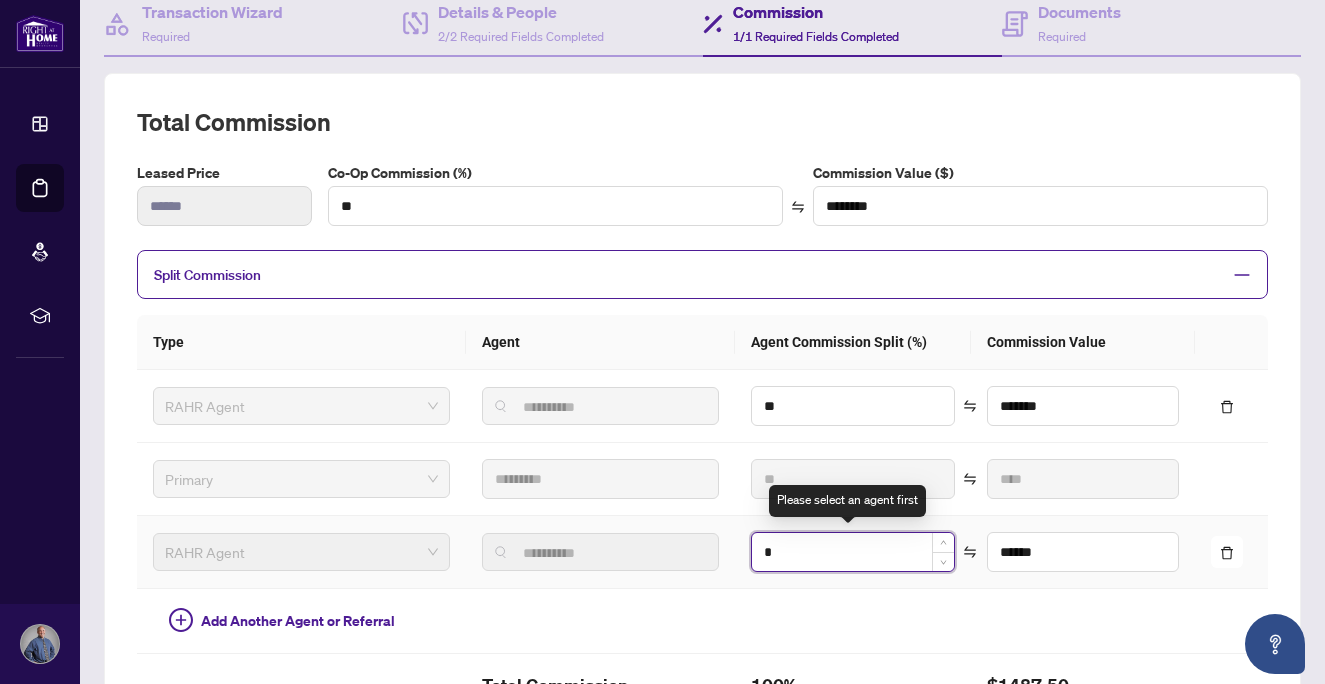 type on "**" 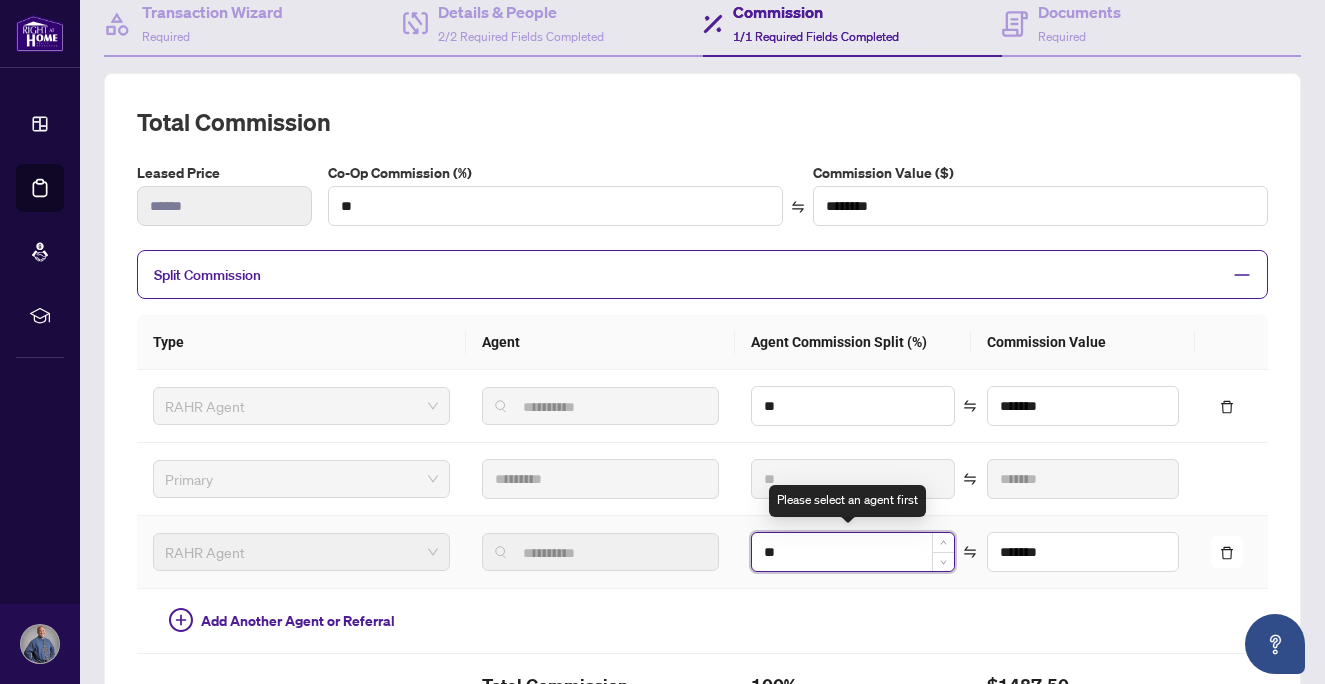 type on "**" 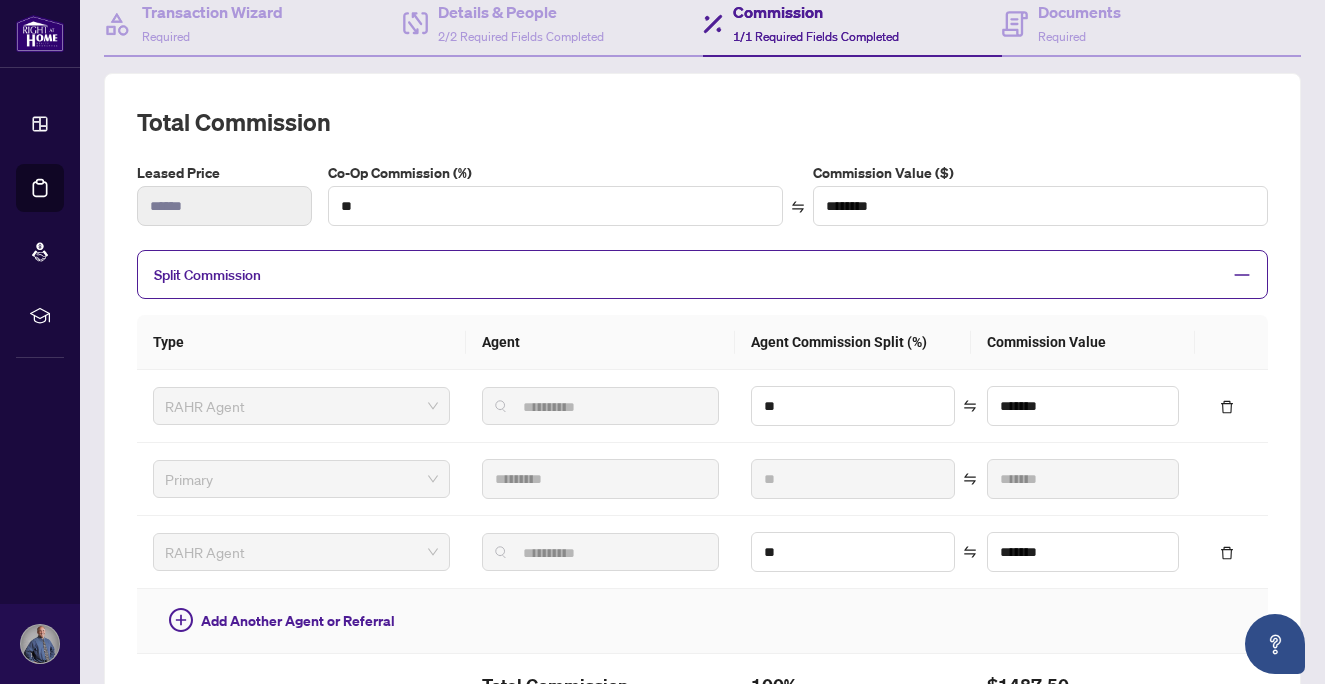 click at bounding box center [853, 621] 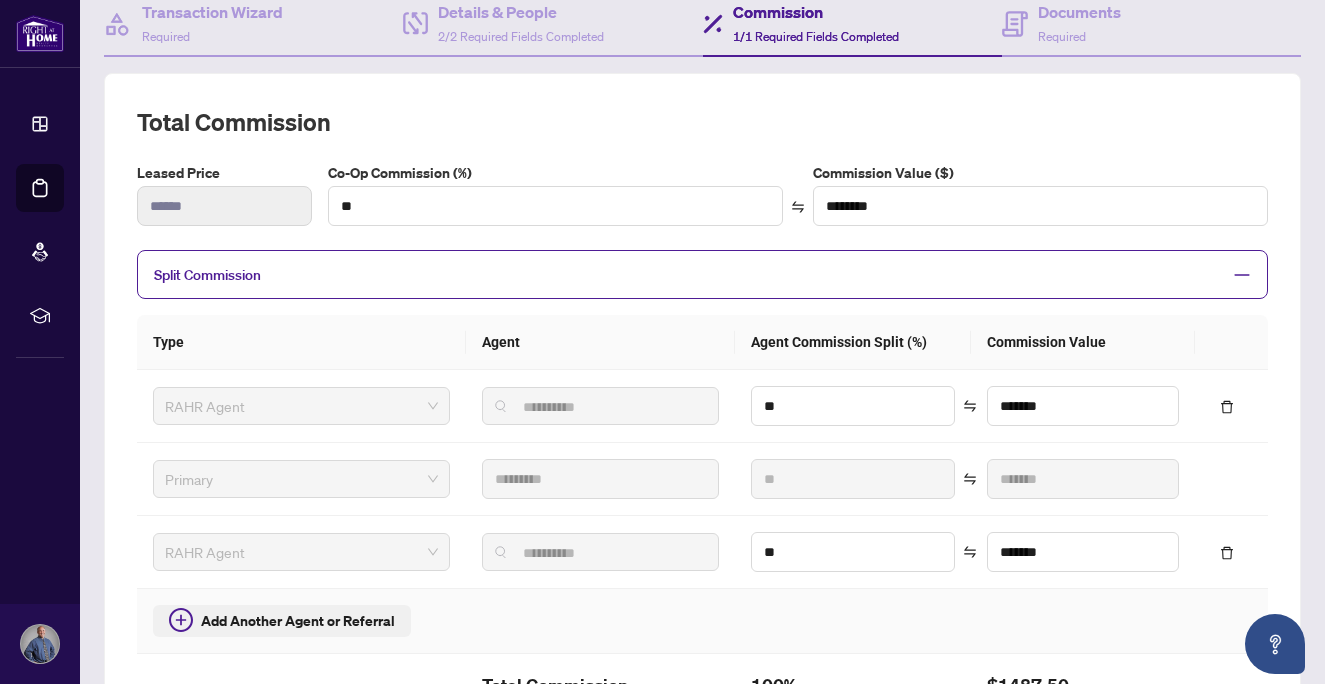 click on "Add Another Agent or Referral" at bounding box center (298, 621) 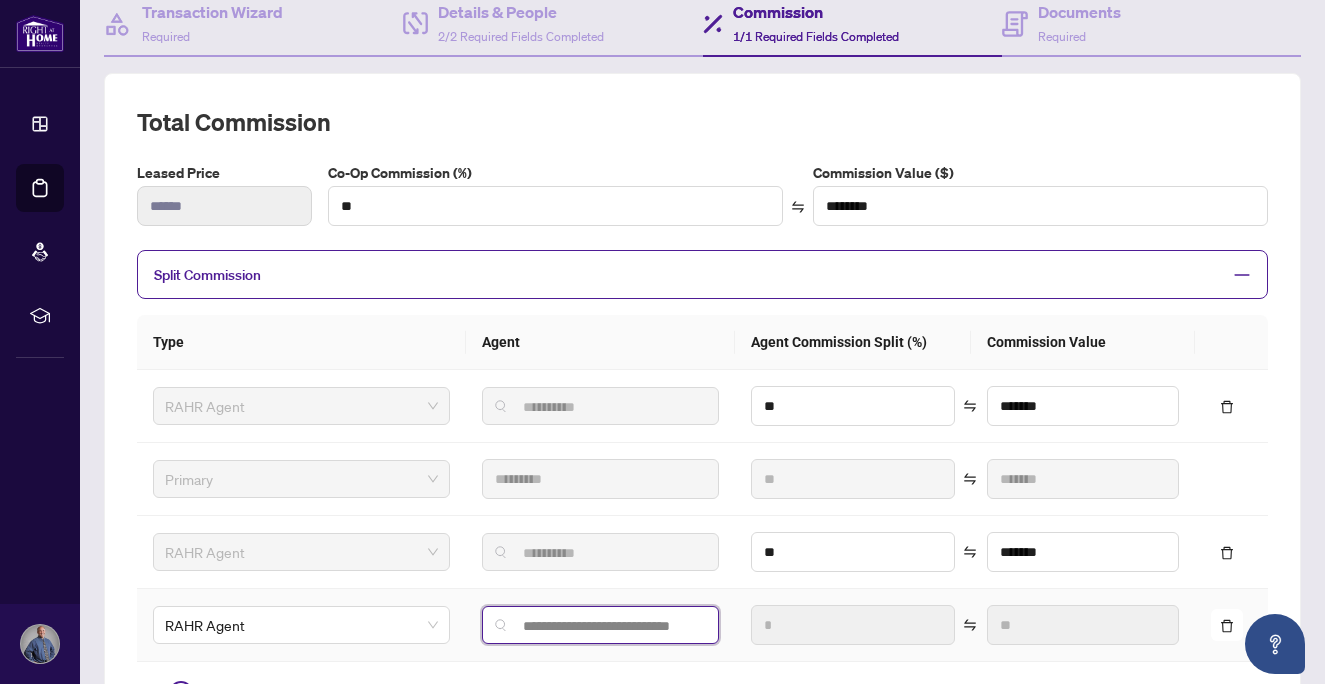 click at bounding box center (609, 626) 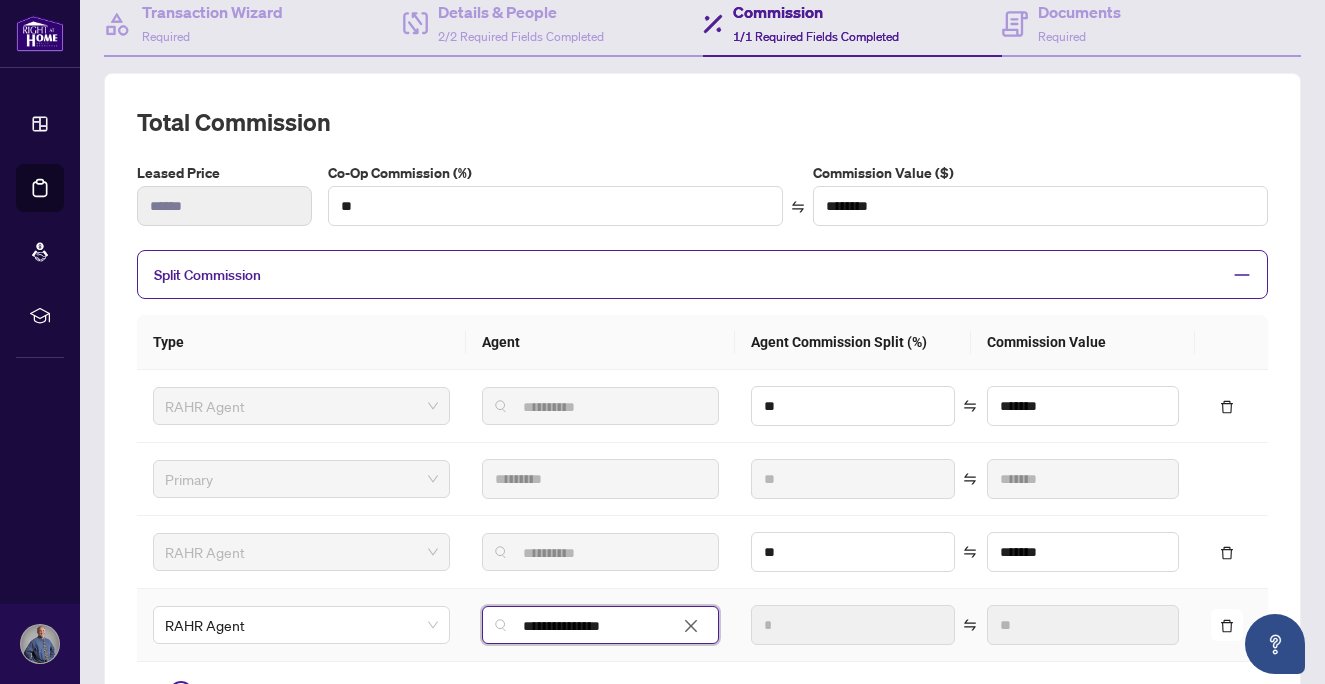 type on "**********" 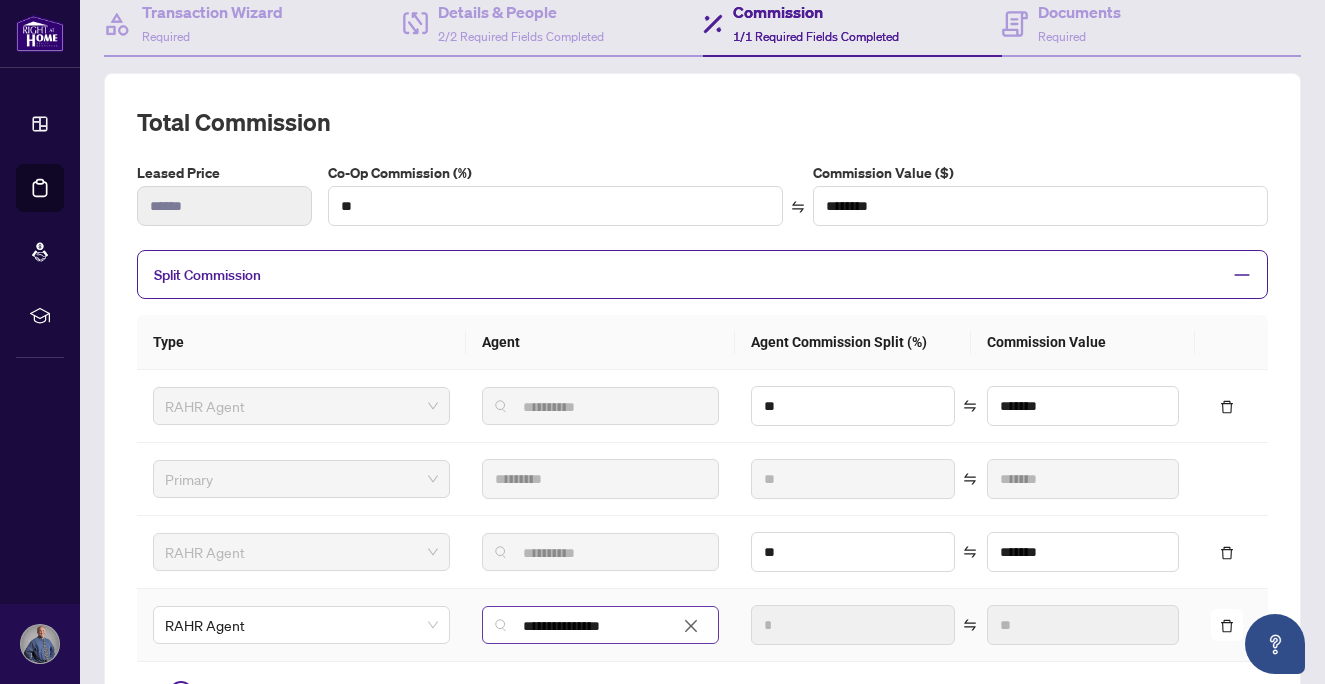 type 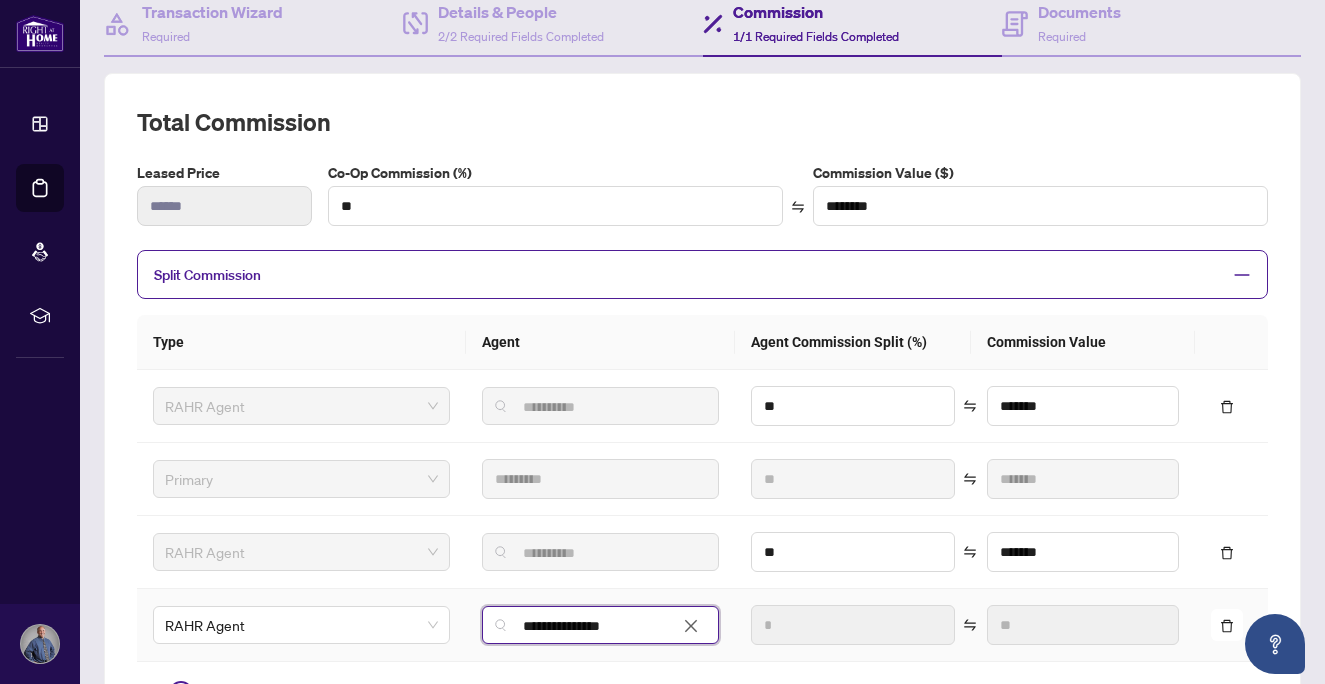 drag, startPoint x: 567, startPoint y: 627, endPoint x: 461, endPoint y: 616, distance: 106.56923 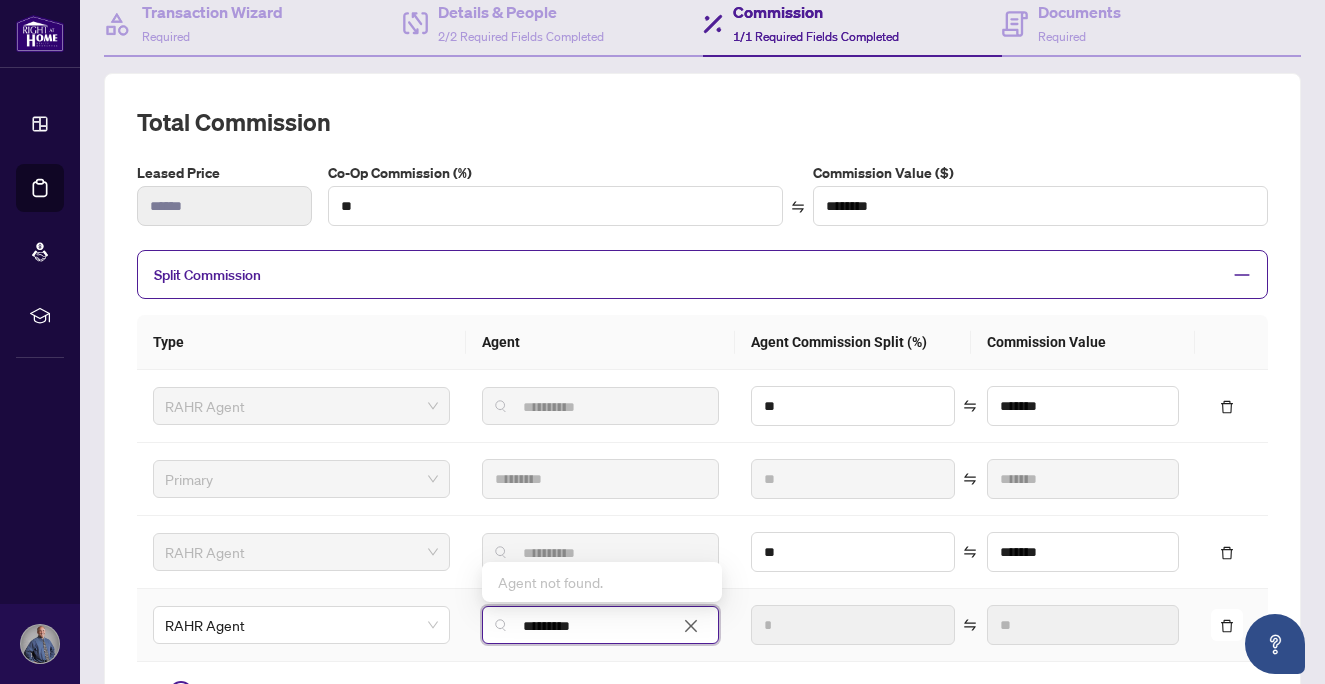 type on "*********" 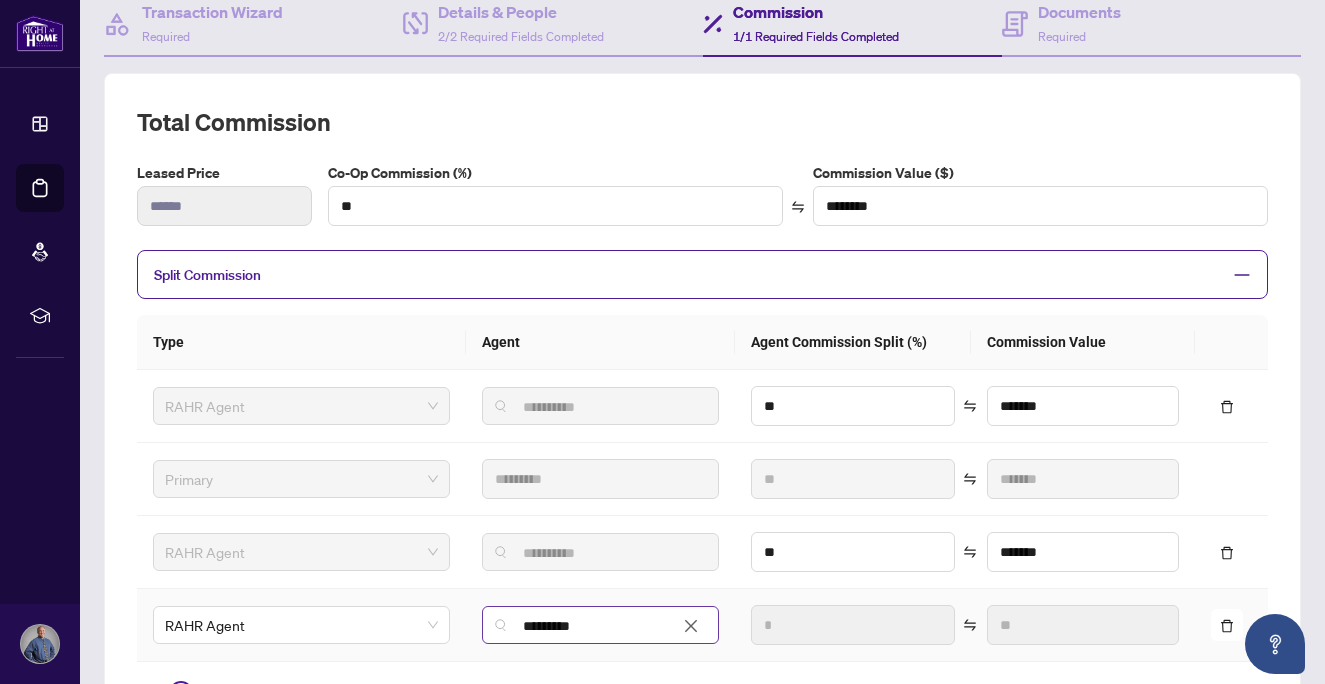 click on "*********" at bounding box center [601, 625] 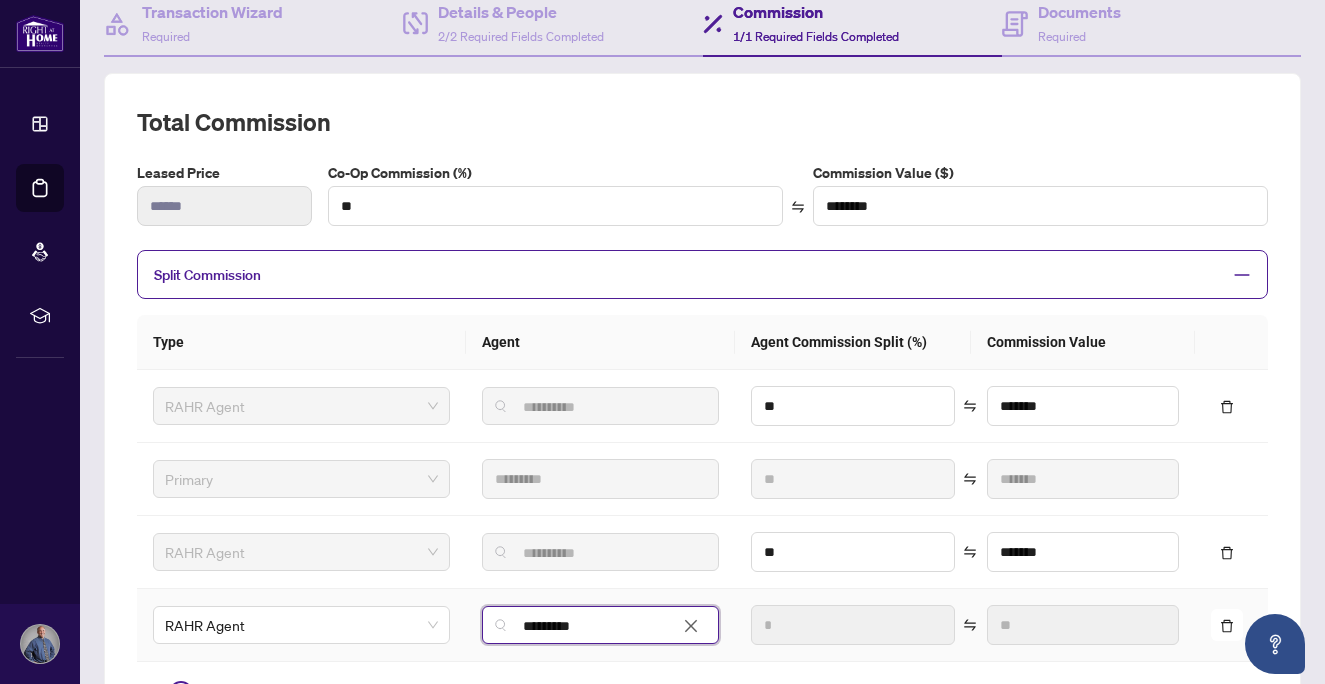 drag, startPoint x: 535, startPoint y: 626, endPoint x: 494, endPoint y: 620, distance: 41.4367 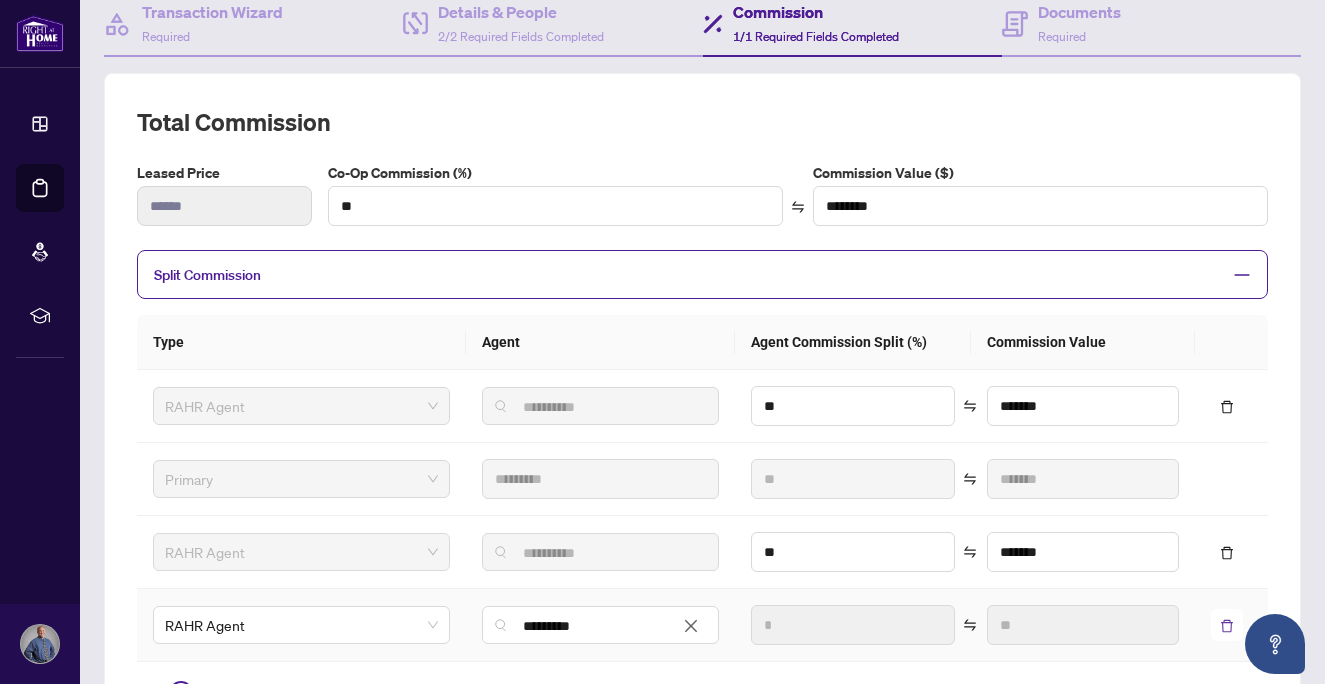 click 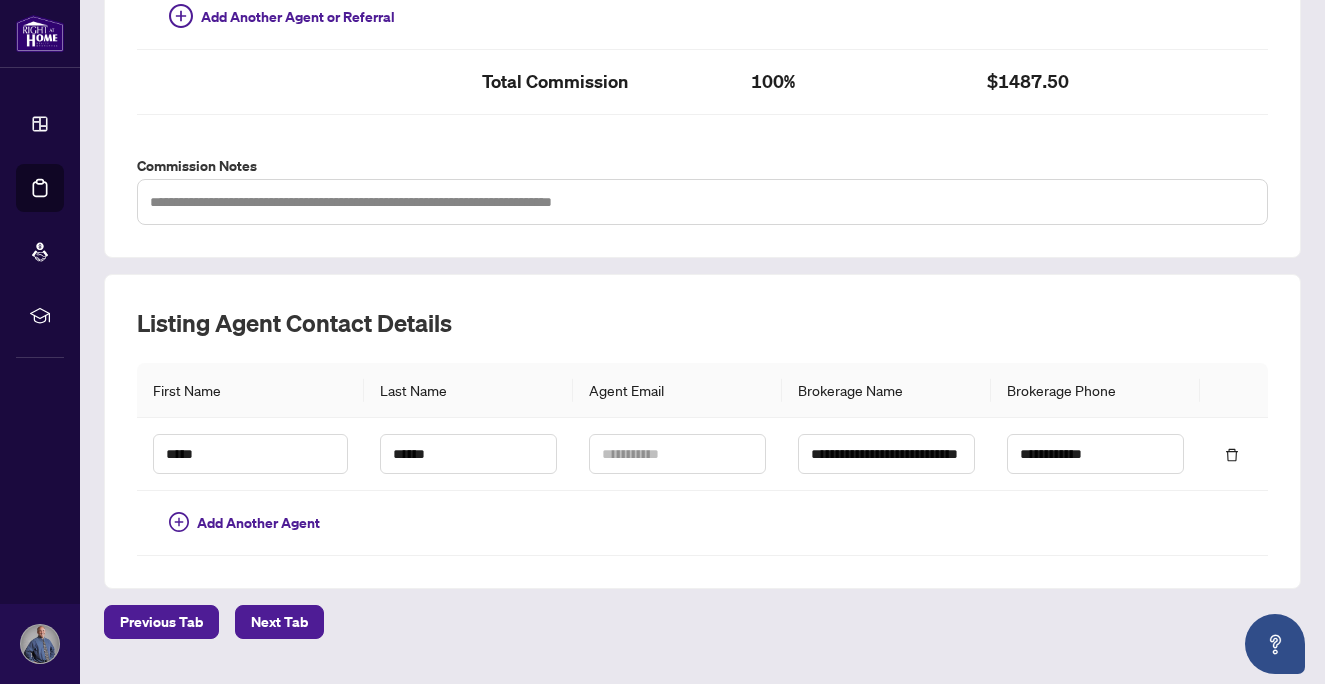 scroll, scrollTop: 852, scrollLeft: 0, axis: vertical 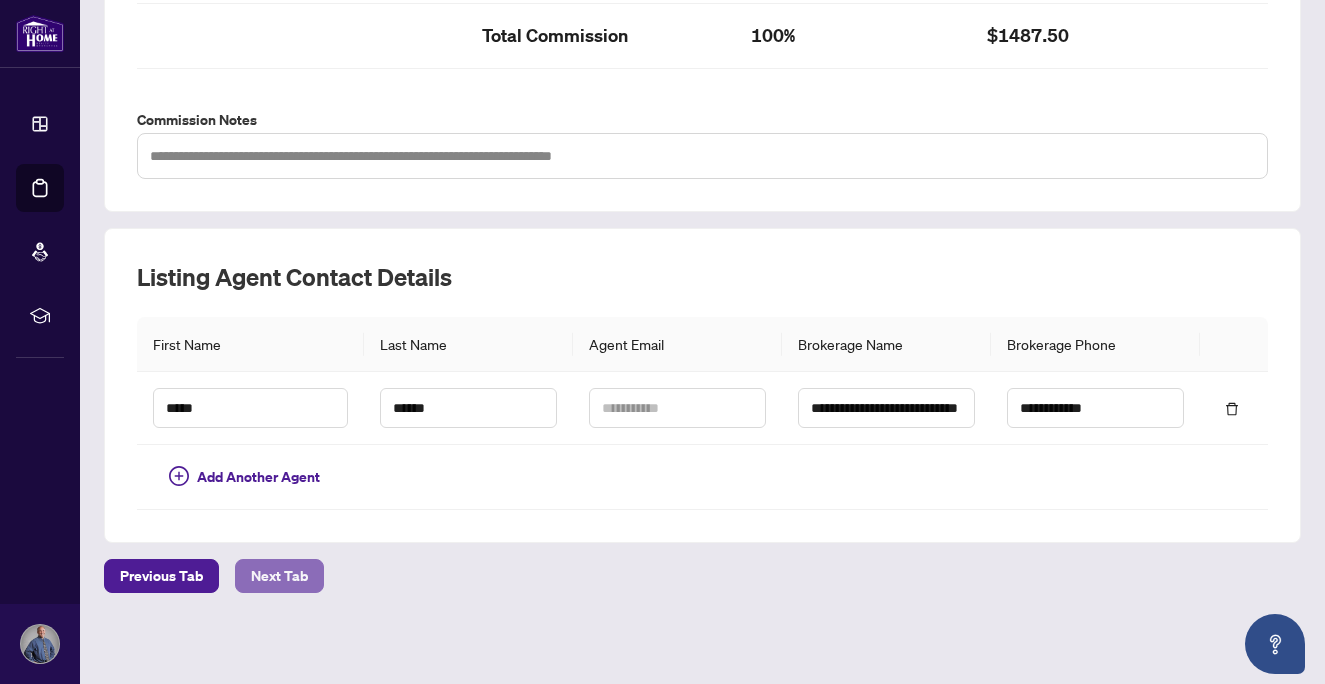click on "Next Tab" at bounding box center [279, 576] 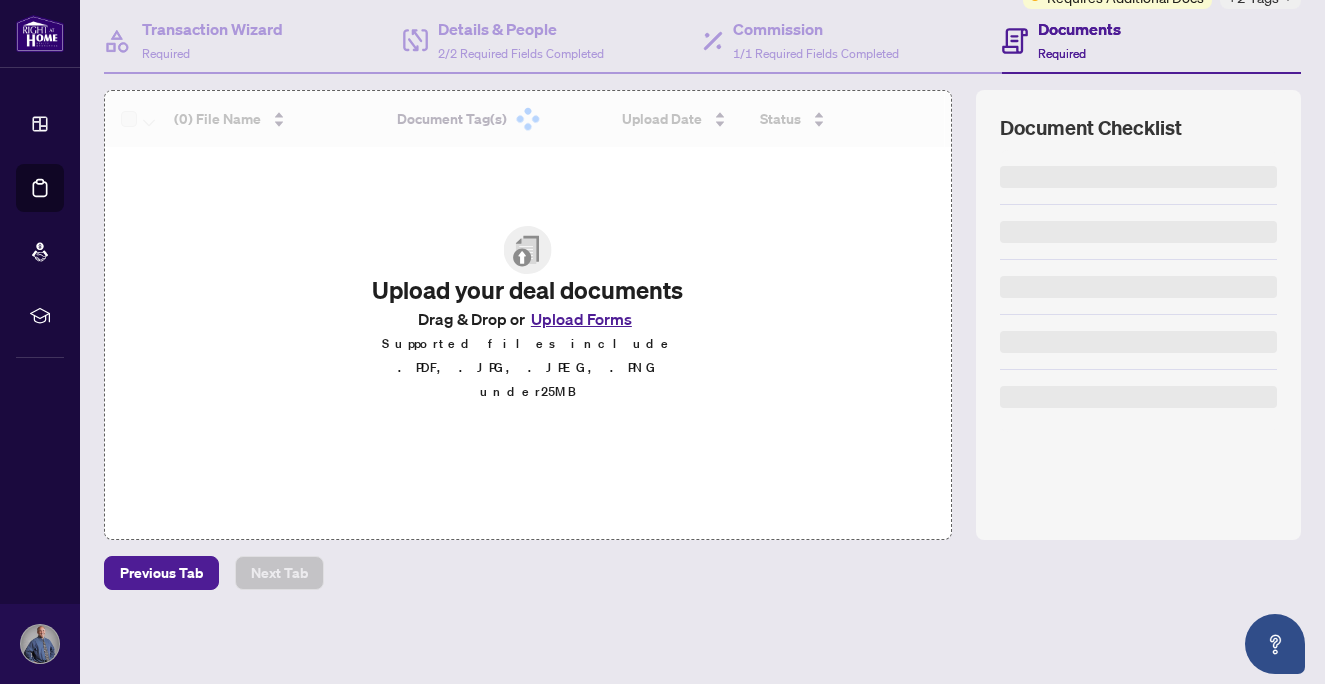 scroll, scrollTop: 0, scrollLeft: 0, axis: both 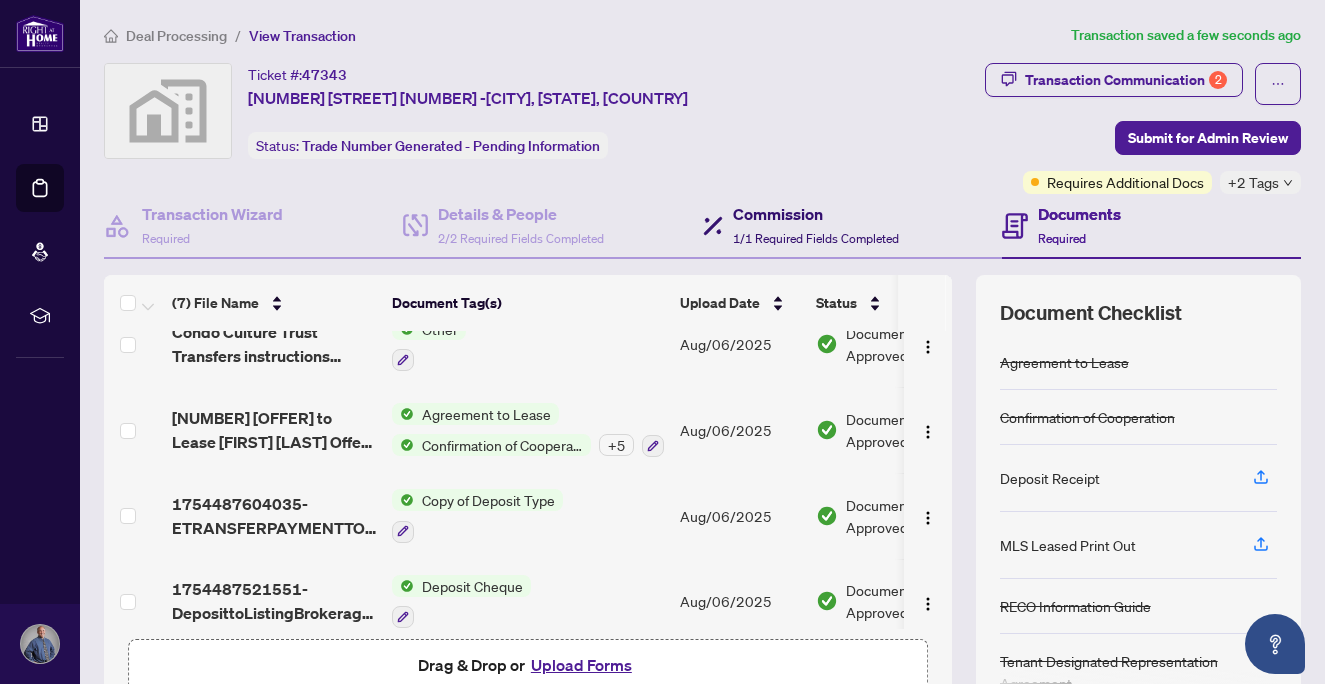 click on "Commission" at bounding box center [816, 214] 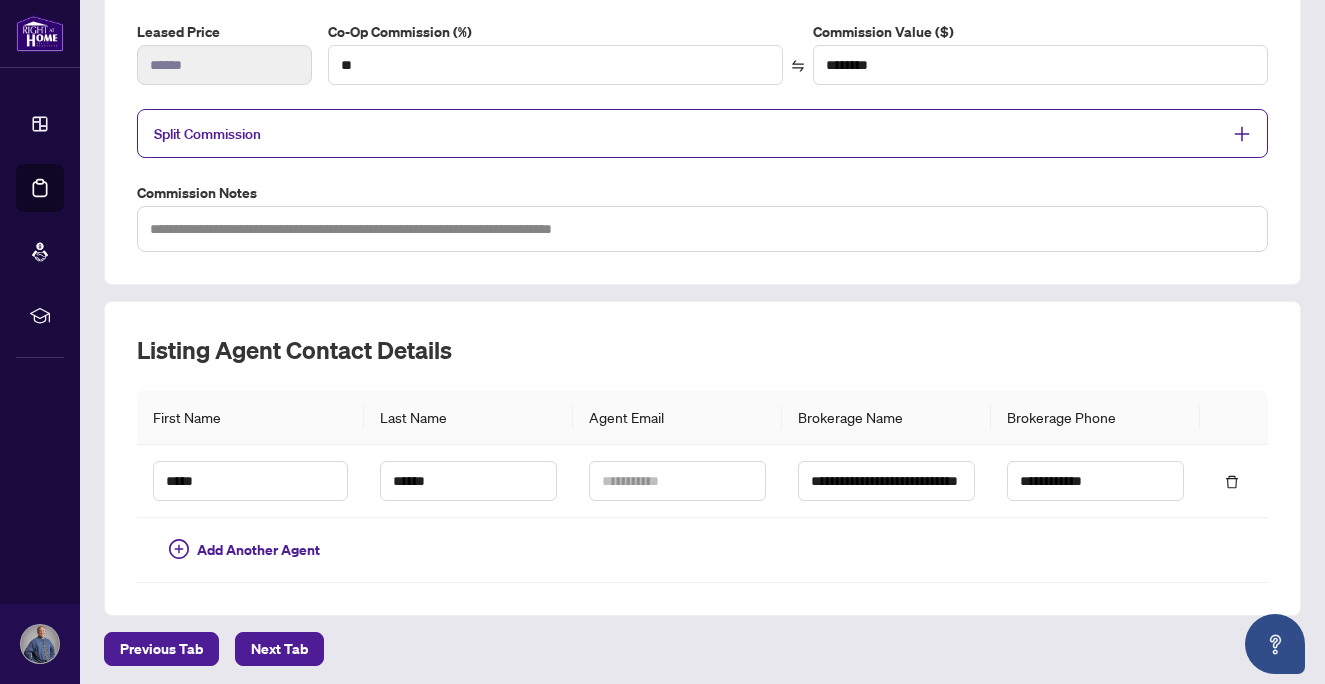 scroll, scrollTop: 416, scrollLeft: 0, axis: vertical 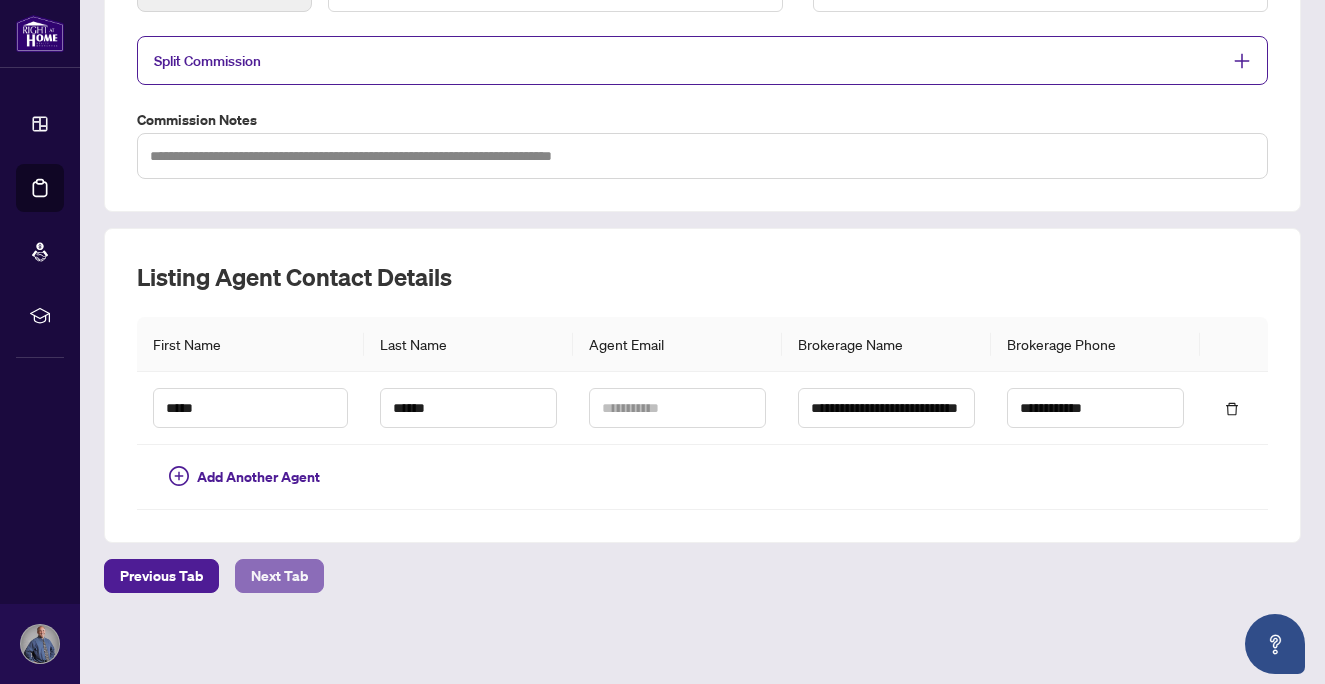 click on "Next Tab" at bounding box center (279, 576) 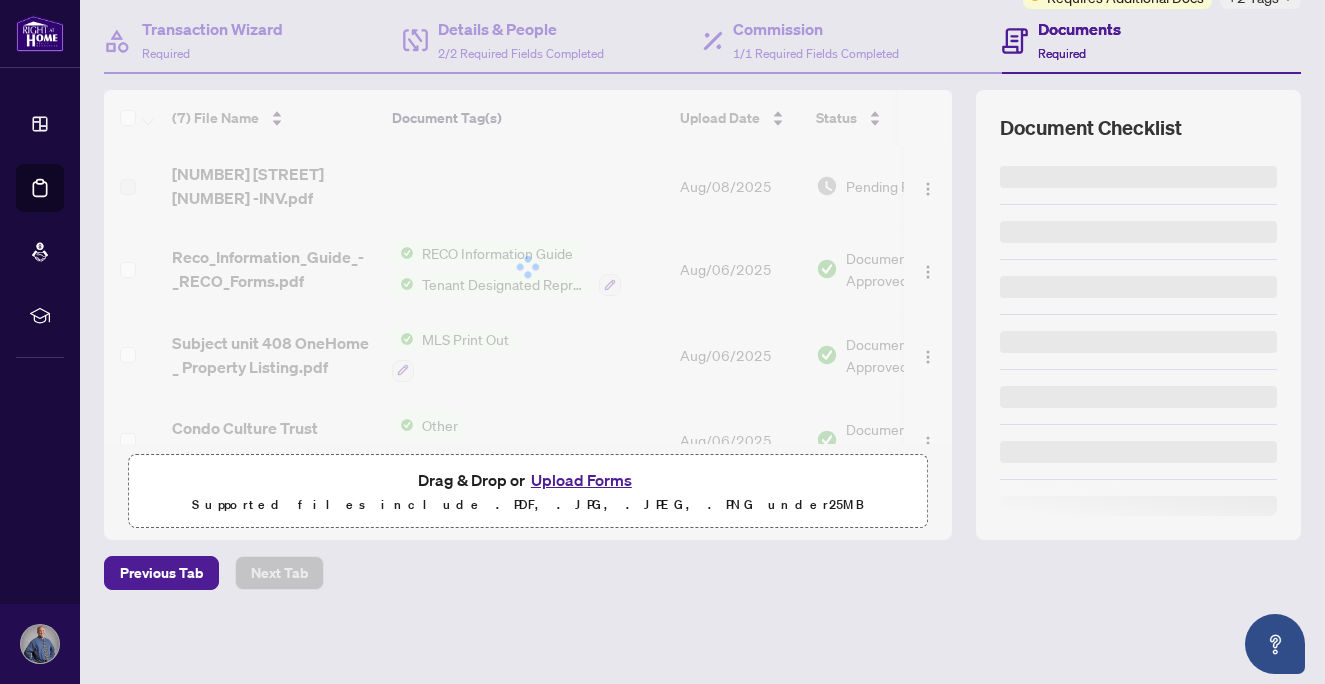 scroll, scrollTop: 0, scrollLeft: 0, axis: both 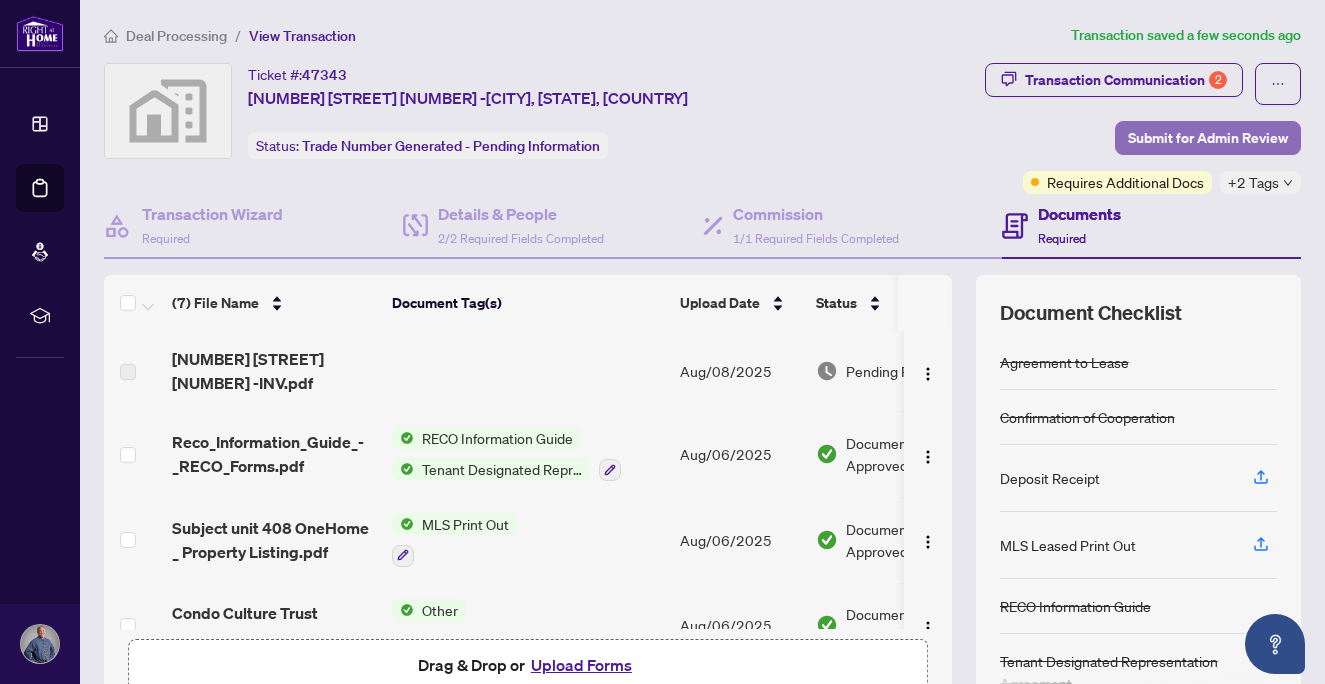 click on "Submit for Admin Review" at bounding box center (1208, 138) 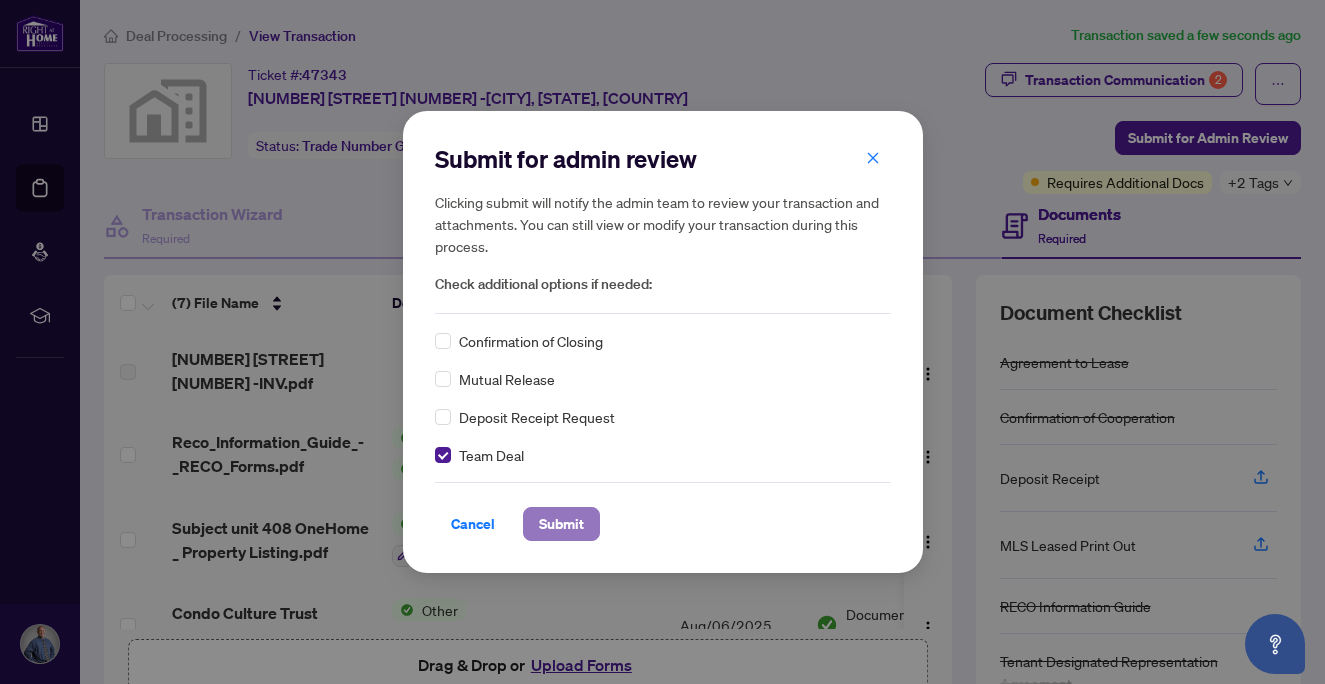 click on "Submit" at bounding box center (561, 524) 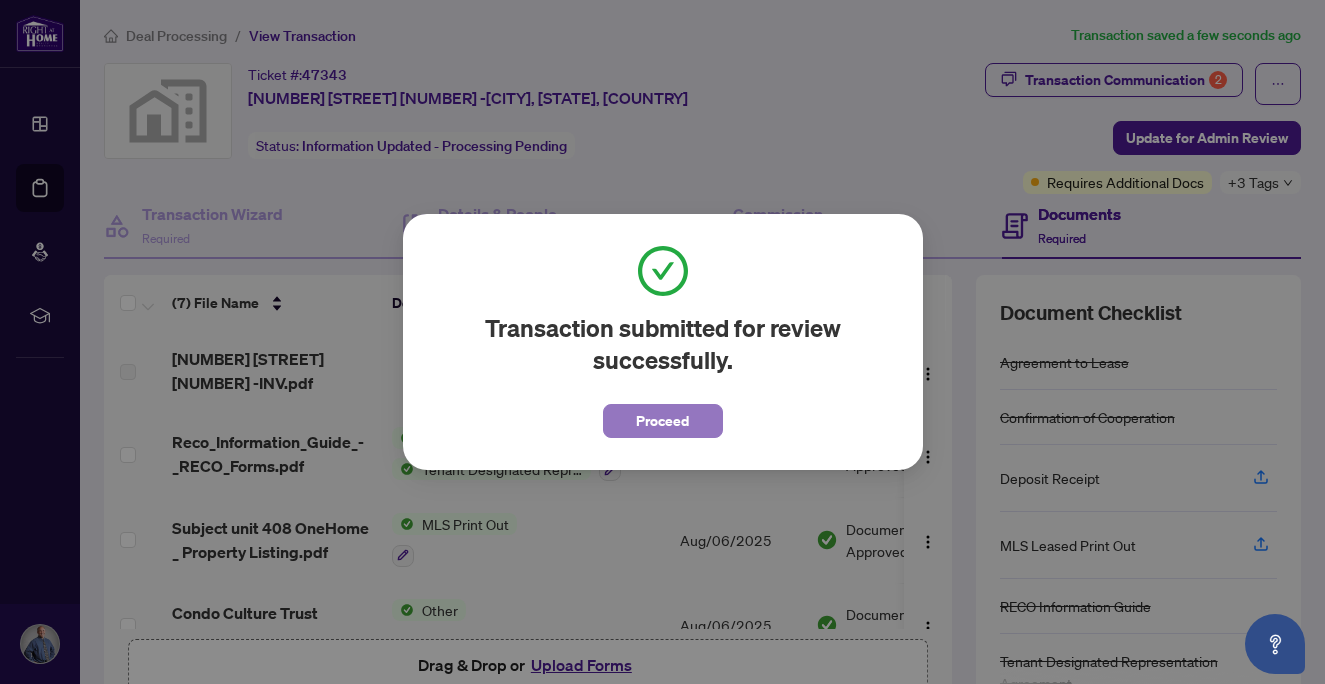click on "Proceed" at bounding box center [662, 421] 